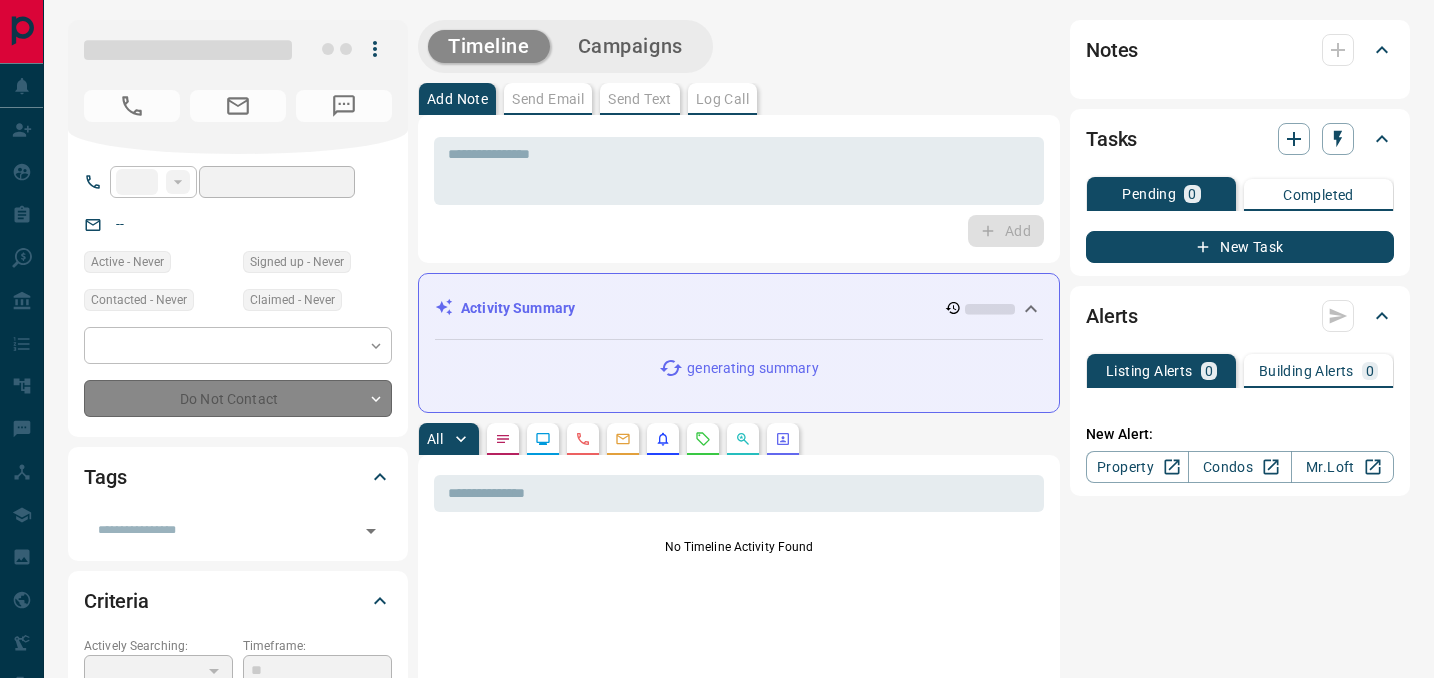 type on "**" 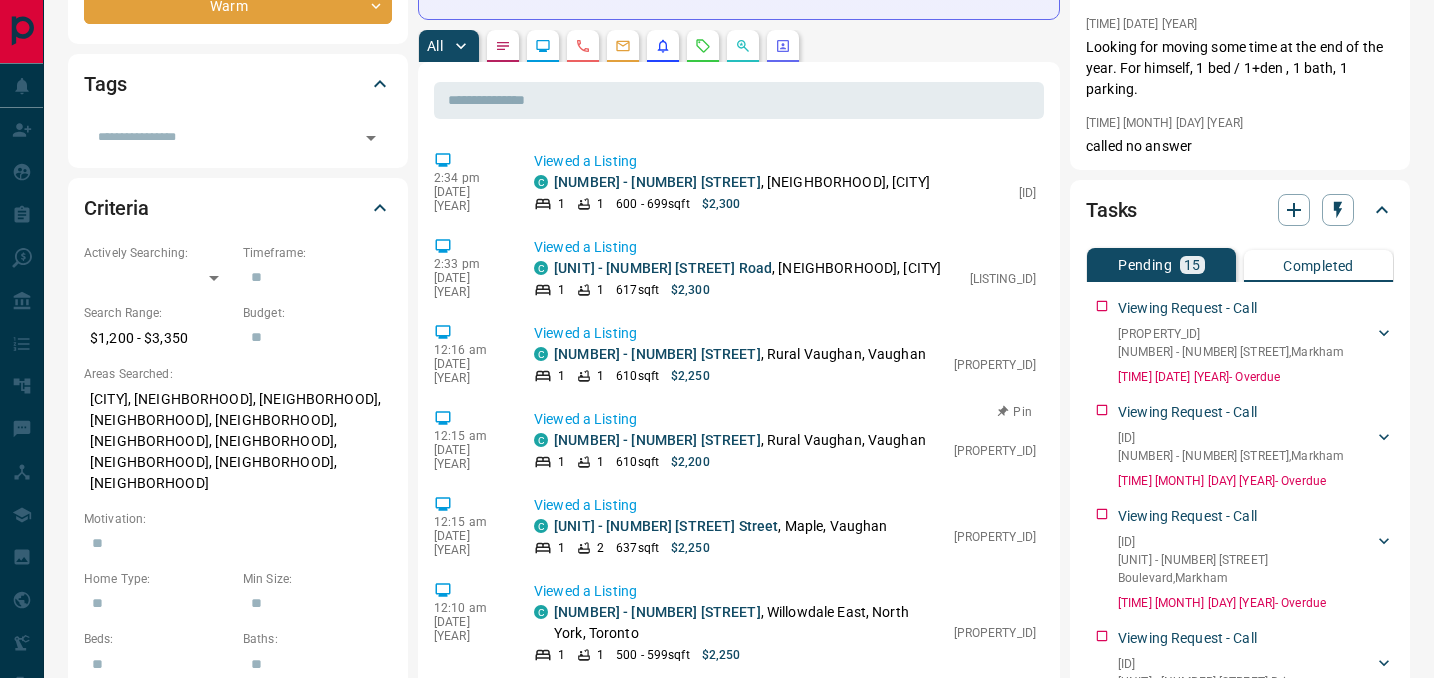 scroll, scrollTop: 405, scrollLeft: 0, axis: vertical 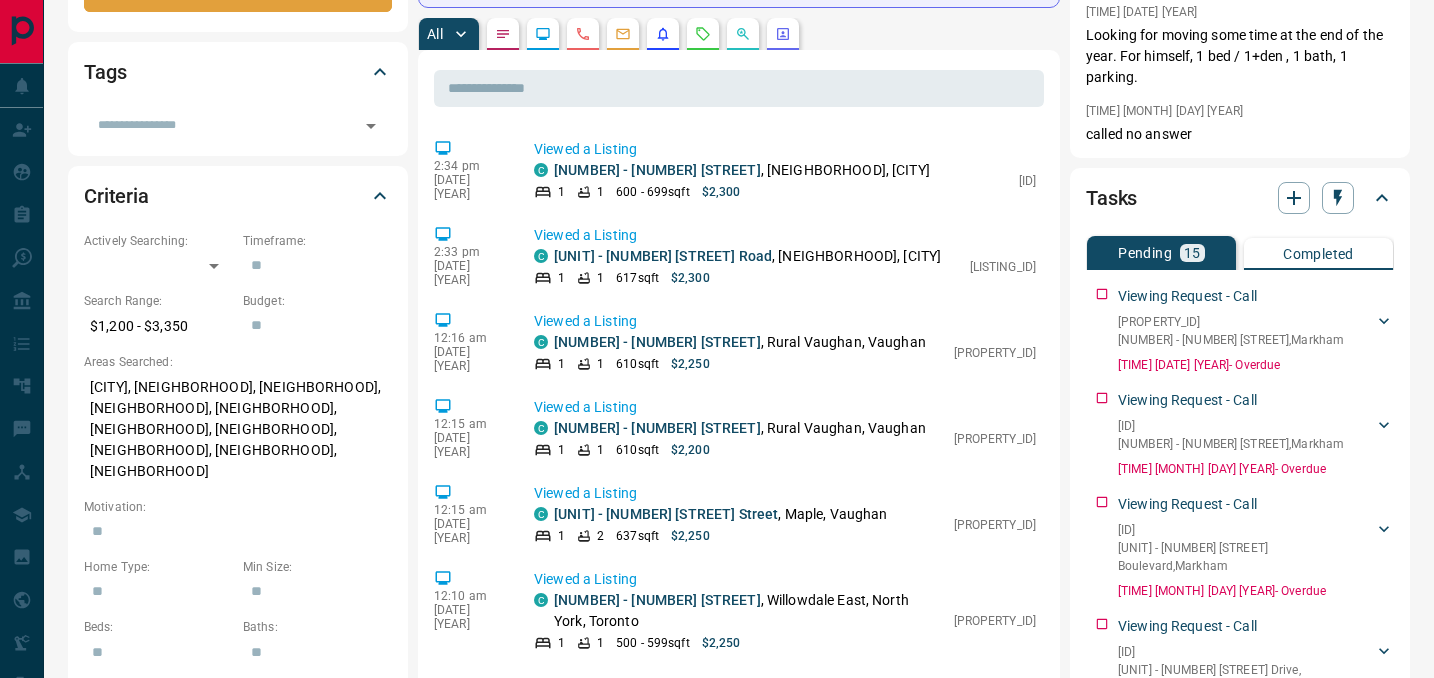 click 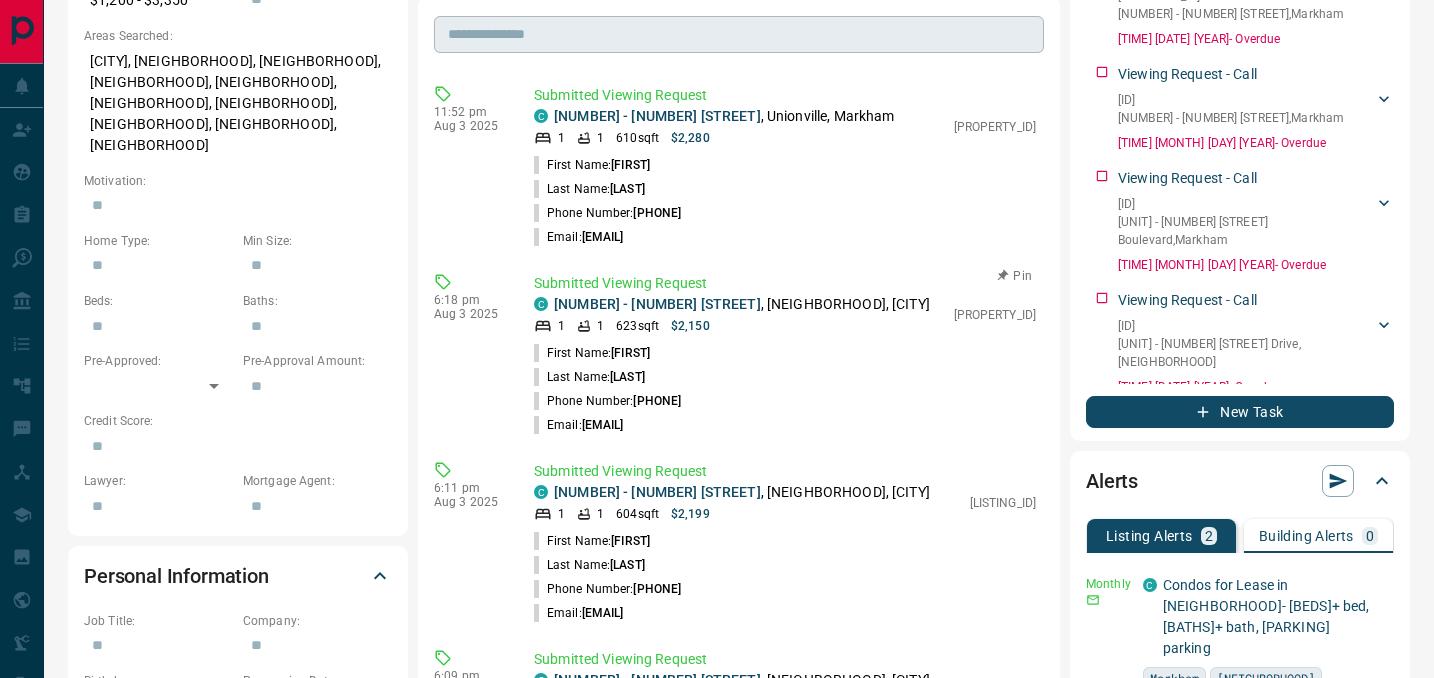 scroll, scrollTop: 732, scrollLeft: 0, axis: vertical 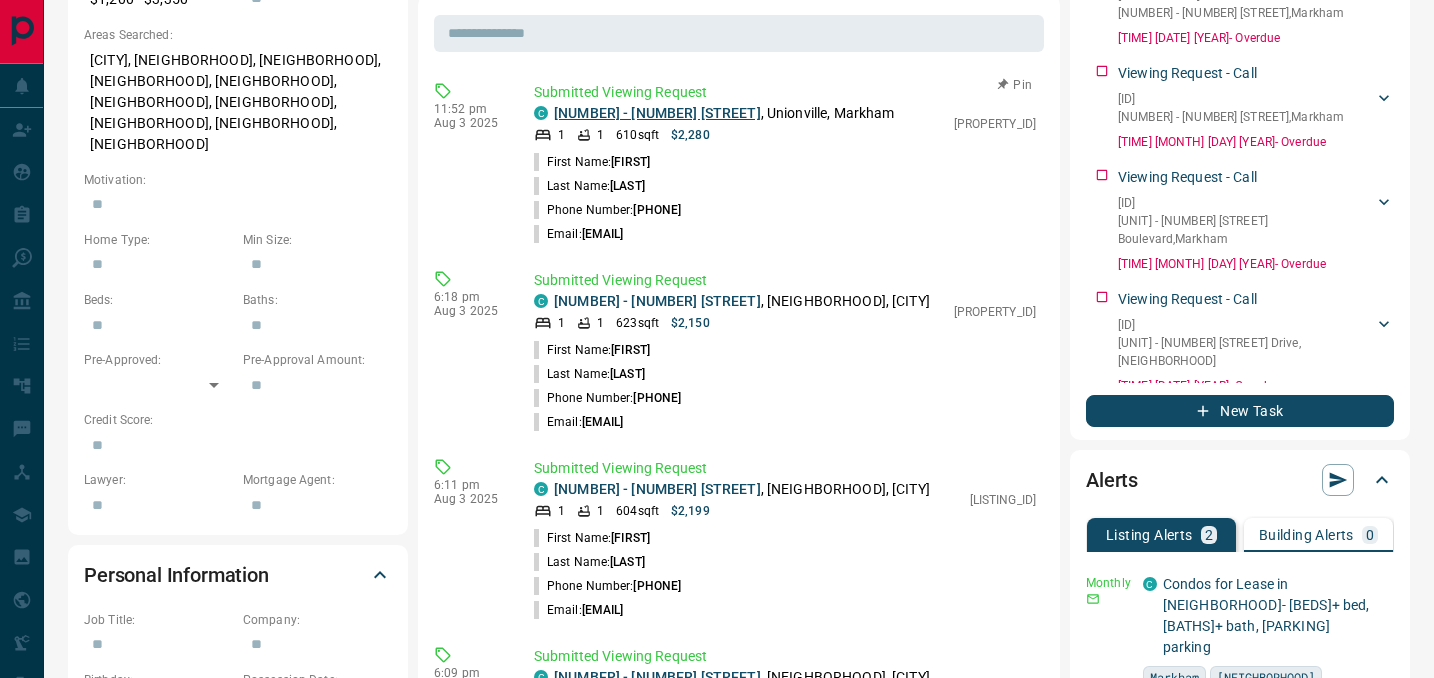 click on "[NUMBER] - [NUMBER] [STREET]" at bounding box center [657, 113] 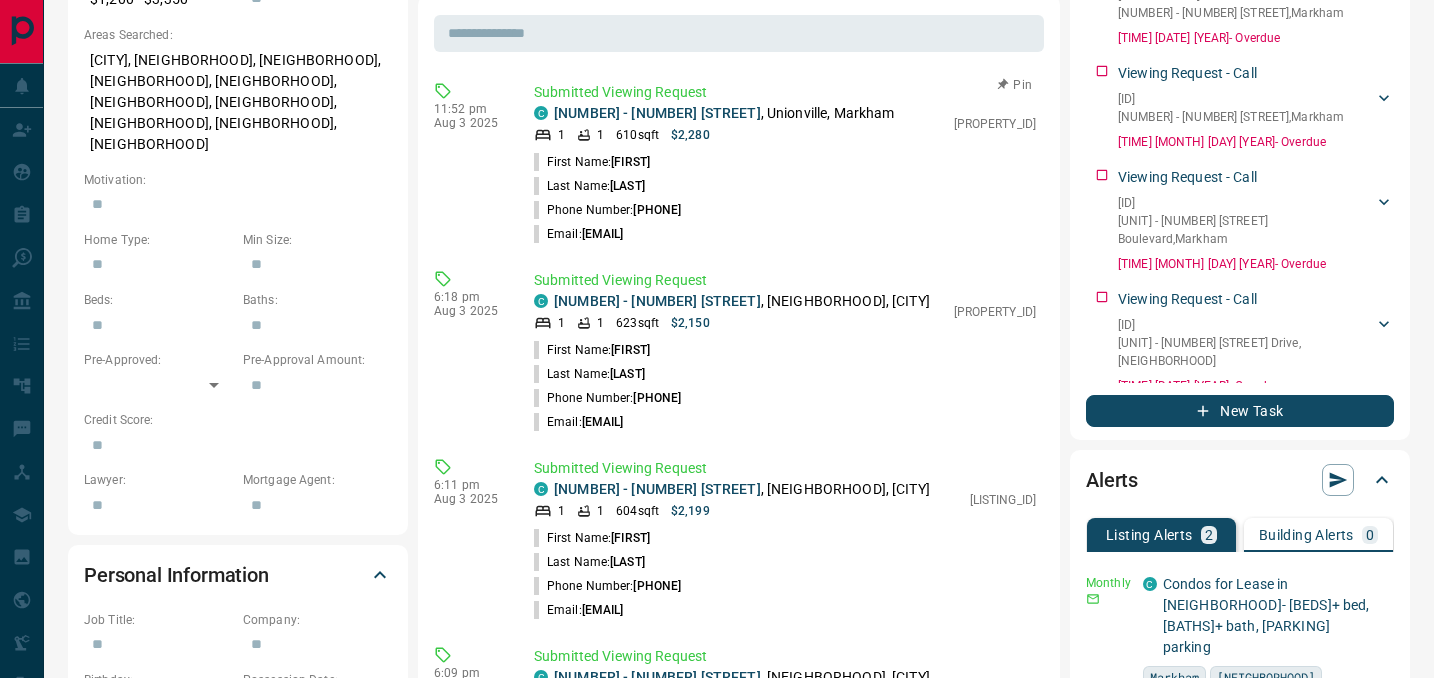 scroll, scrollTop: 0, scrollLeft: 0, axis: both 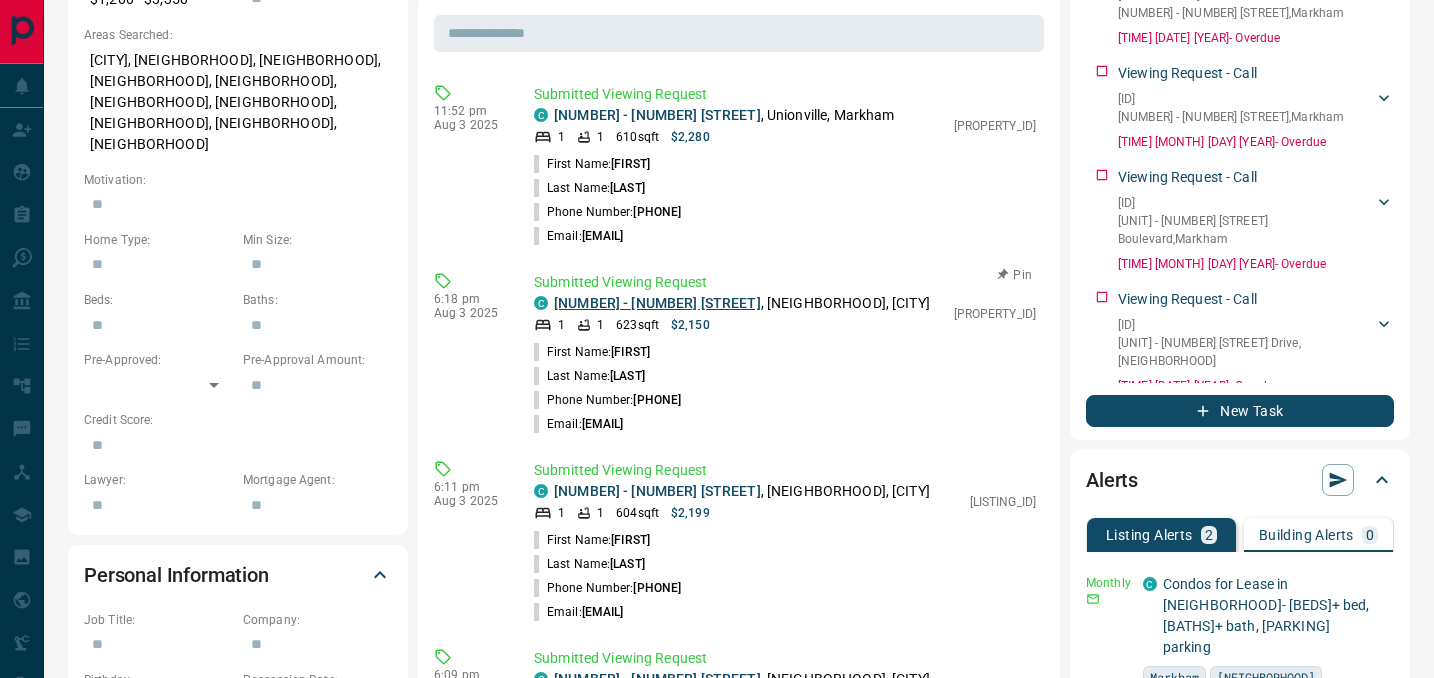click on "[NUMBER] - [NUMBER] [STREET]" at bounding box center (657, 303) 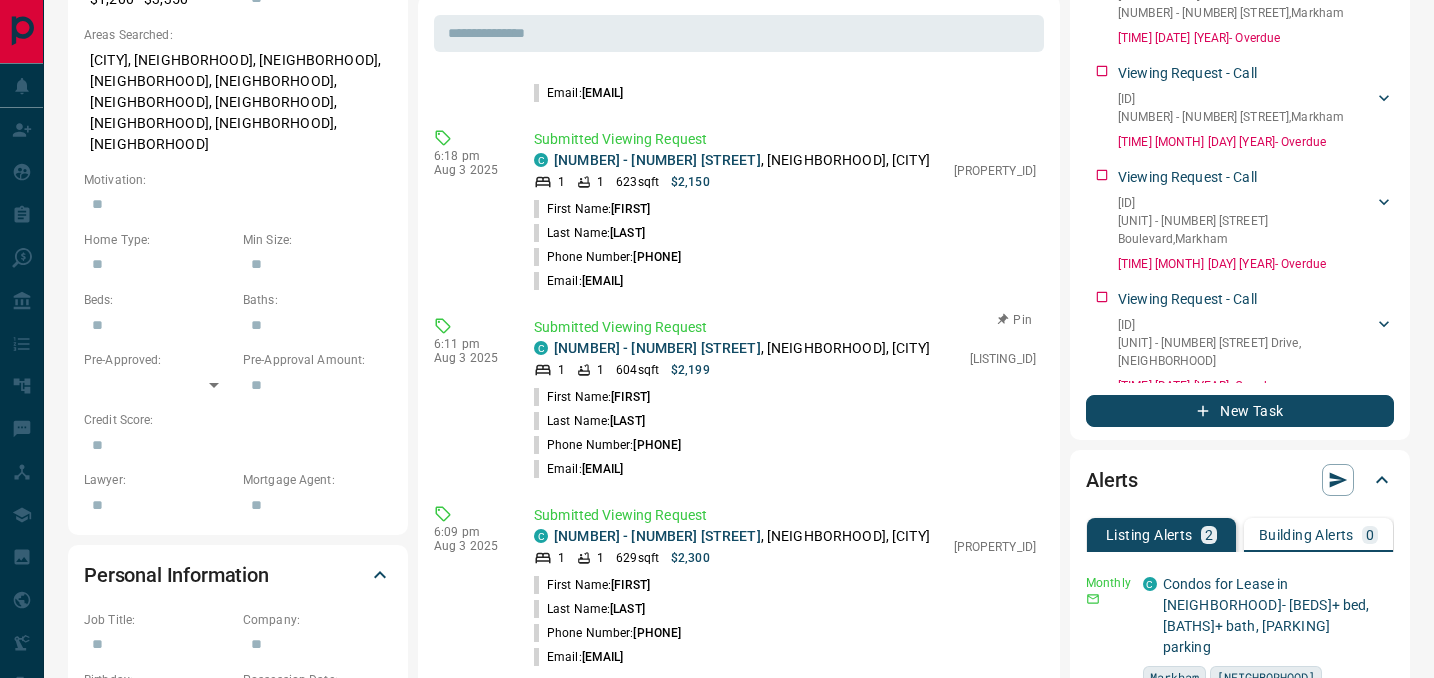 scroll, scrollTop: 164, scrollLeft: 0, axis: vertical 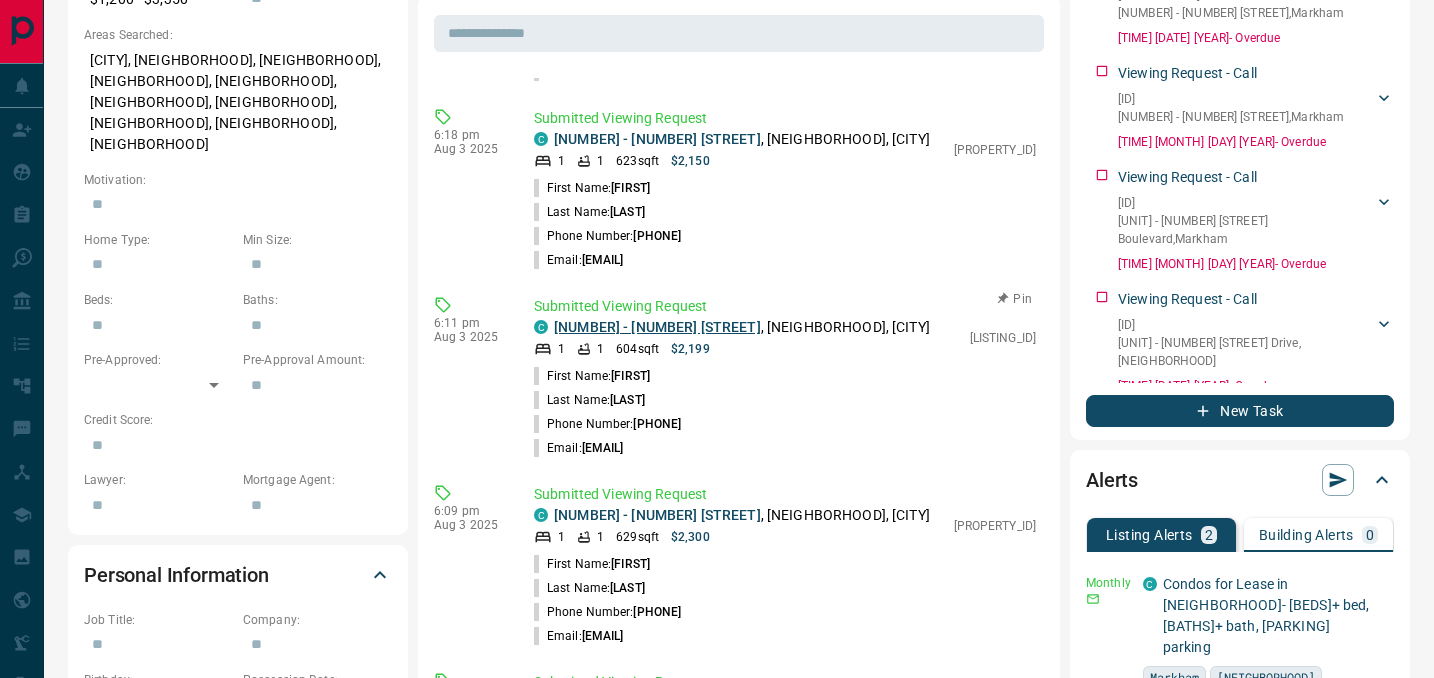 click on "[NUMBER] - [NUMBER] [STREET]" at bounding box center (657, 327) 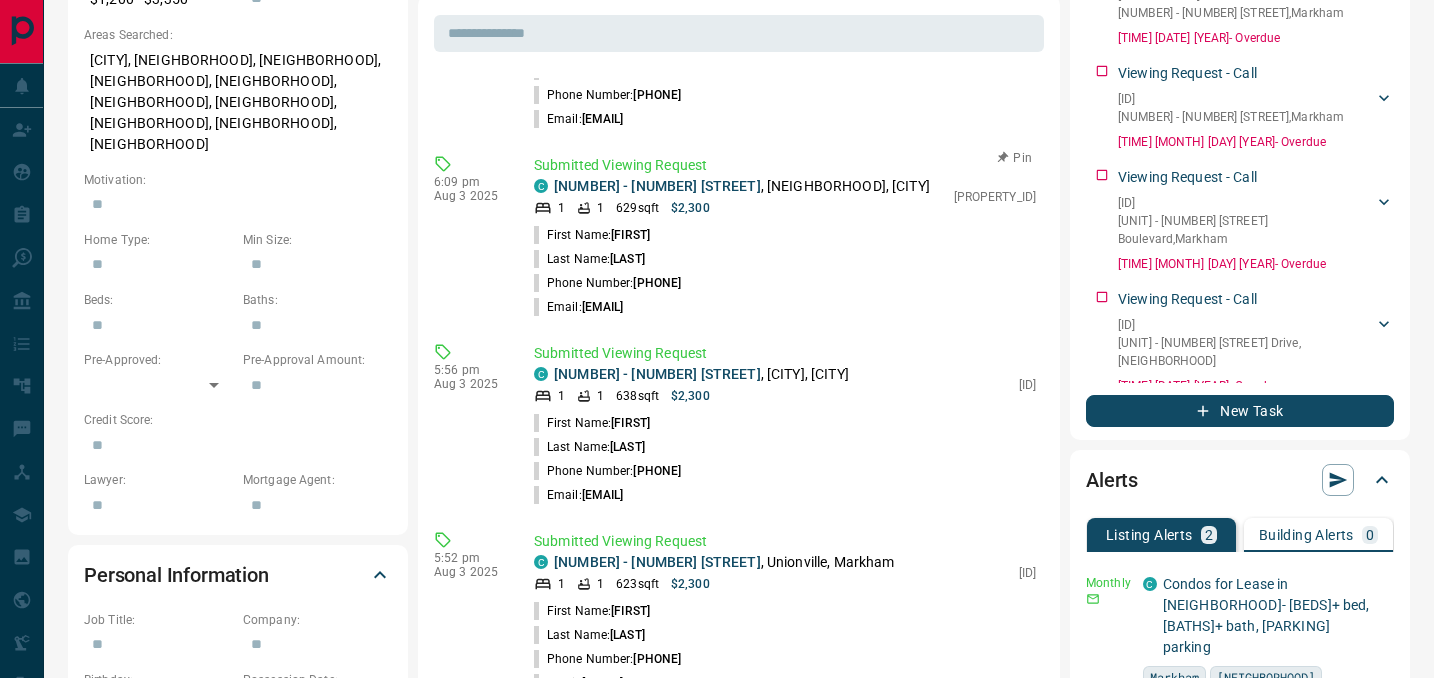 scroll, scrollTop: 498, scrollLeft: 0, axis: vertical 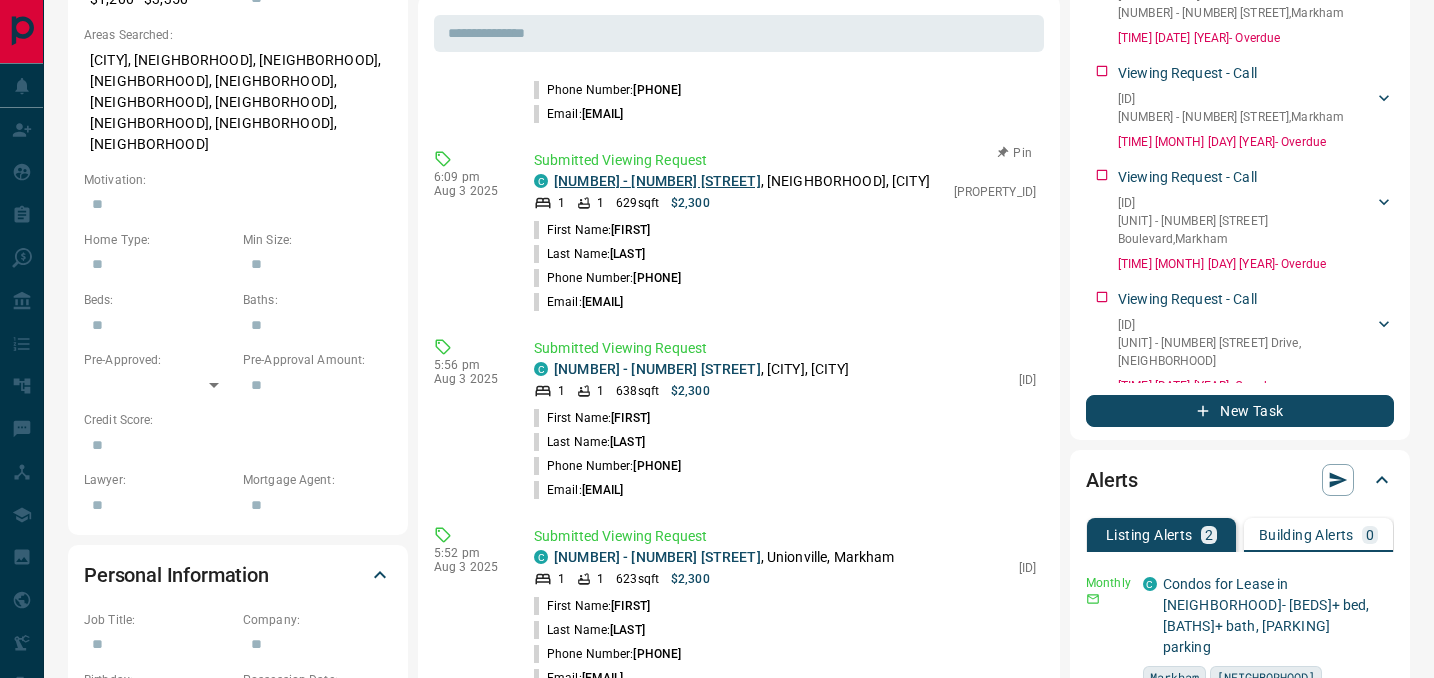 click on "[NUMBER] - [NUMBER] [STREET]" at bounding box center [657, 181] 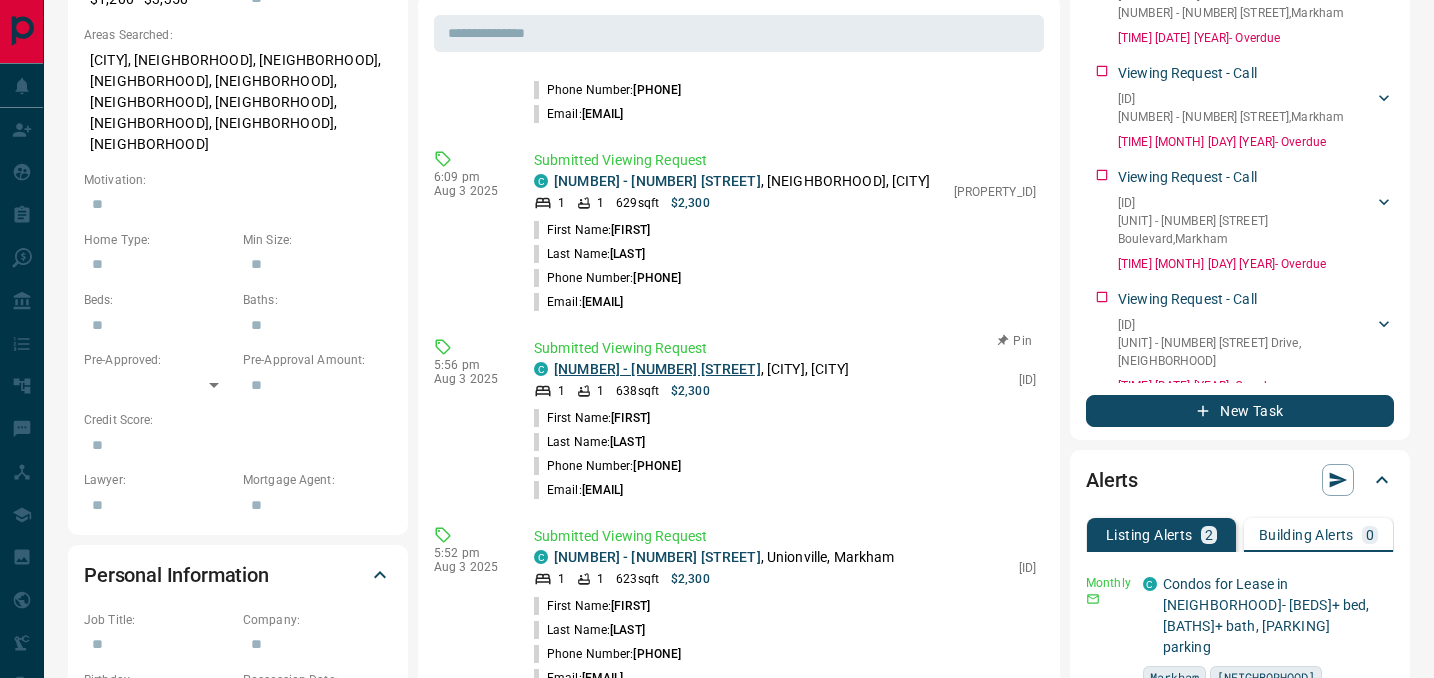 click on "[NUMBER] - [NUMBER] [STREET]" at bounding box center [657, 369] 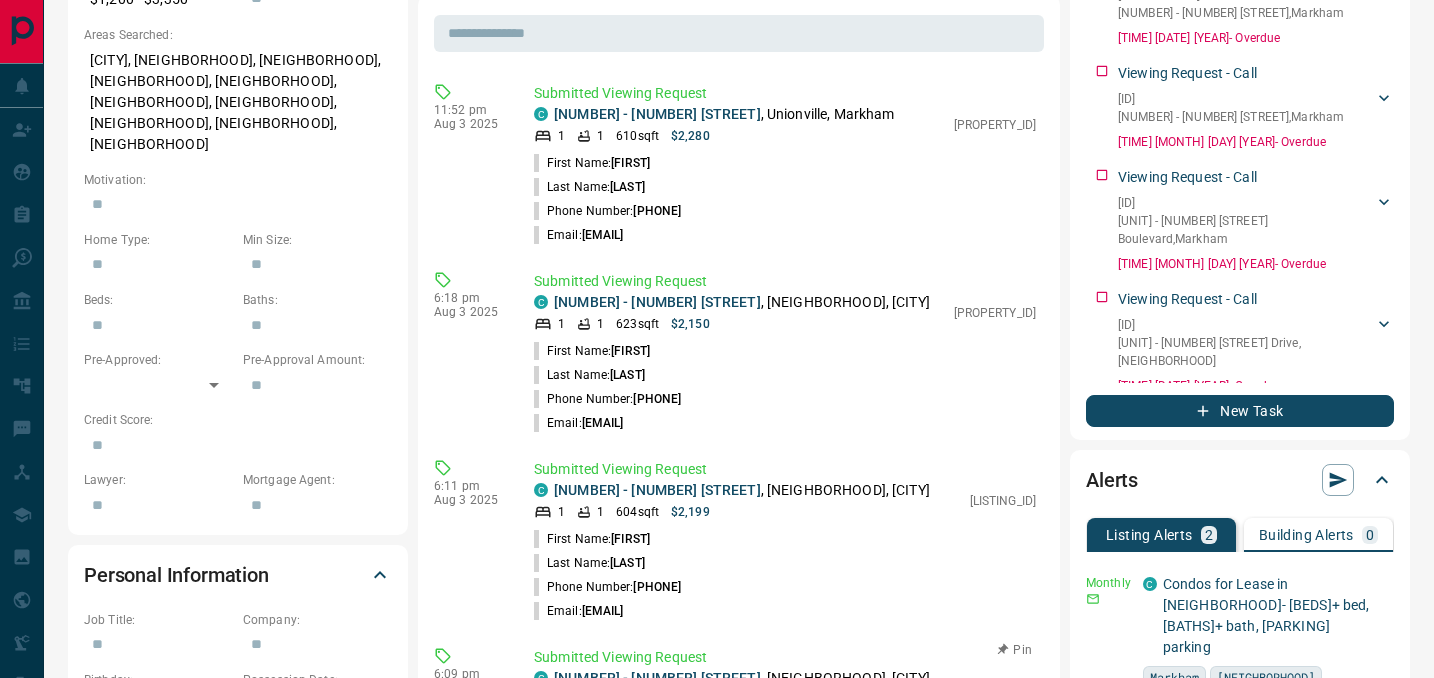 scroll, scrollTop: 0, scrollLeft: 0, axis: both 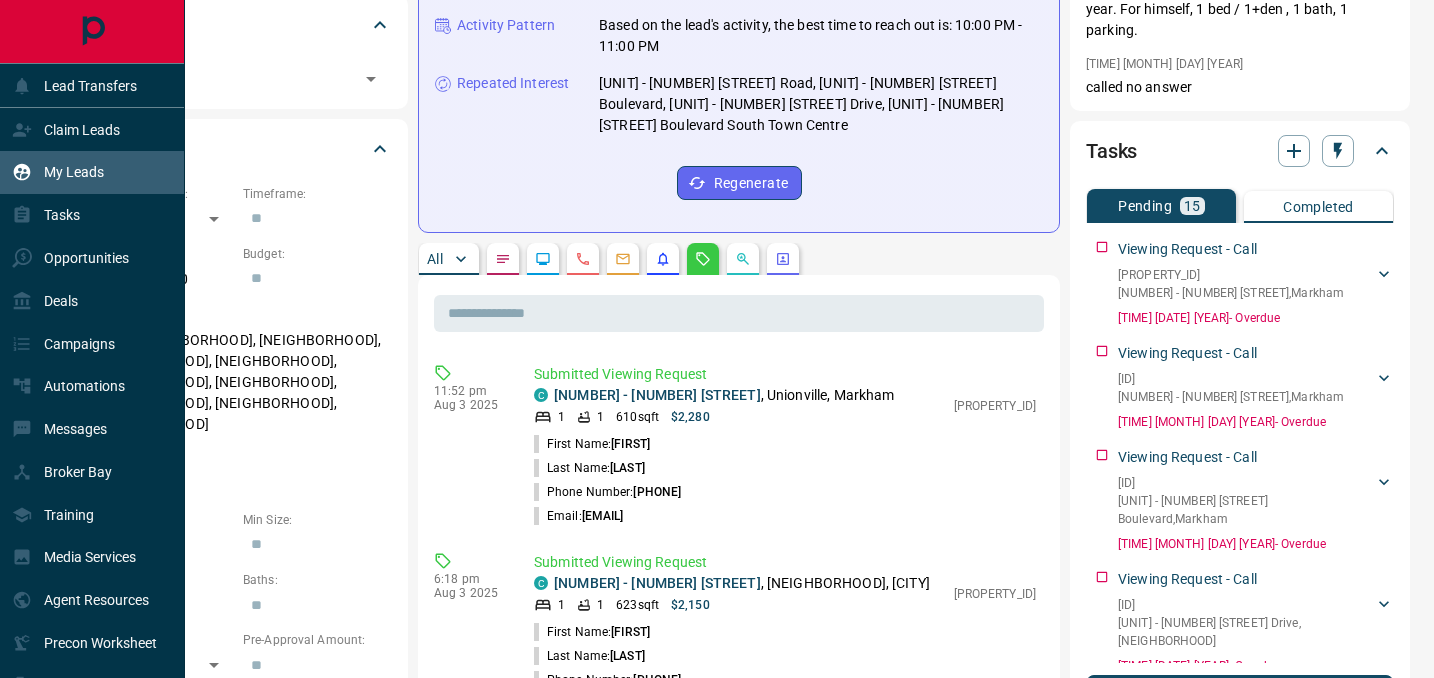 click on "My Leads" at bounding box center (92, 172) 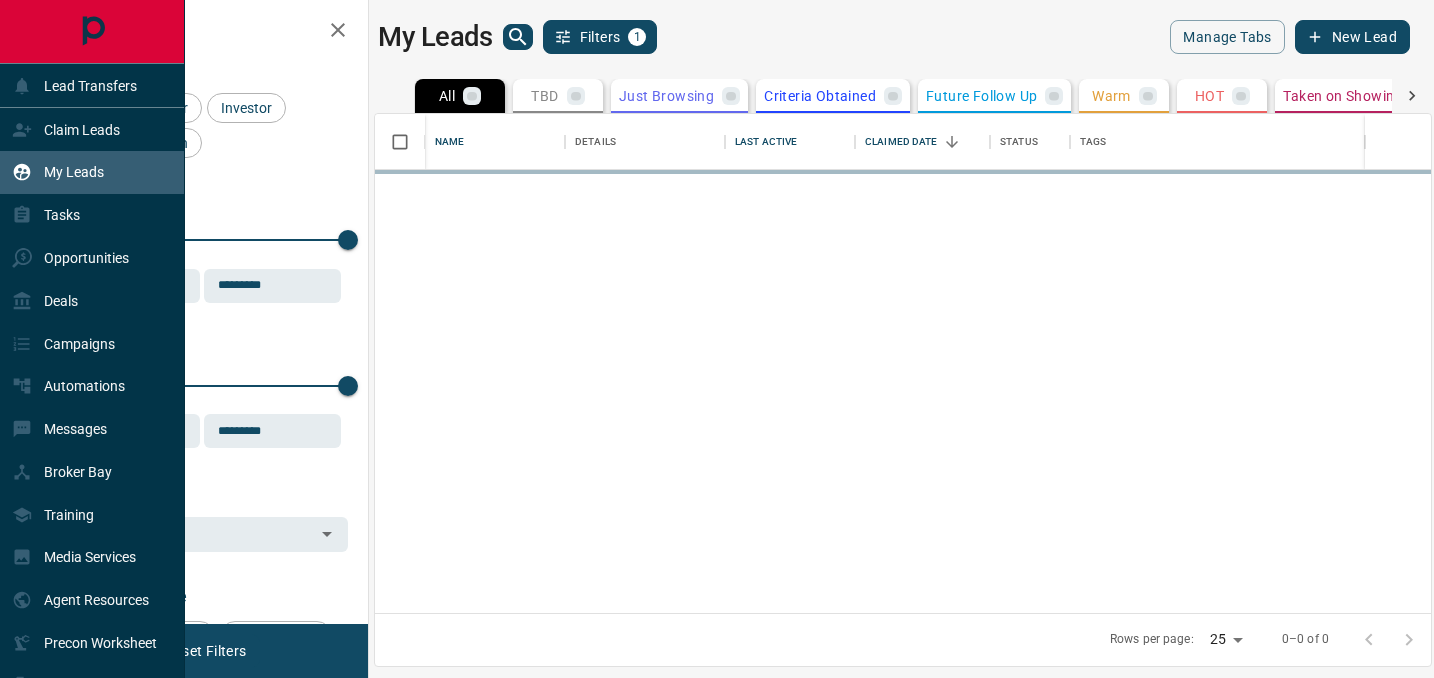 scroll, scrollTop: 0, scrollLeft: 0, axis: both 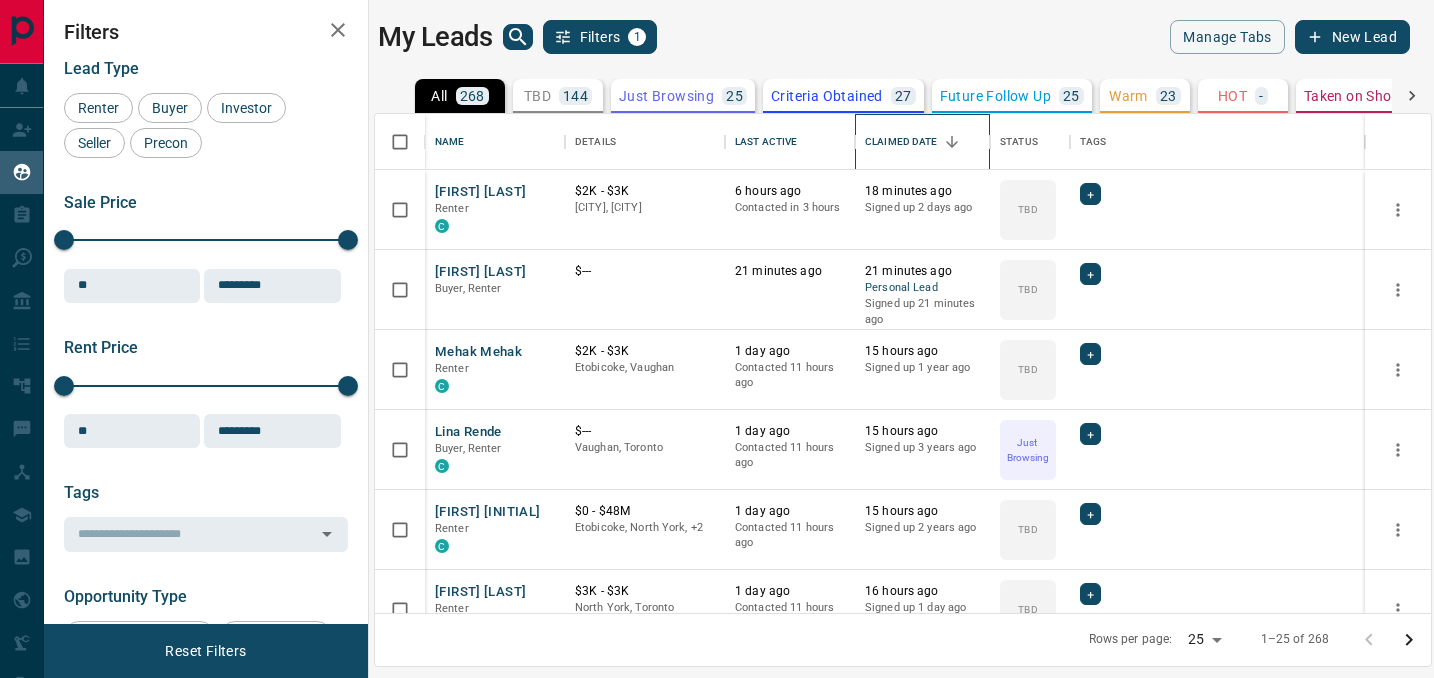 click on "Claimed Date" at bounding box center (901, 142) 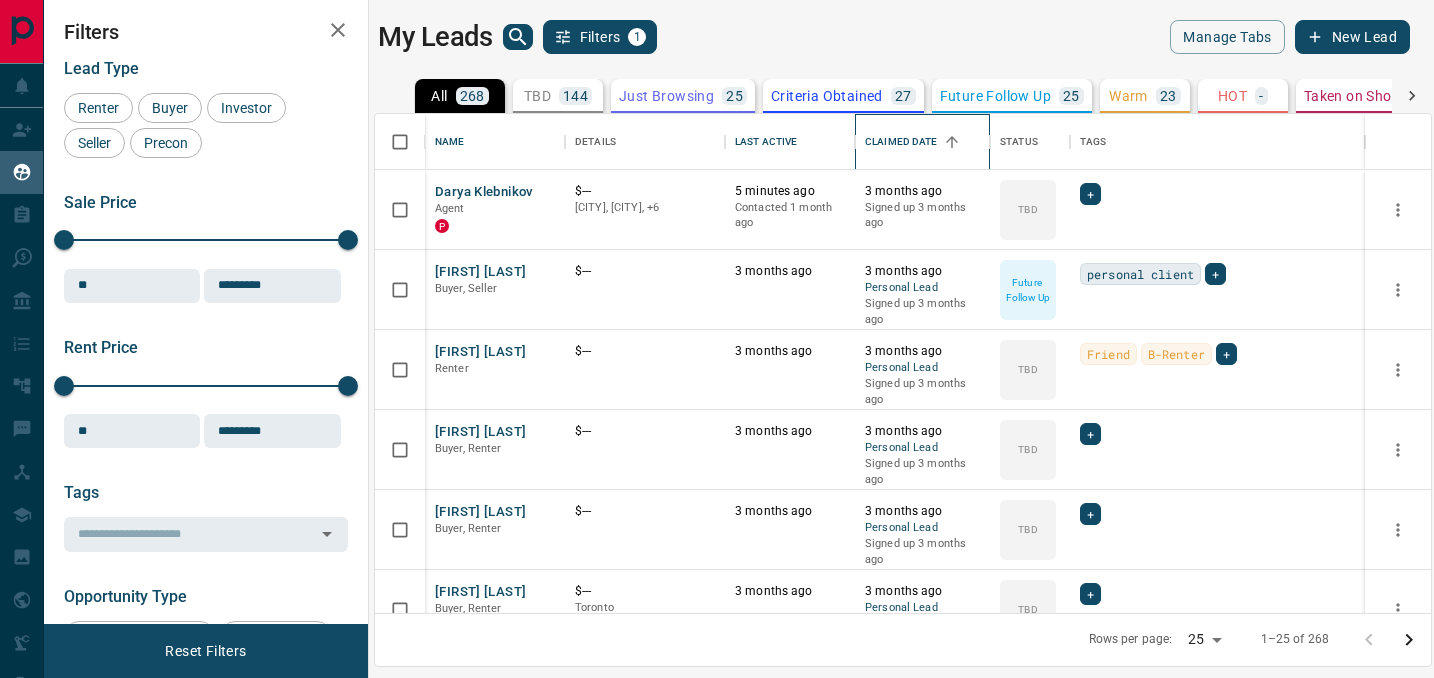click on "Claimed Date" at bounding box center [901, 142] 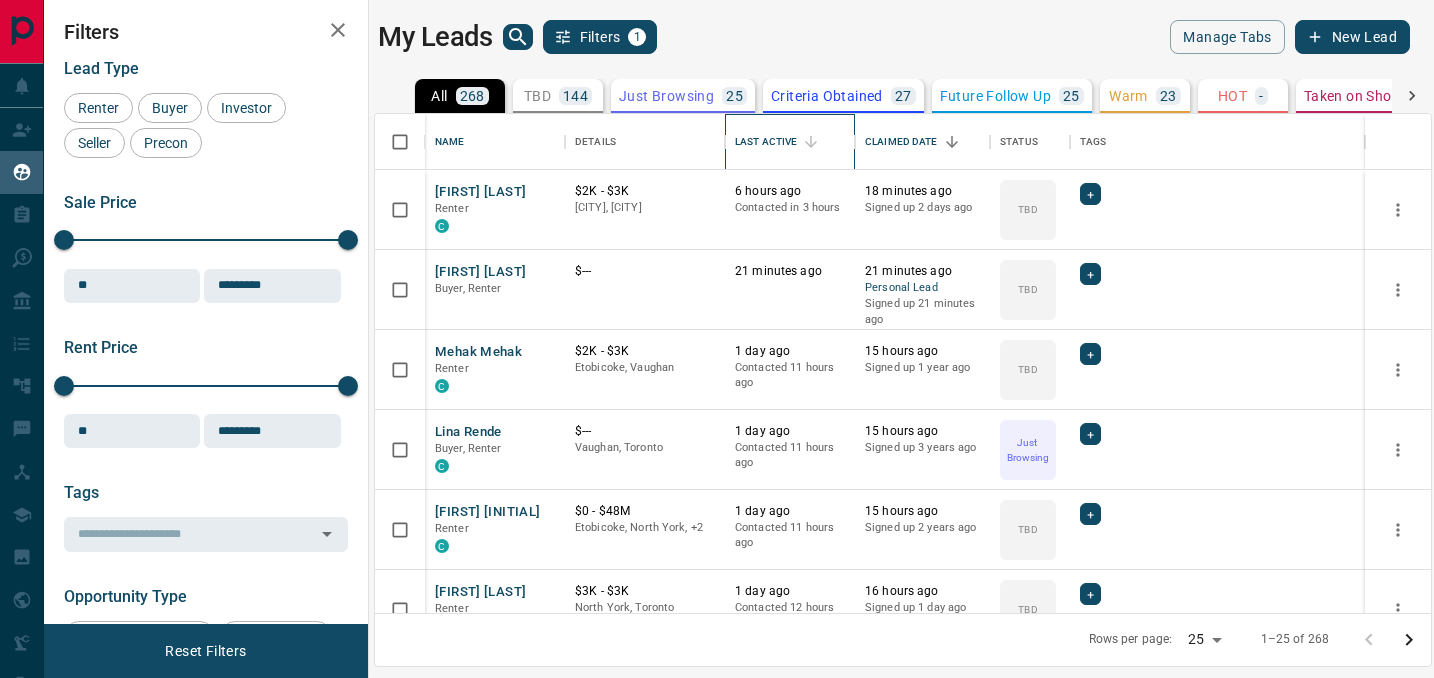 click on "Last Active" at bounding box center (766, 142) 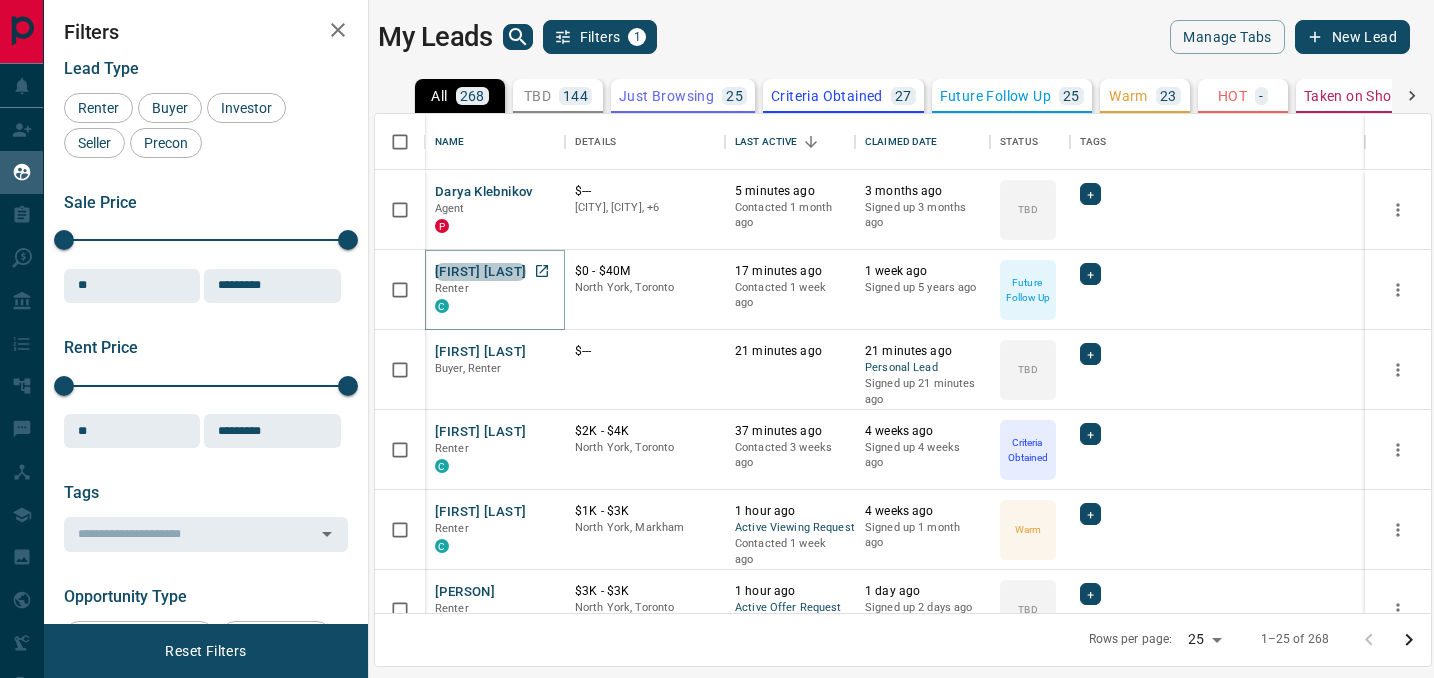 click on "[FIRST] [LAST]" at bounding box center [480, 272] 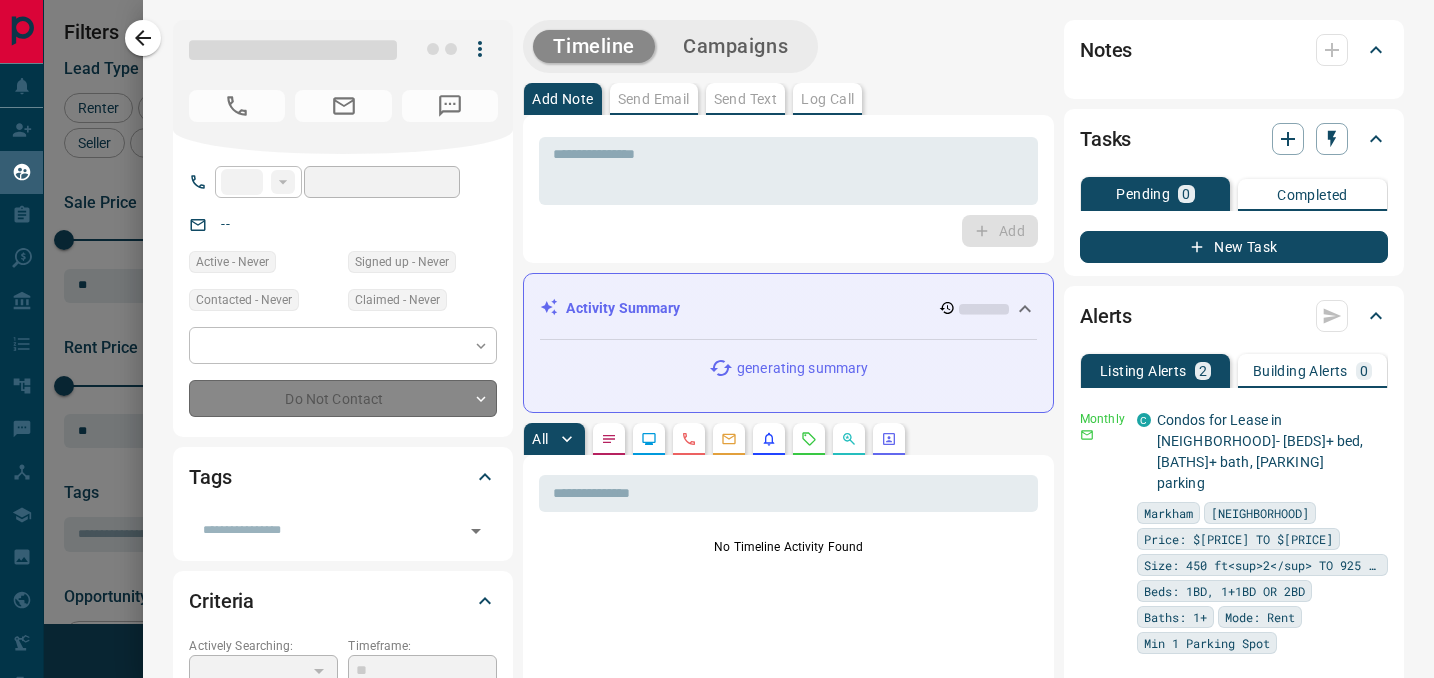 type on "**" 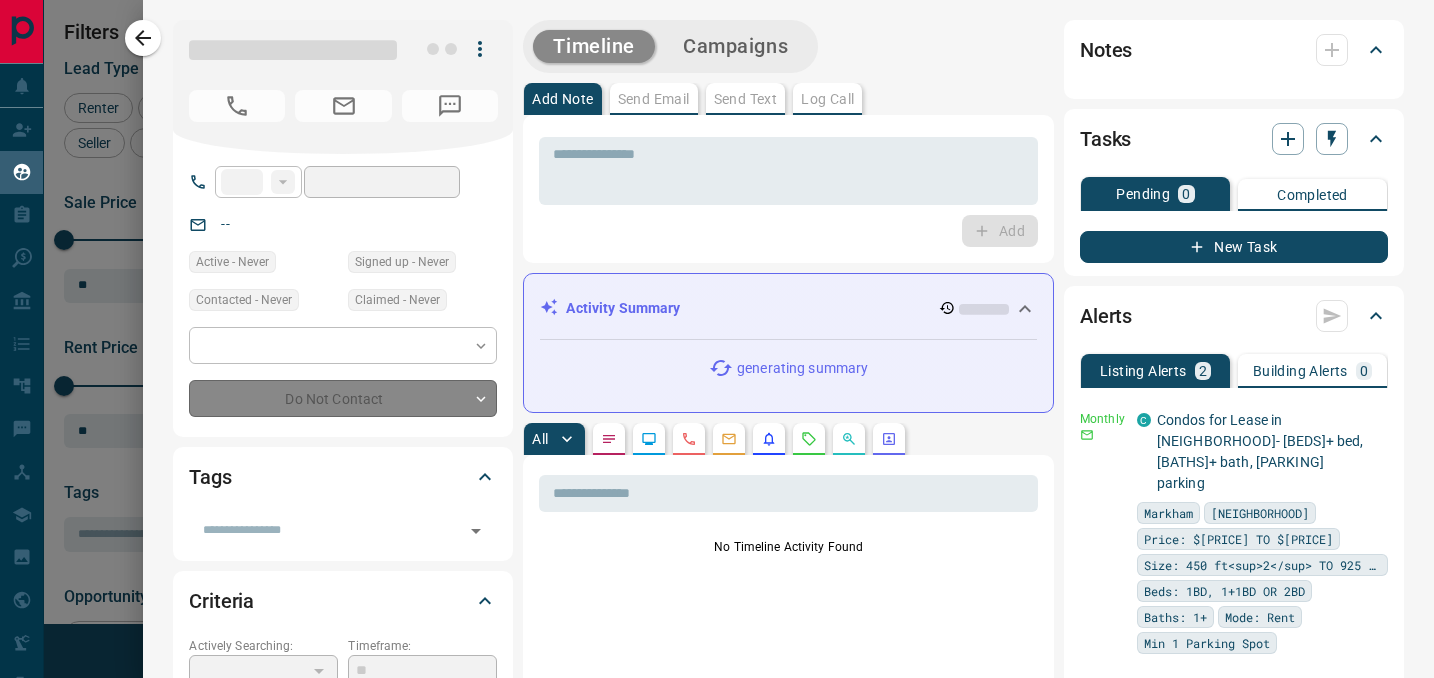 type on "**********" 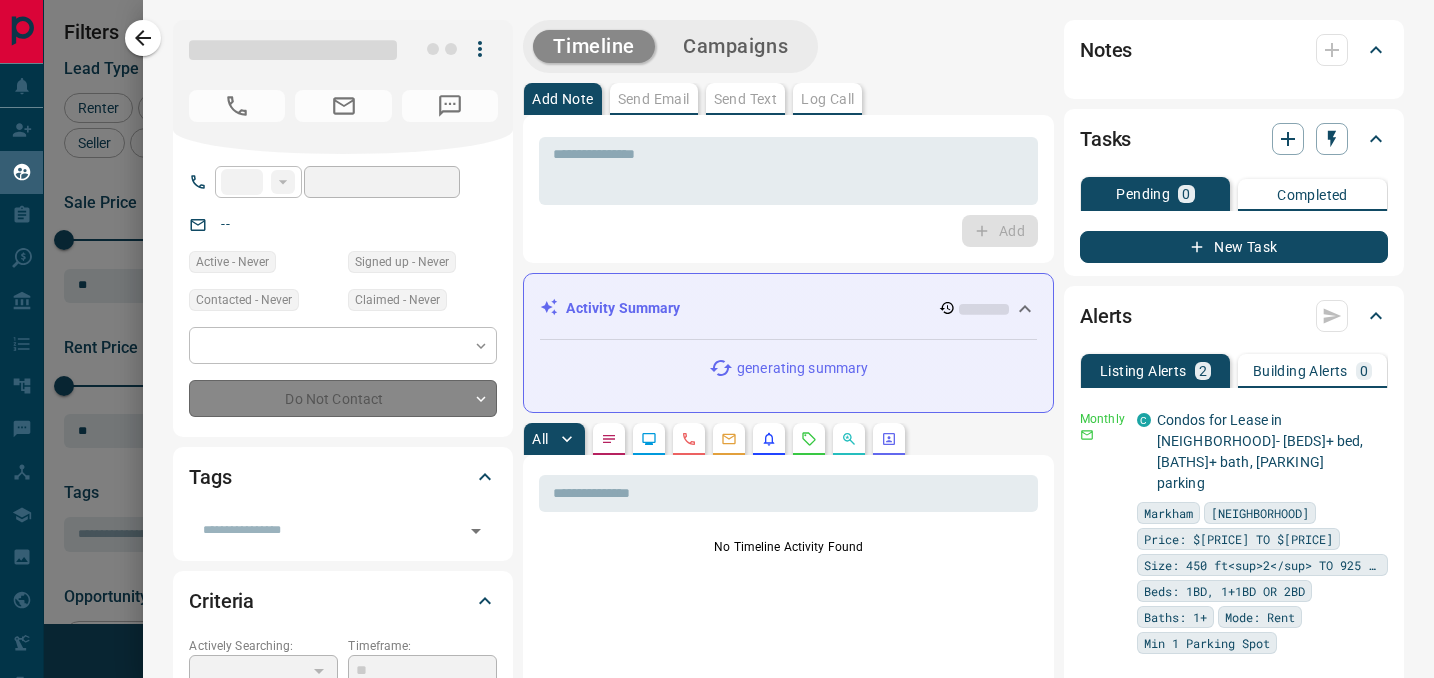 type on "*" 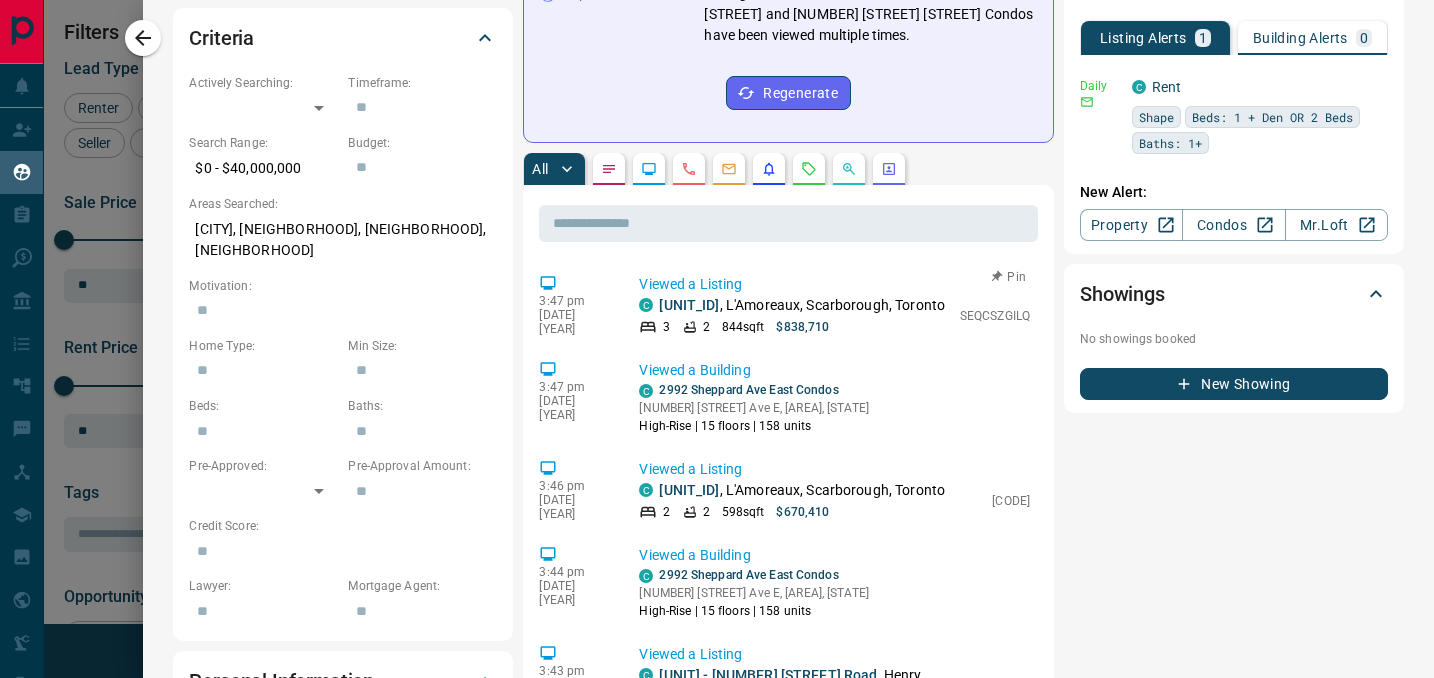 scroll, scrollTop: 592, scrollLeft: 0, axis: vertical 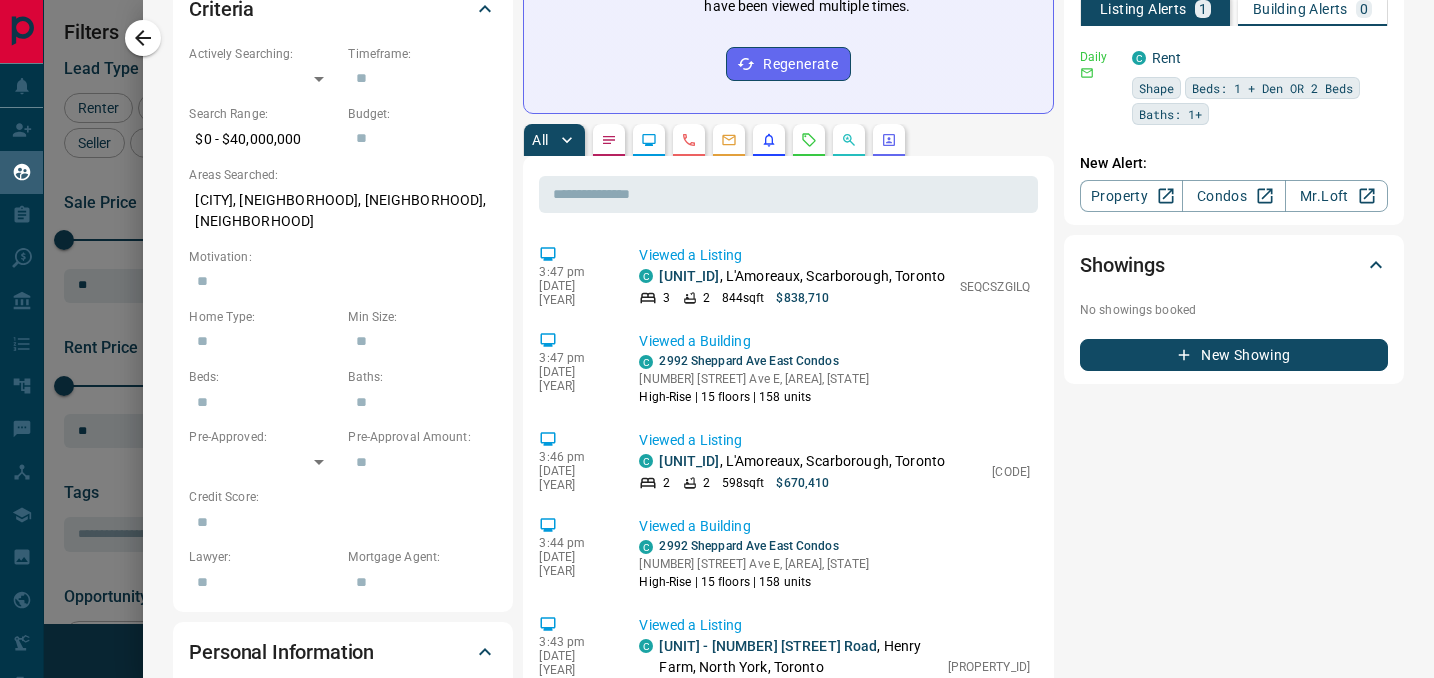 click at bounding box center [689, 140] 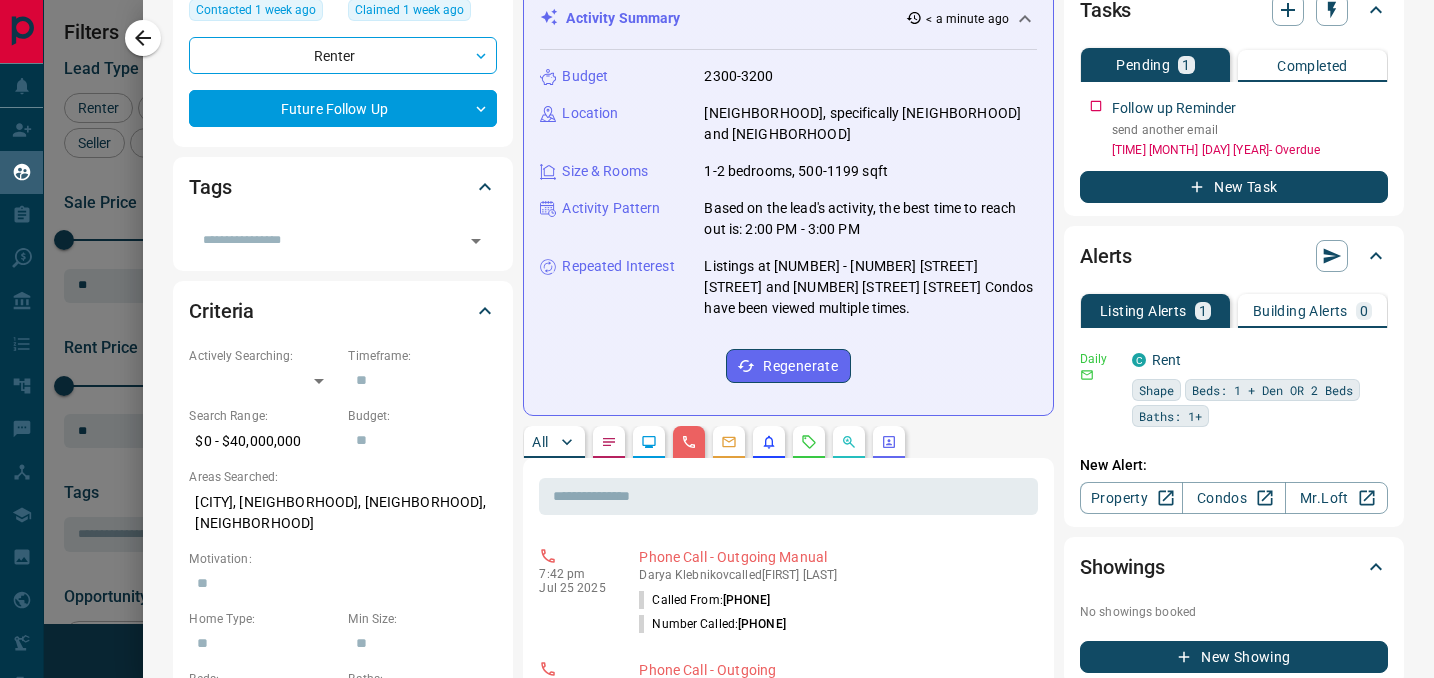 scroll, scrollTop: 289, scrollLeft: 0, axis: vertical 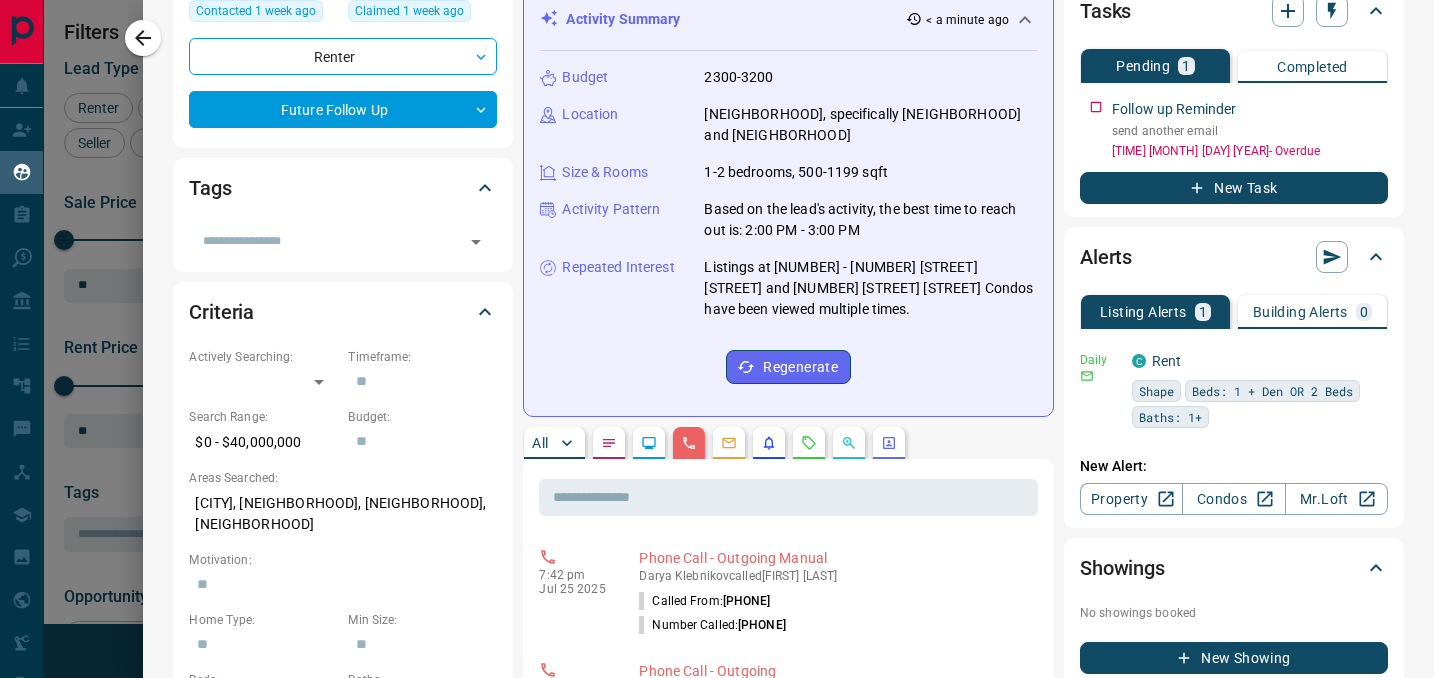 click at bounding box center (729, 443) 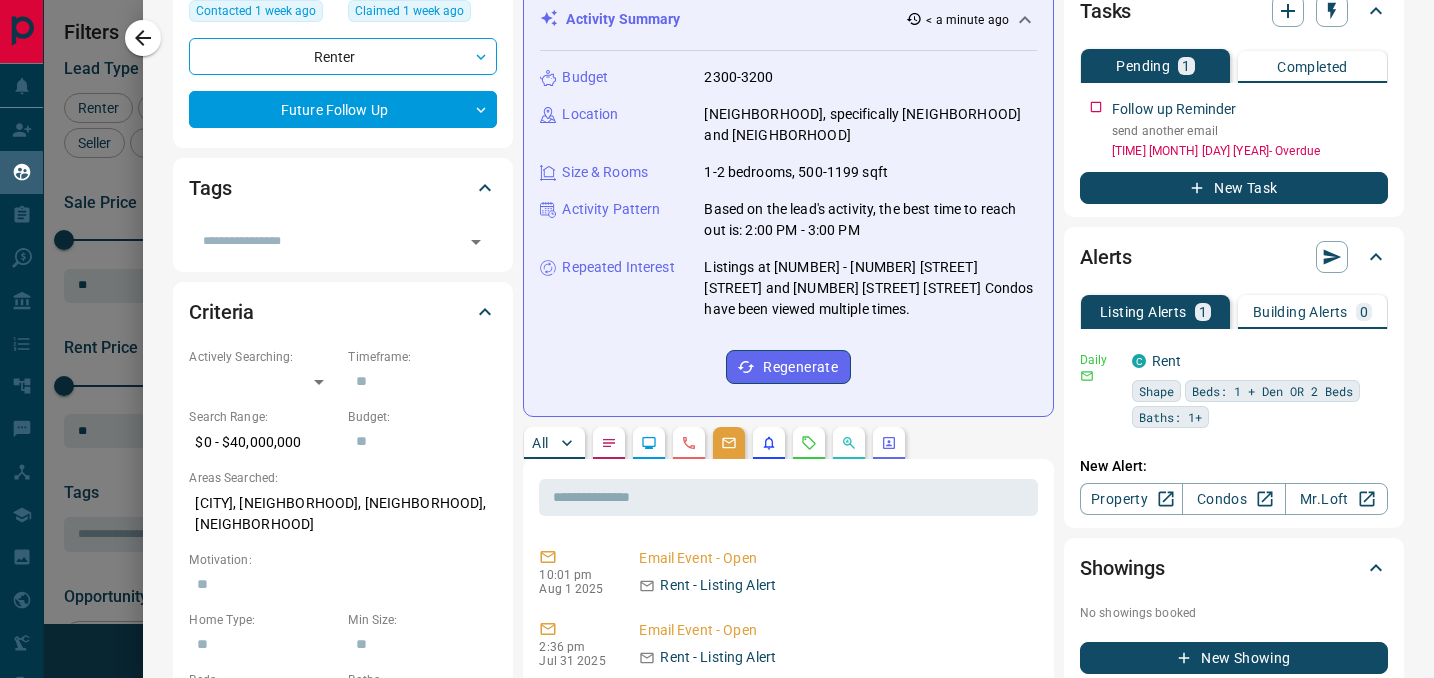 scroll, scrollTop: 479, scrollLeft: 0, axis: vertical 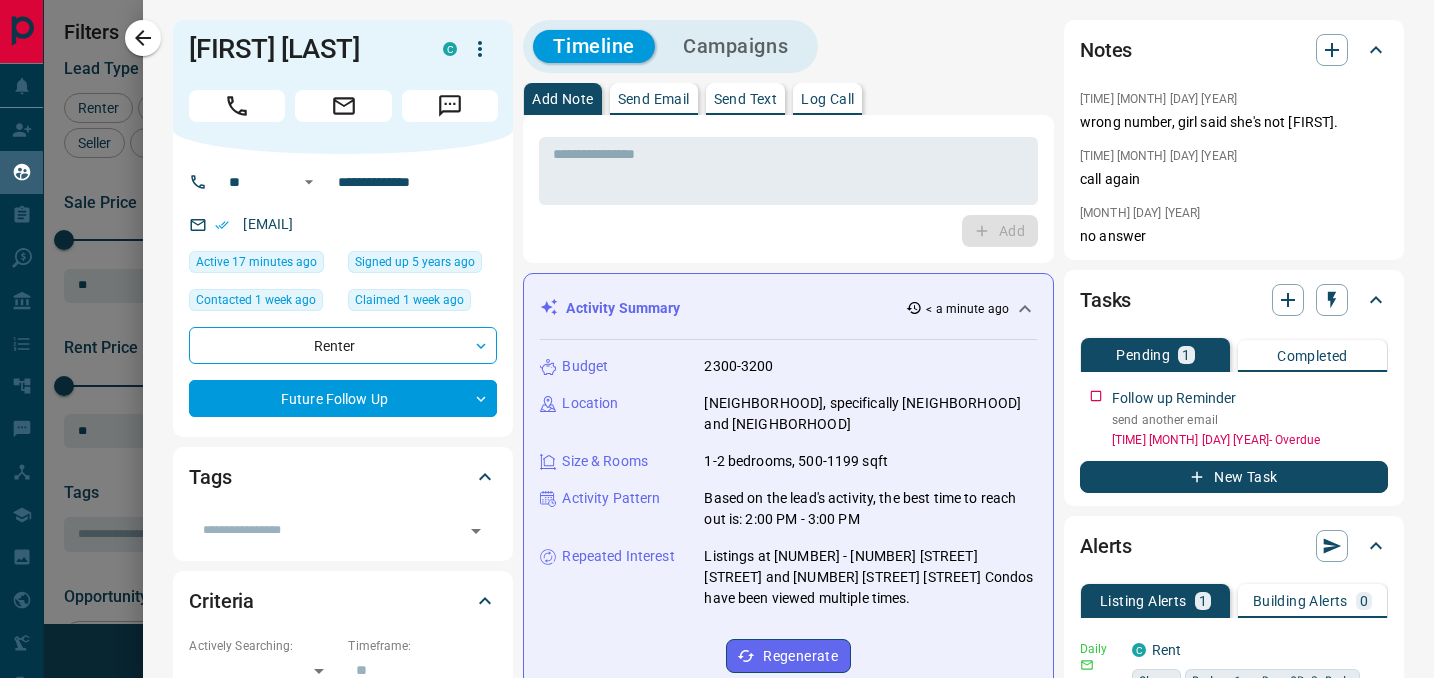 click on "Send Email" at bounding box center (654, 99) 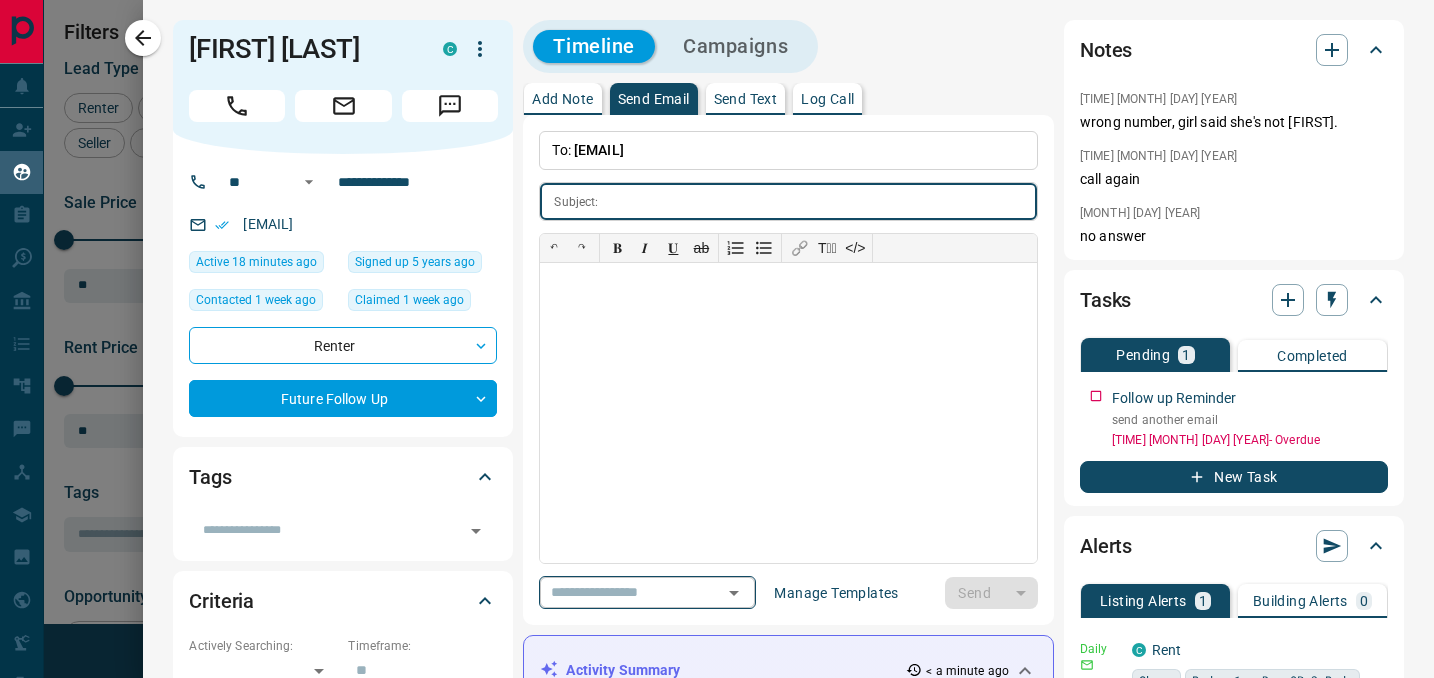 click 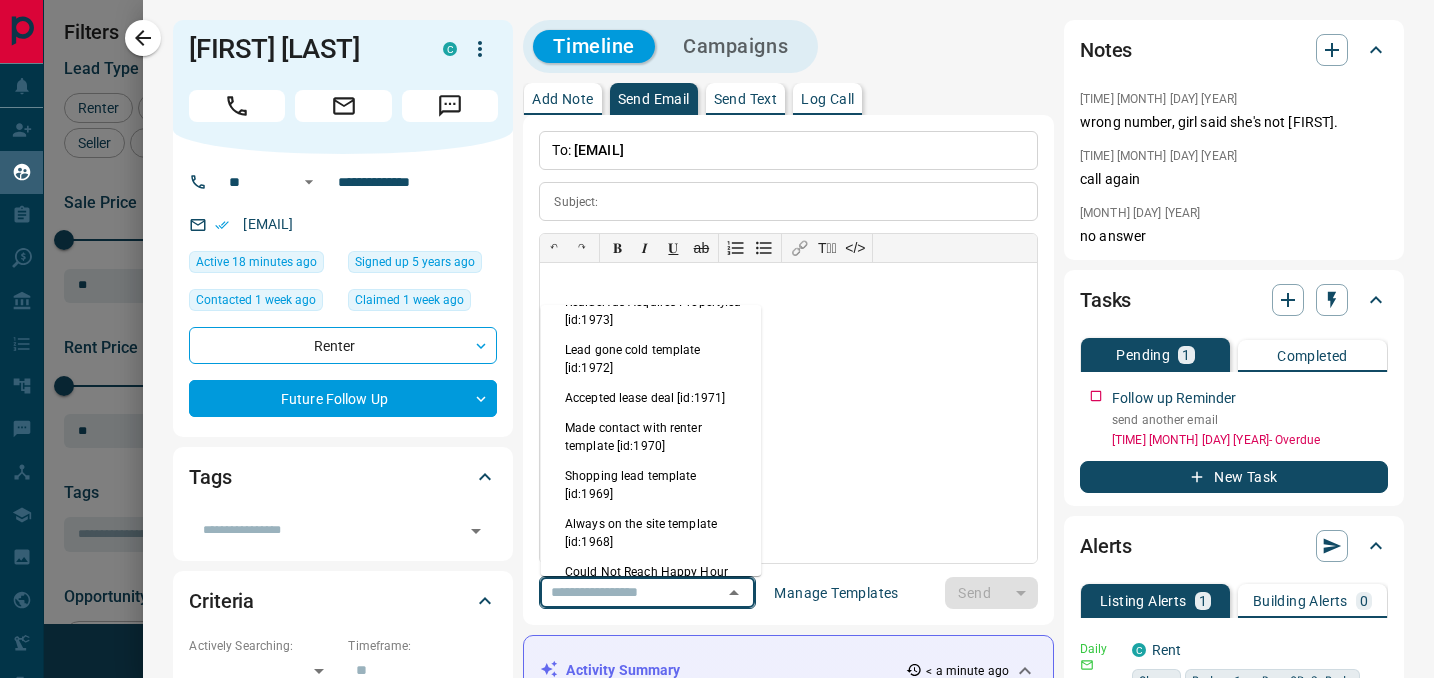 scroll, scrollTop: 922, scrollLeft: 0, axis: vertical 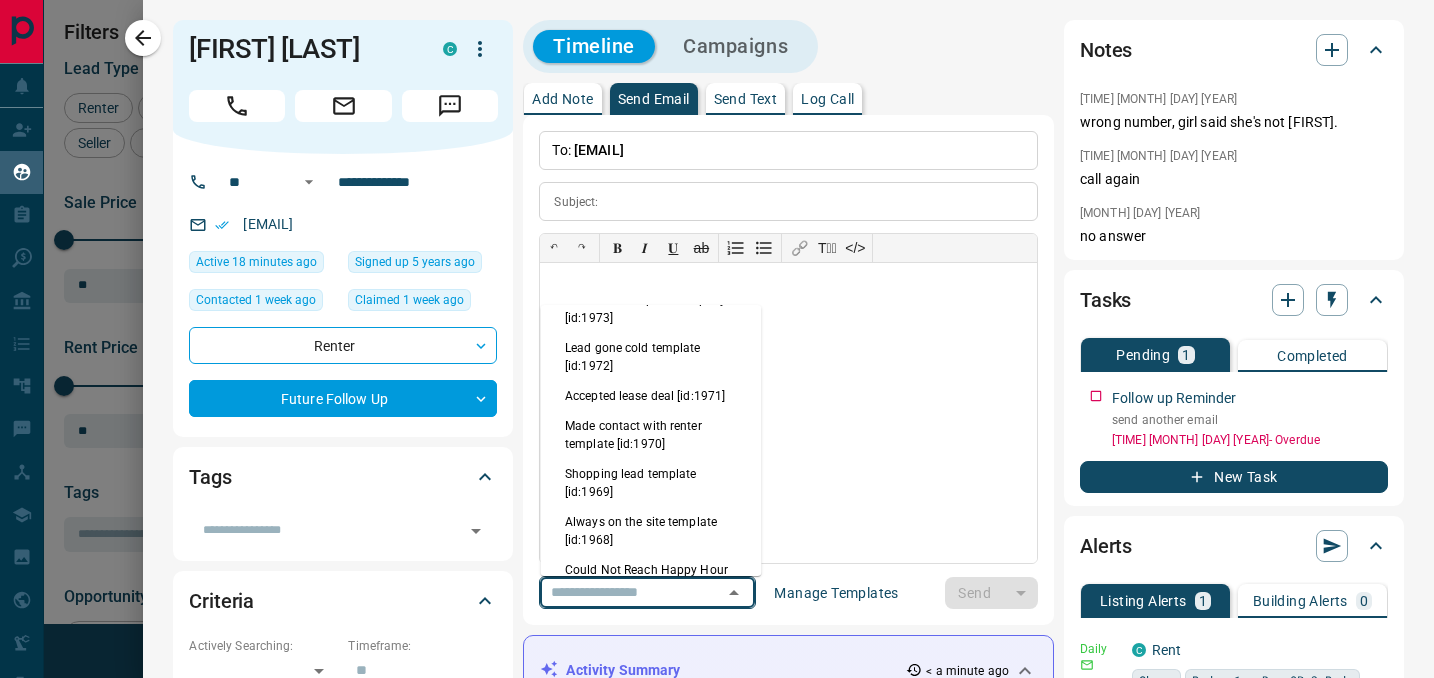 click on "Lead gone cold template [id:1972]" at bounding box center (651, 357) 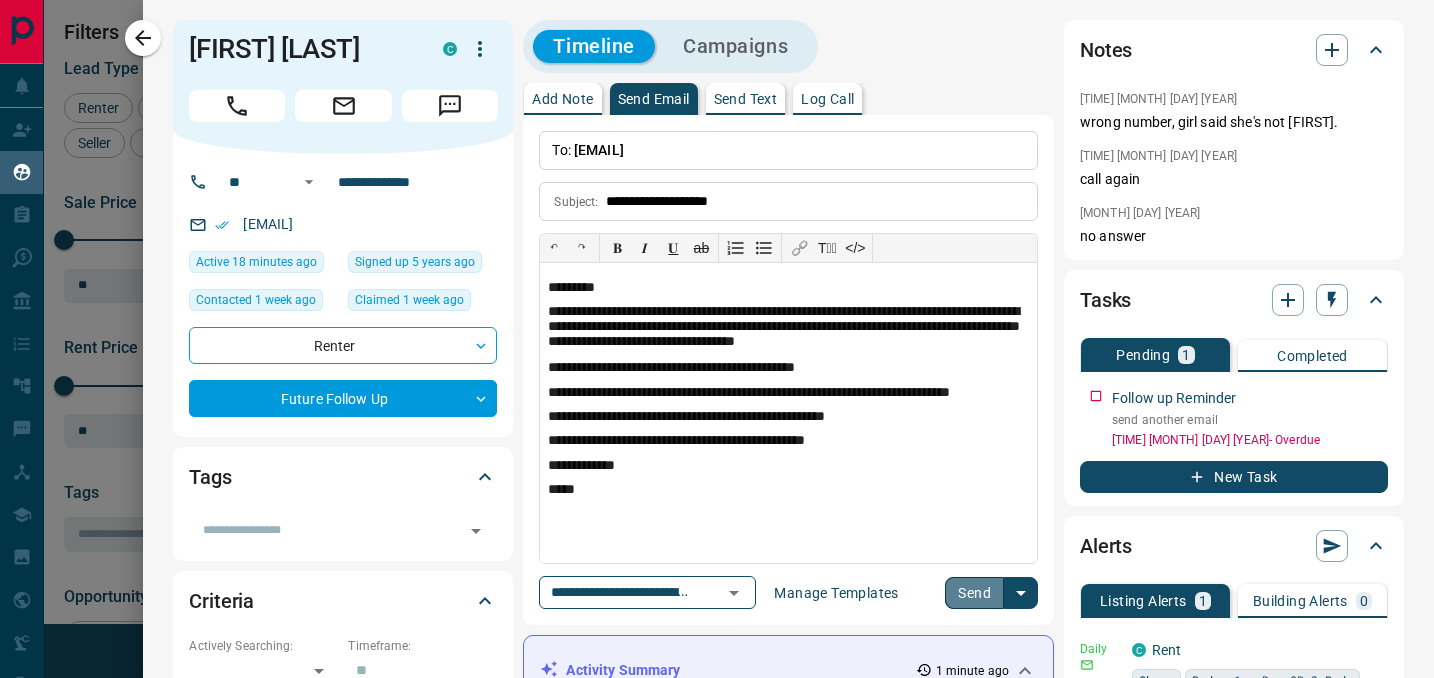 click on "Send" at bounding box center [974, 593] 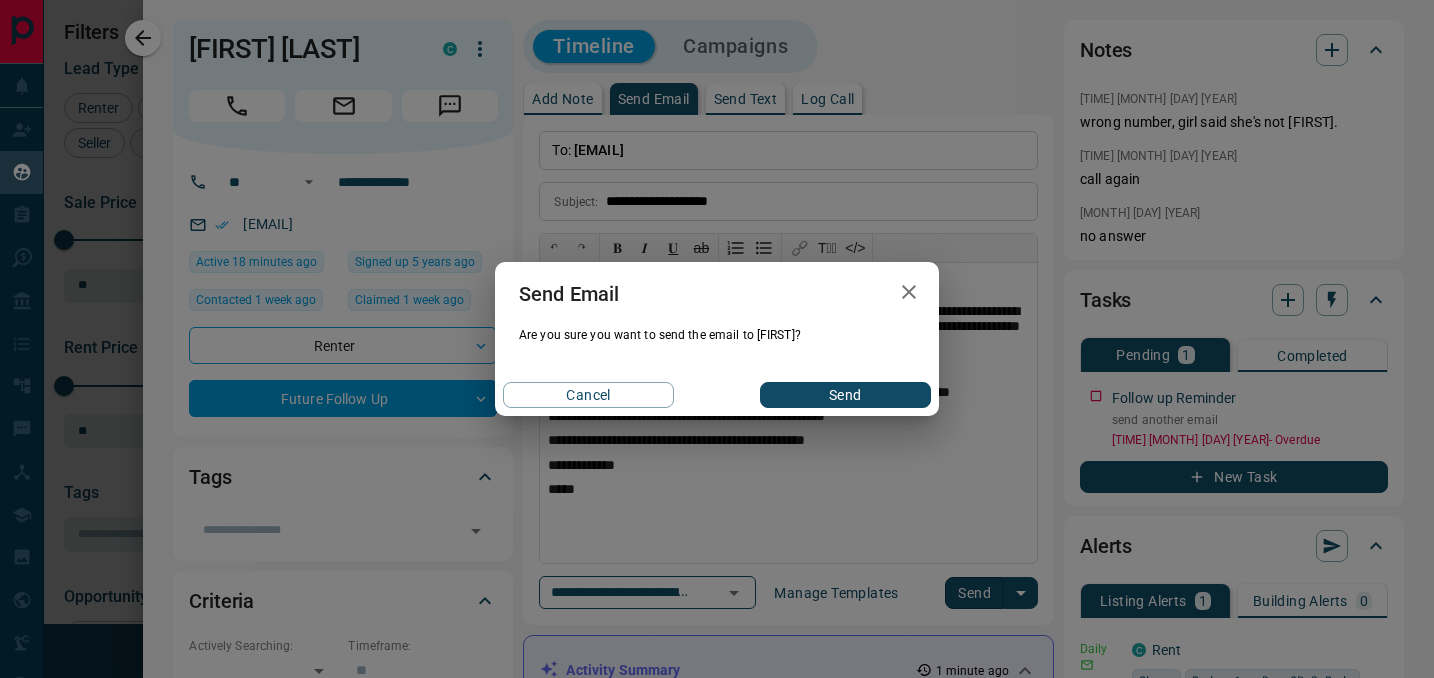 click on "Send" at bounding box center [845, 395] 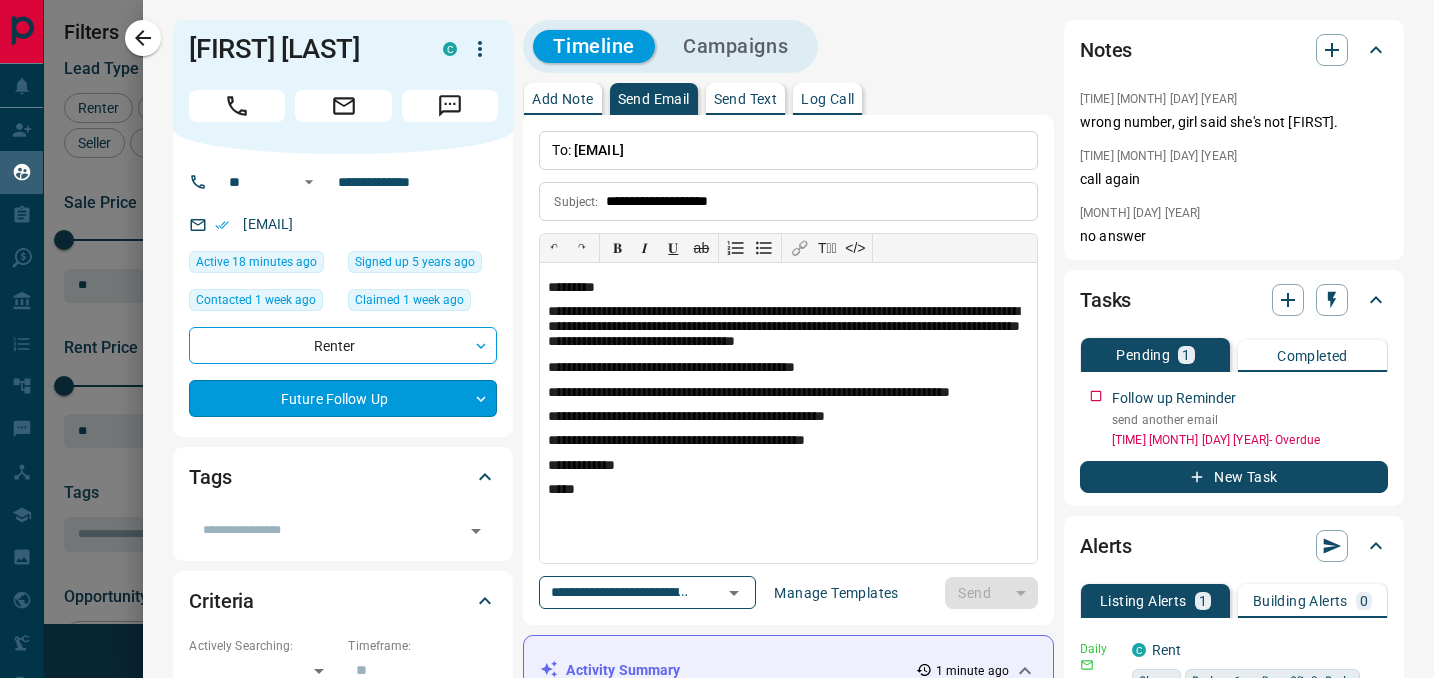 click on "Lead Transfers Claim Leads My Leads Tasks Opportunities Deals Campaigns Automations Messages Broker Bay Training Media Services Agent Resources Precon Worksheet Mobile Apps Disclosure Logout My Leads Filters 1 Manage Tabs New Lead All 268 TBD 144 Do Not Contact - Not Responsive 8 Bogus 3 Just Browsing 25 Criteria Obtained 27 Future Follow Up 25 Warm 23 HOT - Taken on Showings 3 Submitted Offer 1 Client 9 Name Details Last Active Claimed Date Status Tags [FIRST] [LAST] Agent P $--- [CITY], [CITY], +6 [TIME] ago Contacted [TIME] ago [TIME] ago Signed up [TIME] ago TBD + [FIRST] [LAST] Renter C $0 - $40M [NEIGHBORHOOD], [CITY] [TIME] ago Contacted [TIME] ago [TIME] ago Signed up [TIME] ago Future Follow Up + [FIRST] [LAST] Buyer, Renter $--- [TIME] ago [TIME] ago Personal Lead Signed up [TIME] ago TBD + [FIRST] [LAST] Renter C $2K - $4K [NEIGHBORHOOD], [CITY] [TIME] ago Contacted [TIME] ago [TIME] ago Signed up [TIME] ago Criteria Obtained + [FIRST] [LAST] Renter C $1K - $3K [TIME] ago +" at bounding box center (717, 326) 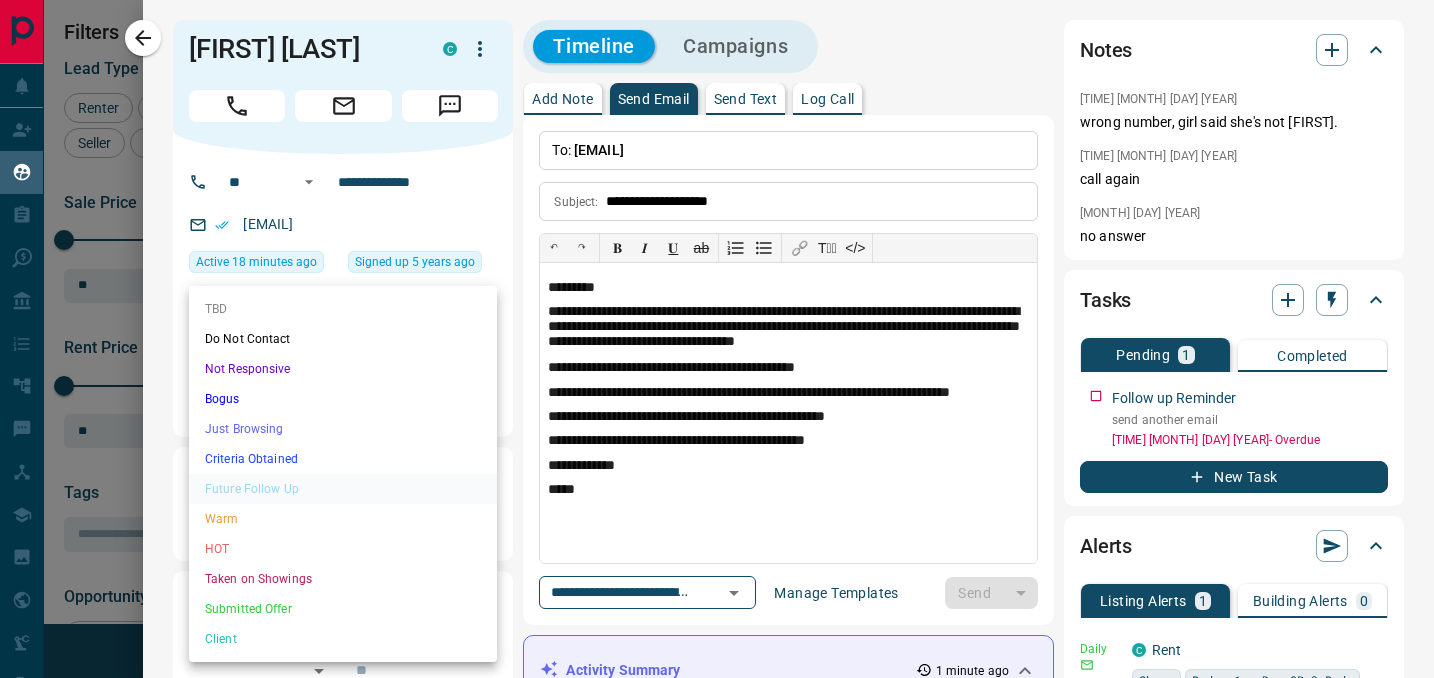 click on "TBD" at bounding box center [343, 309] 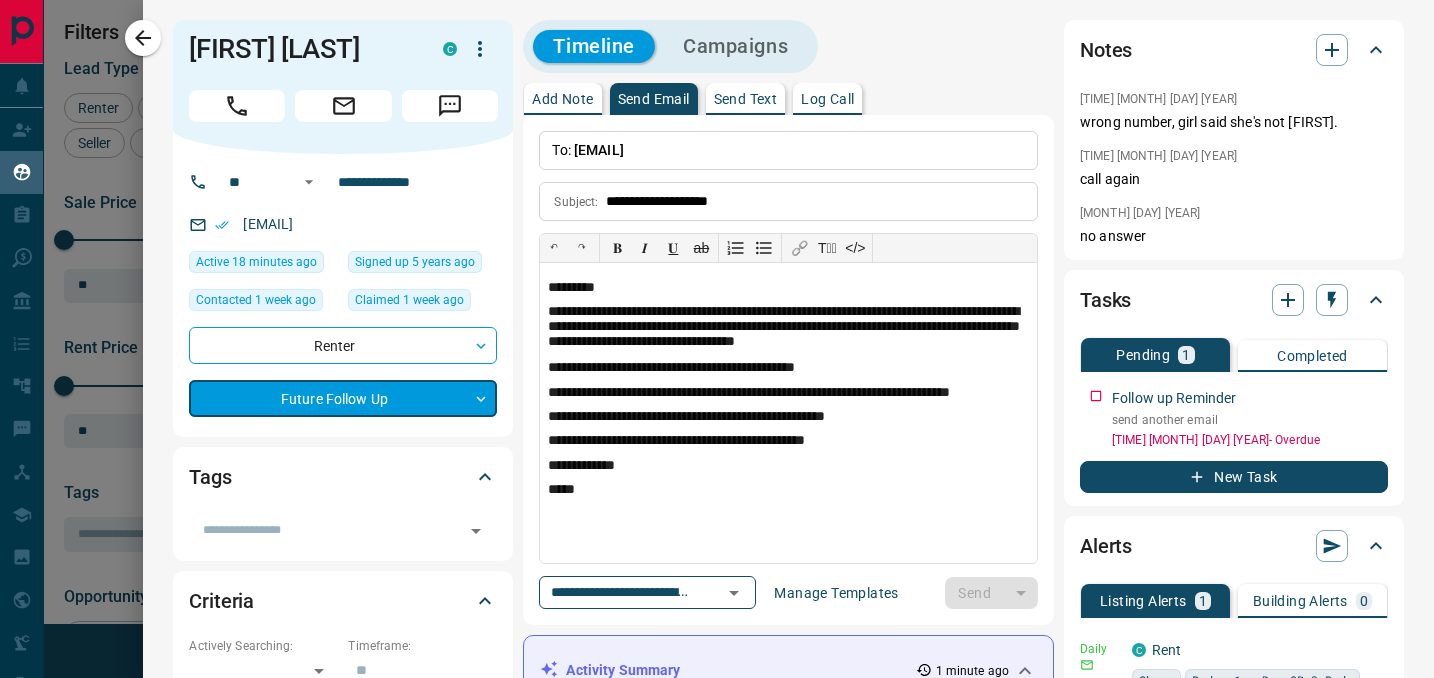 type 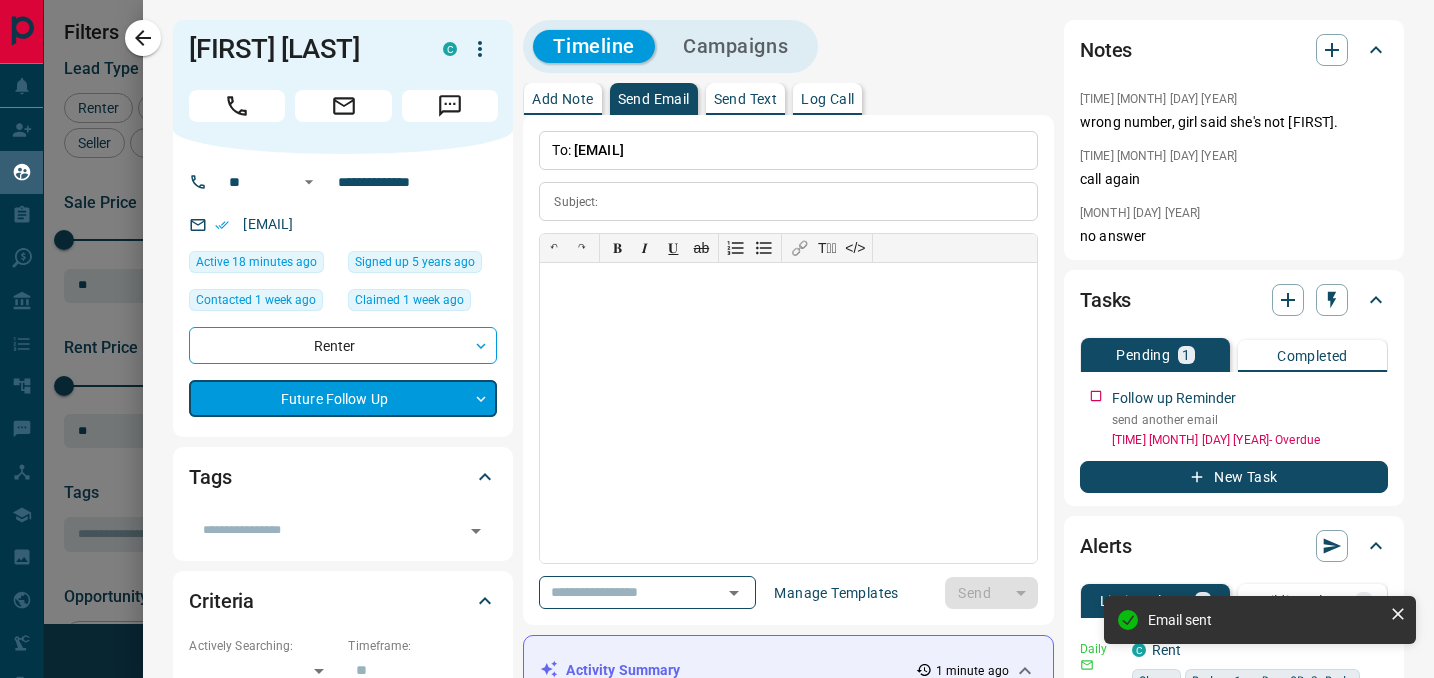 type on "**" 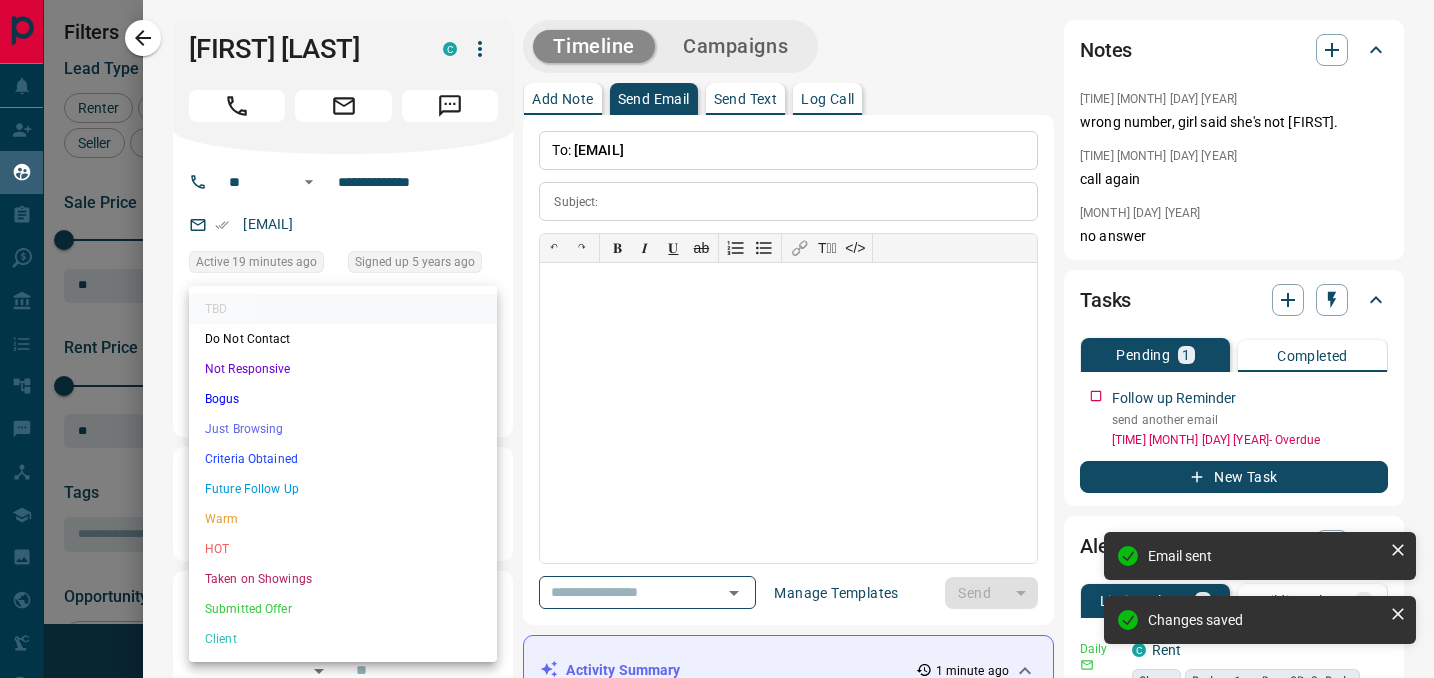click on "Lead Transfers Claim Leads My Leads Tasks Opportunities Deals Campaigns Automations Messages Broker Bay Training Media Services Agent Resources Precon Worksheet Mobile Apps Disclosure Logout My Leads Filters 1 Manage Tabs New Lead All 268 TBD 144 Do Not Contact - Not Responsive 8 Bogus 3 Just Browsing 25 Criteria Obtained 27 Future Follow Up 25 Warm 23 HOT - Taken on Showings 3 Submitted Offer 1 Client 9 Name Details Last Active Claimed Date Status Tags [FIRST] [LAST] Agent P $--- [CITY], [CITY], +6 [TIME] ago Contacted [TIME] ago [TIME] ago Signed up [TIME] ago TBD + [FIRST] [LAST] Renter C $0 - $40M [NEIGHBORHOOD], [CITY] [TIME] ago Contacted [TIME] ago [TIME] ago Signed up [TIME] ago Future Follow Up + [FIRST] [LAST] Buyer, Renter $--- [TIME] ago [TIME] ago Personal Lead Signed up [TIME] ago TBD + [FIRST] [LAST] Renter C $2K - $4K [NEIGHBORHOOD], [CITY] [TIME] ago Contacted [TIME] ago [TIME] ago Signed up [TIME] ago Criteria Obtained + [FIRST] [LAST] Renter C $1K - $3K [TIME] ago +" at bounding box center (717, 326) 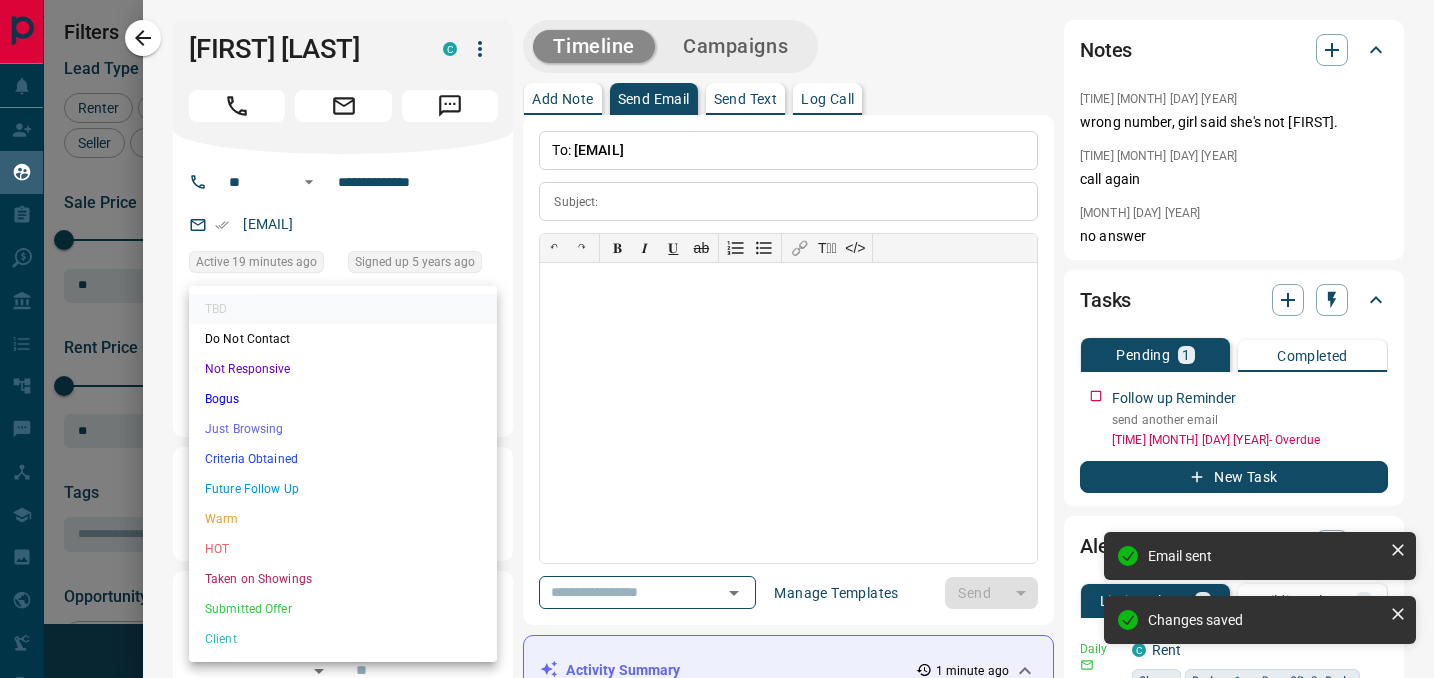 click at bounding box center [717, 339] 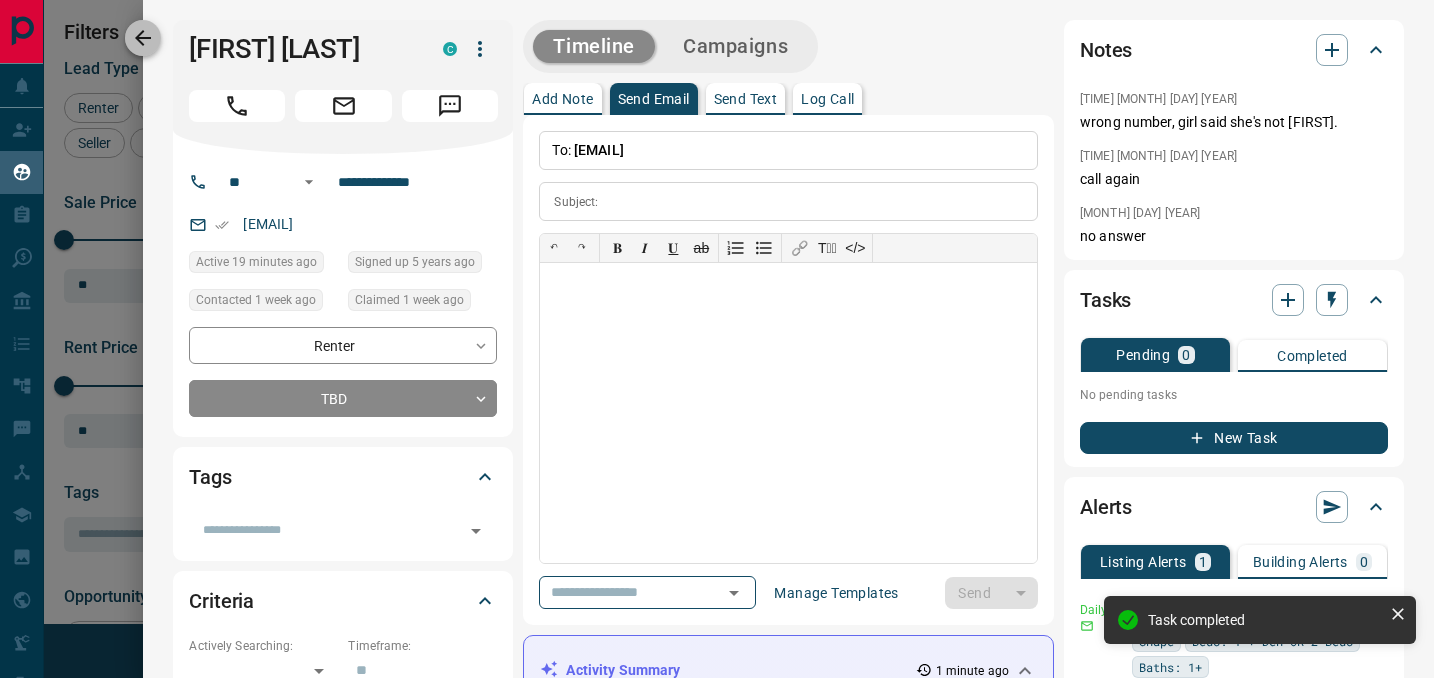 click 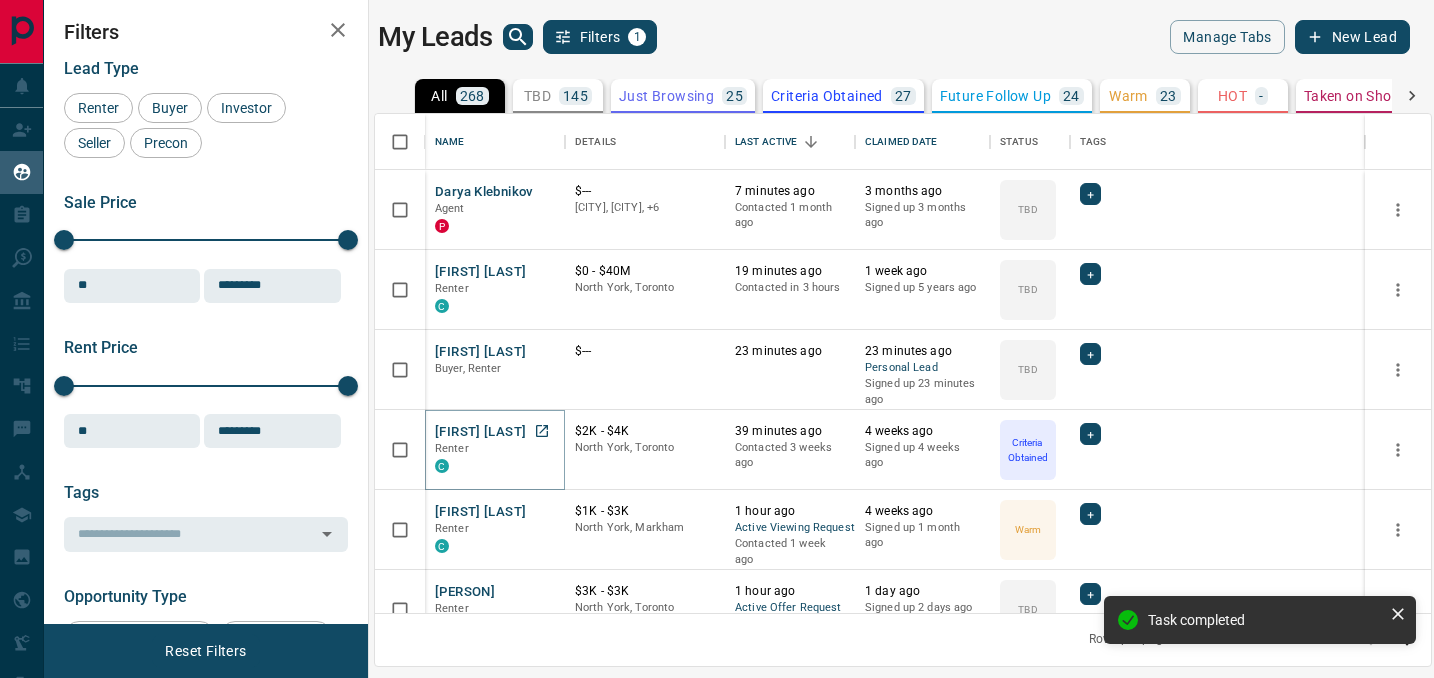 click on "[FIRST] [LAST]" at bounding box center [480, 432] 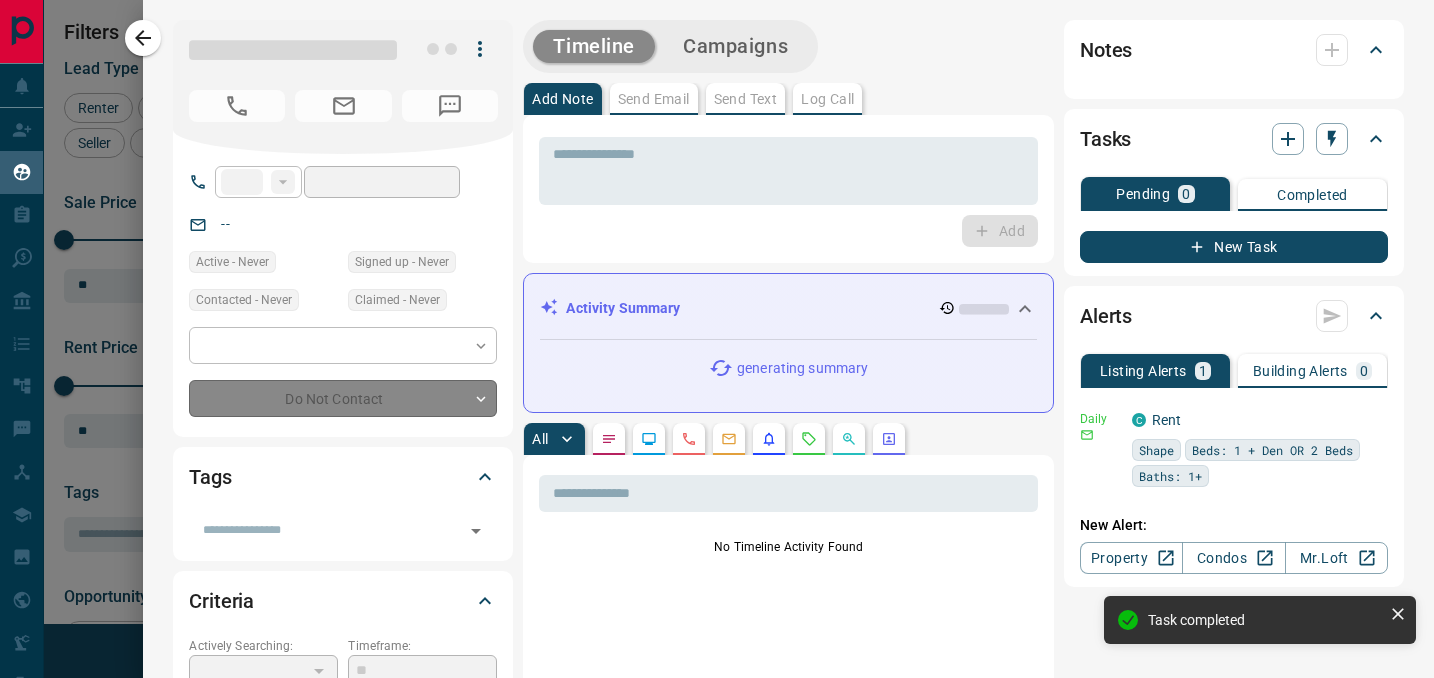 type on "**" 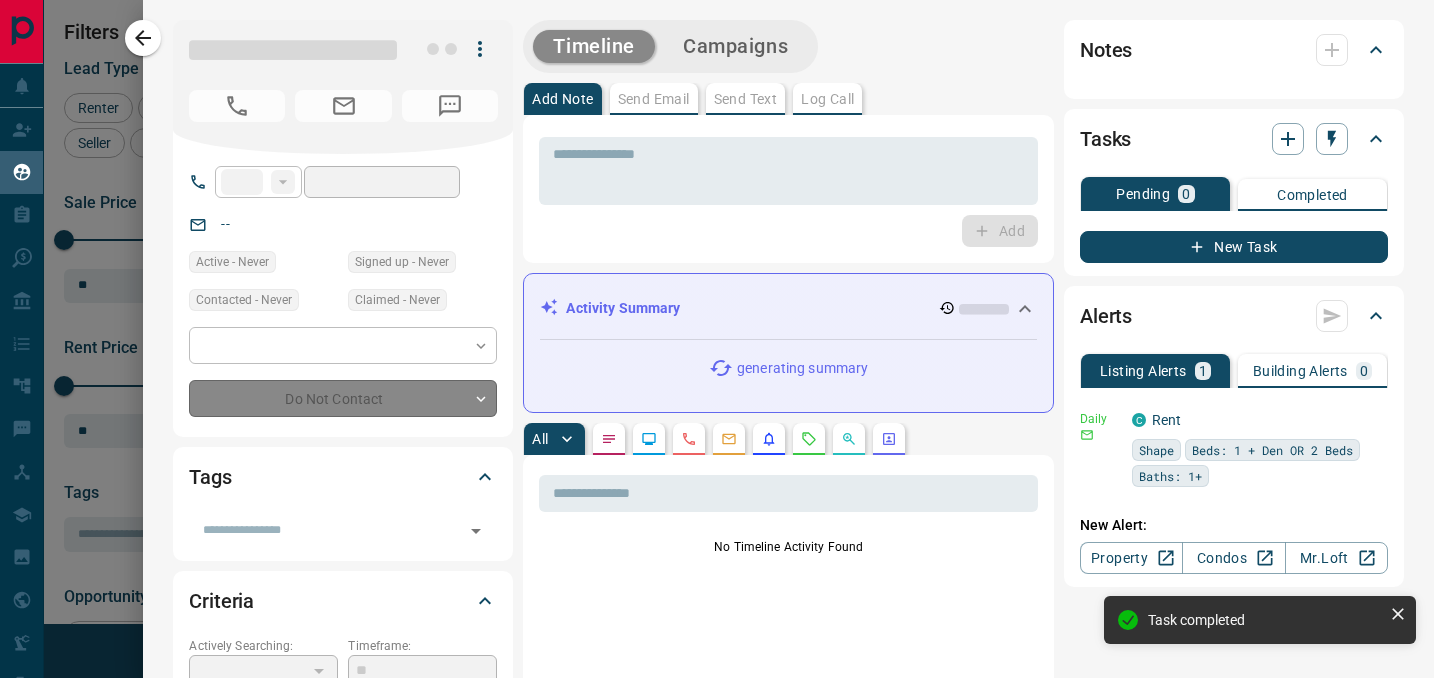type on "**********" 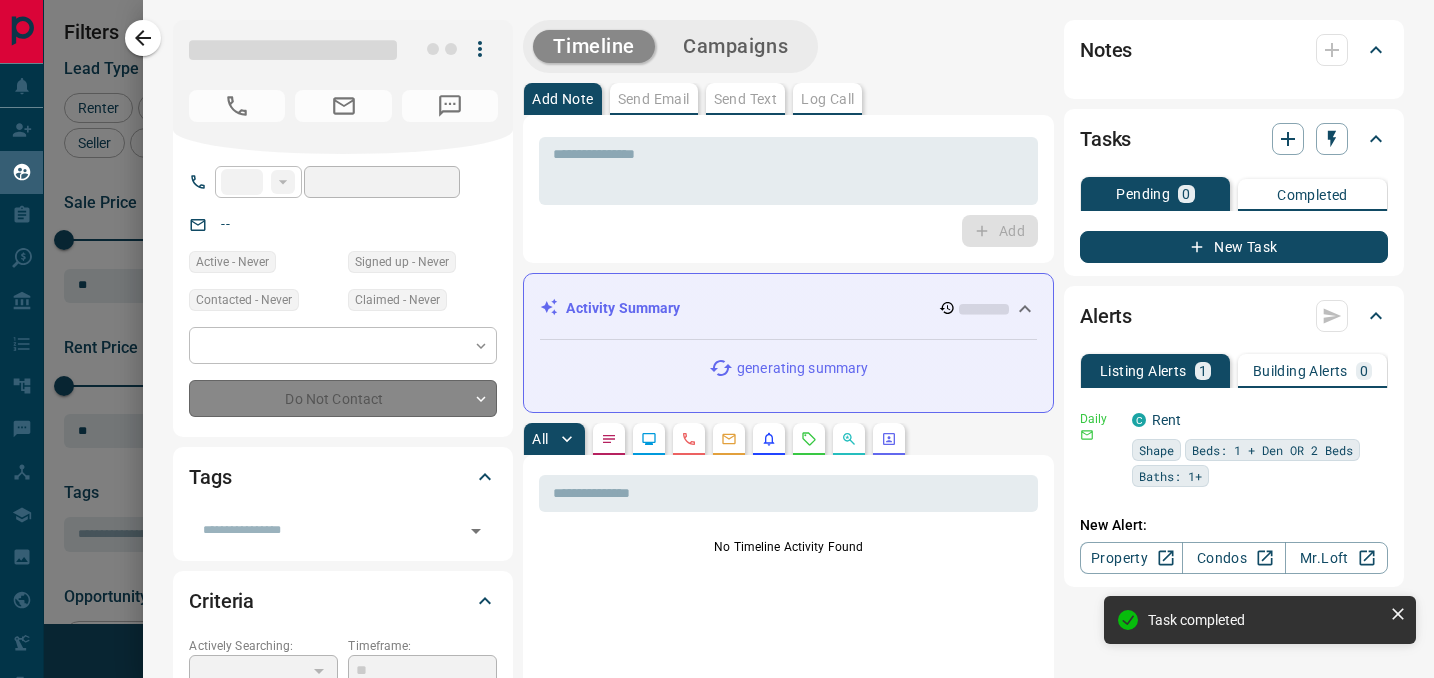 type on "**********" 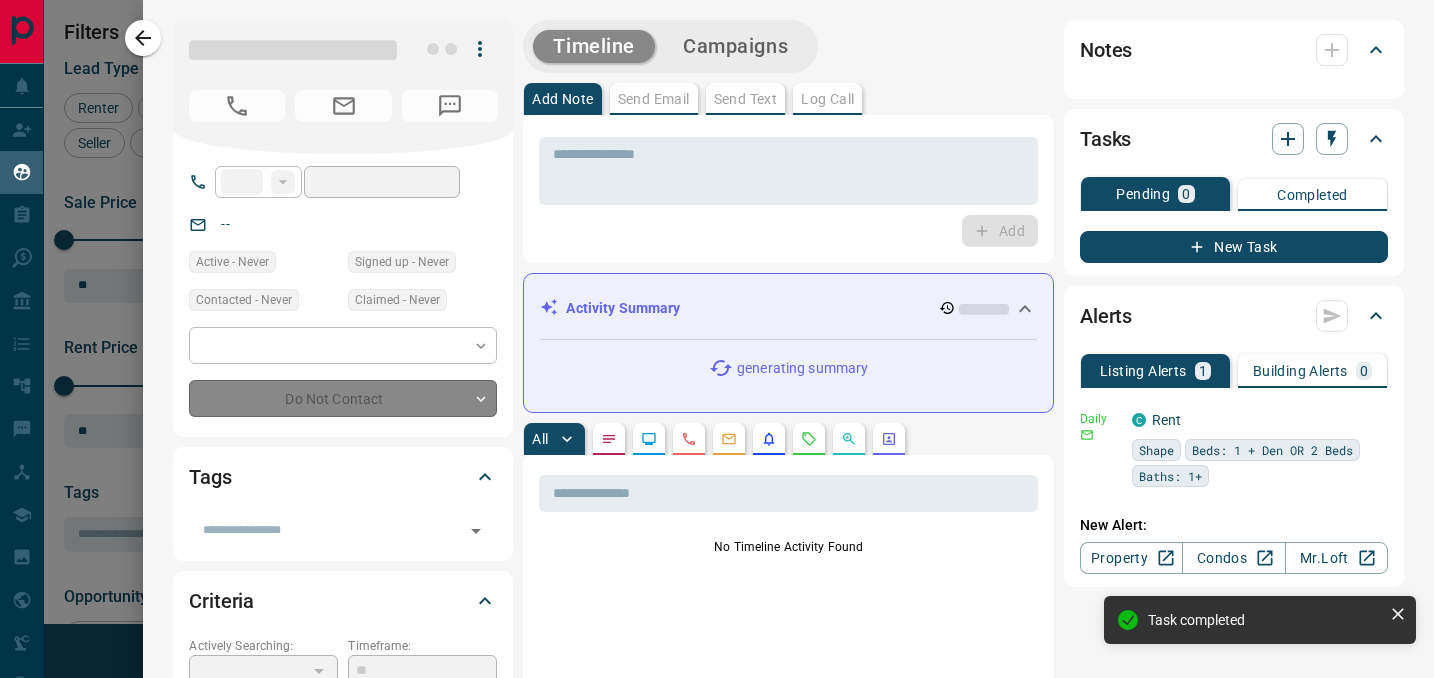 type on "*" 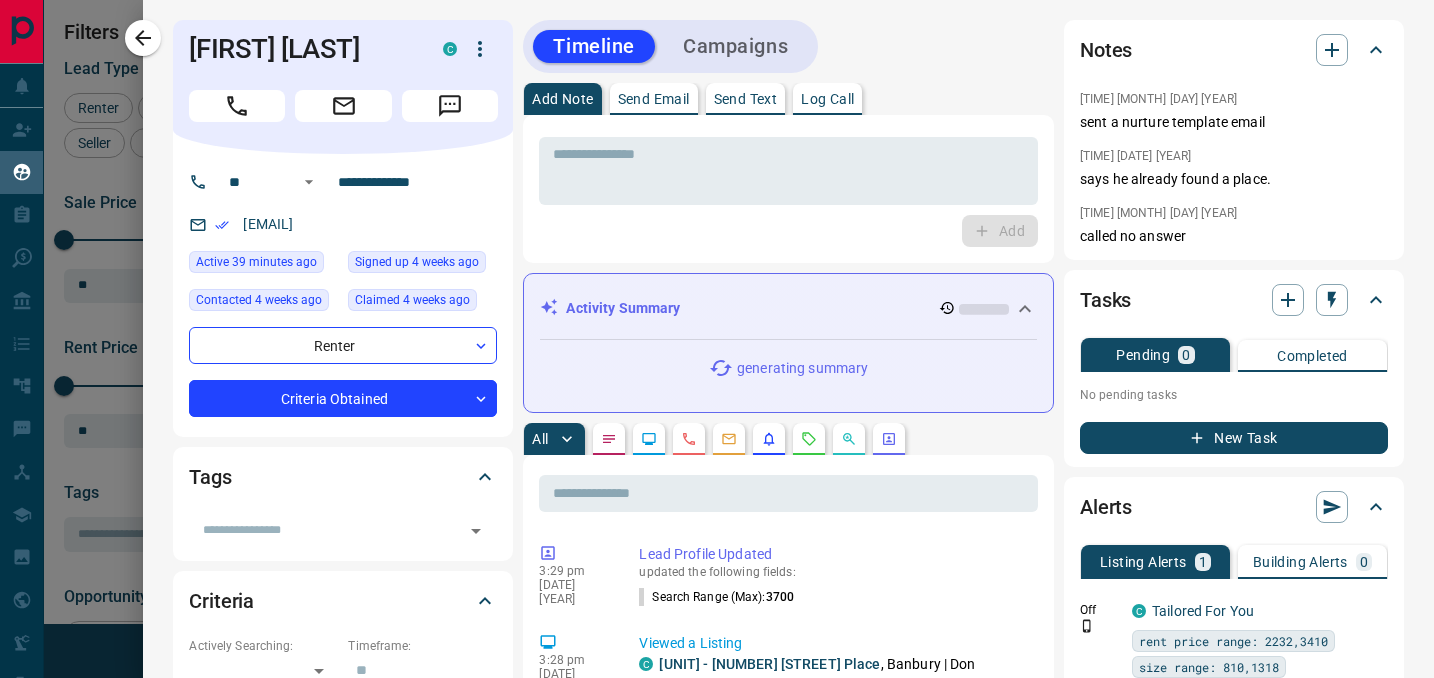 scroll, scrollTop: 207, scrollLeft: 0, axis: vertical 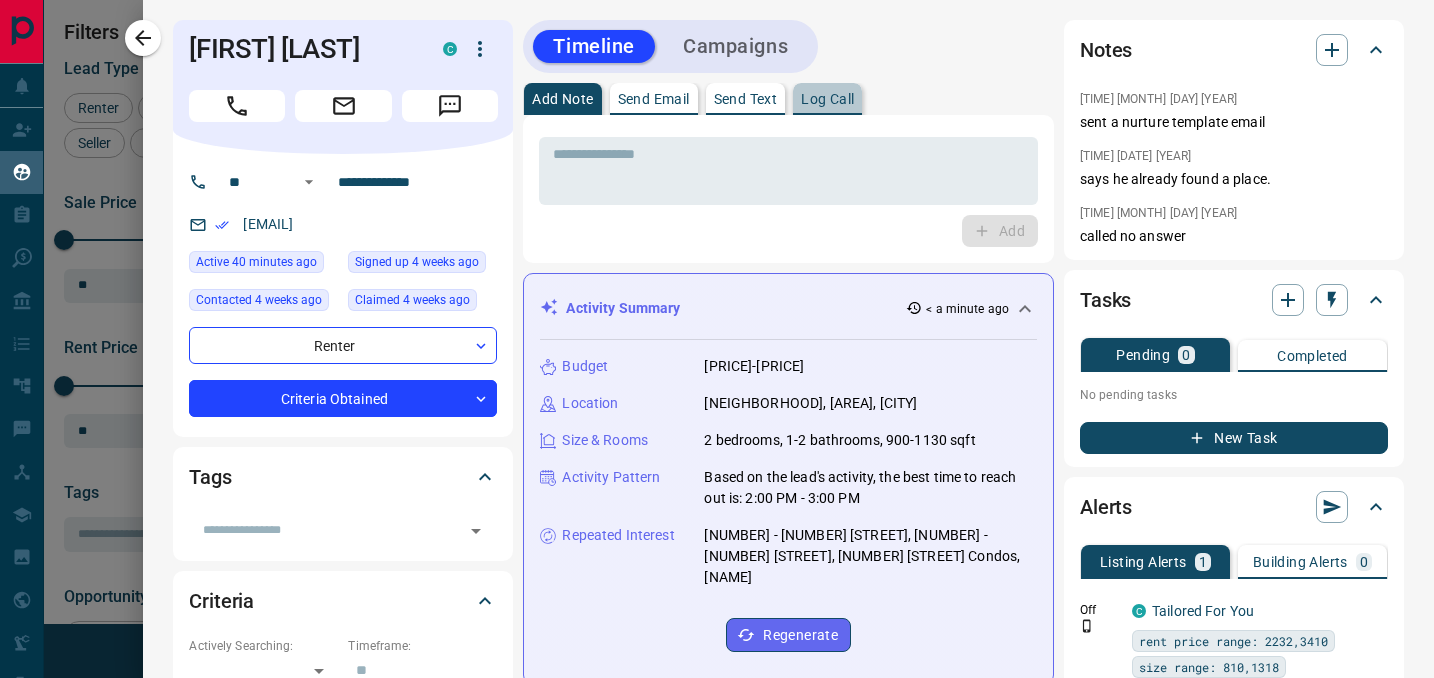 click on "Log Call" at bounding box center [827, 99] 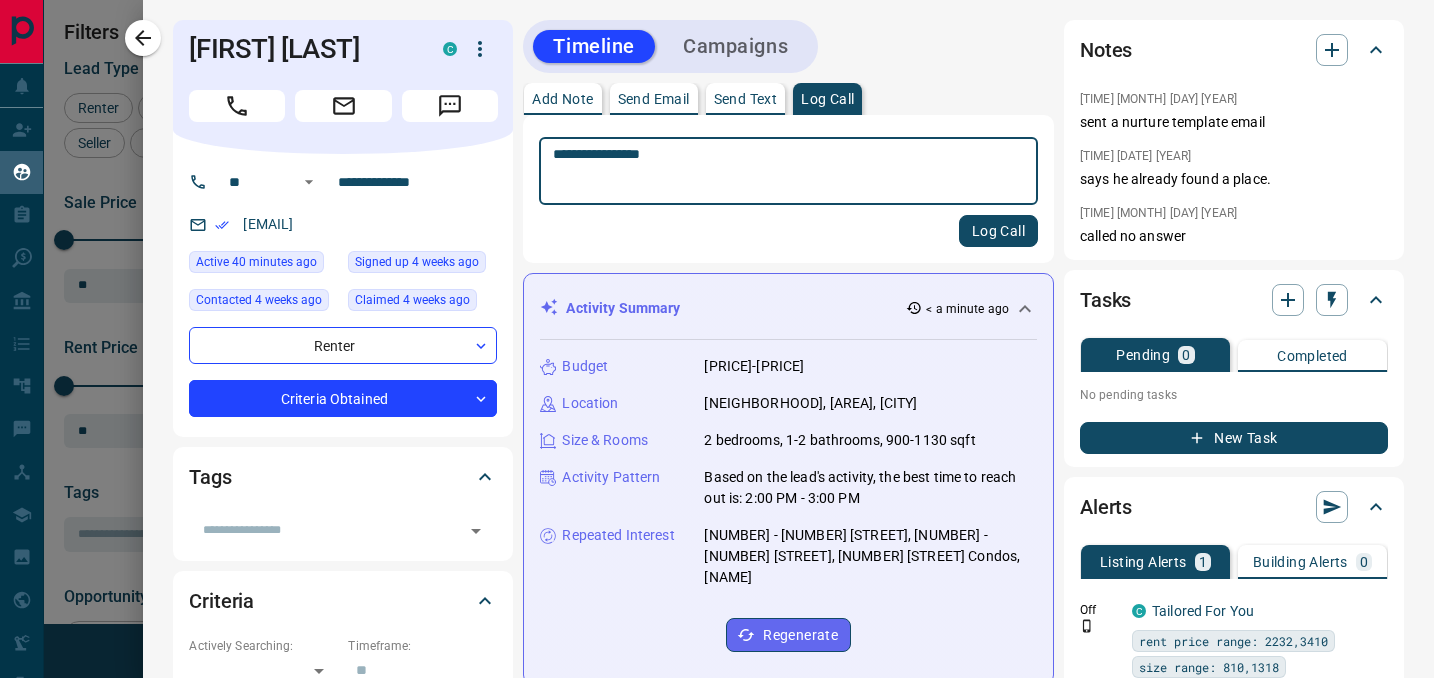 drag, startPoint x: 722, startPoint y: 167, endPoint x: 446, endPoint y: 127, distance: 278.88348 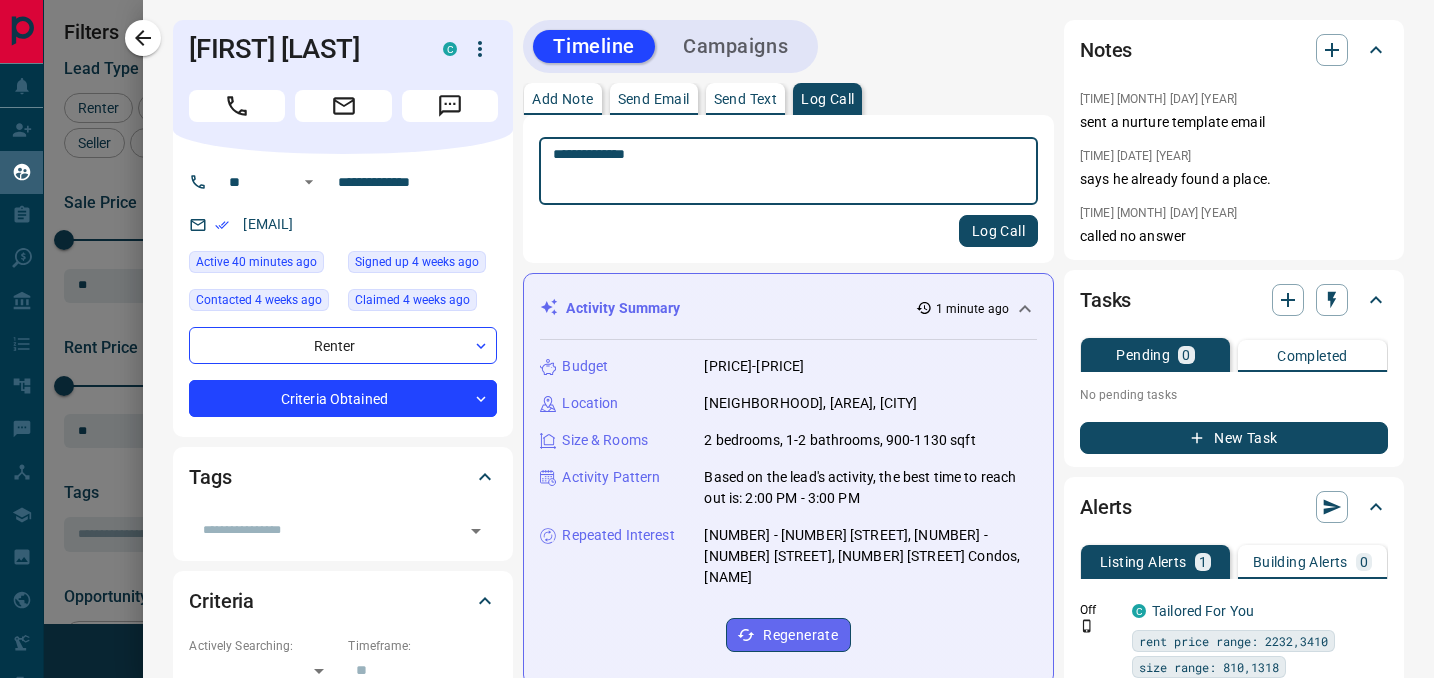 drag, startPoint x: 690, startPoint y: 165, endPoint x: 465, endPoint y: 143, distance: 226.073 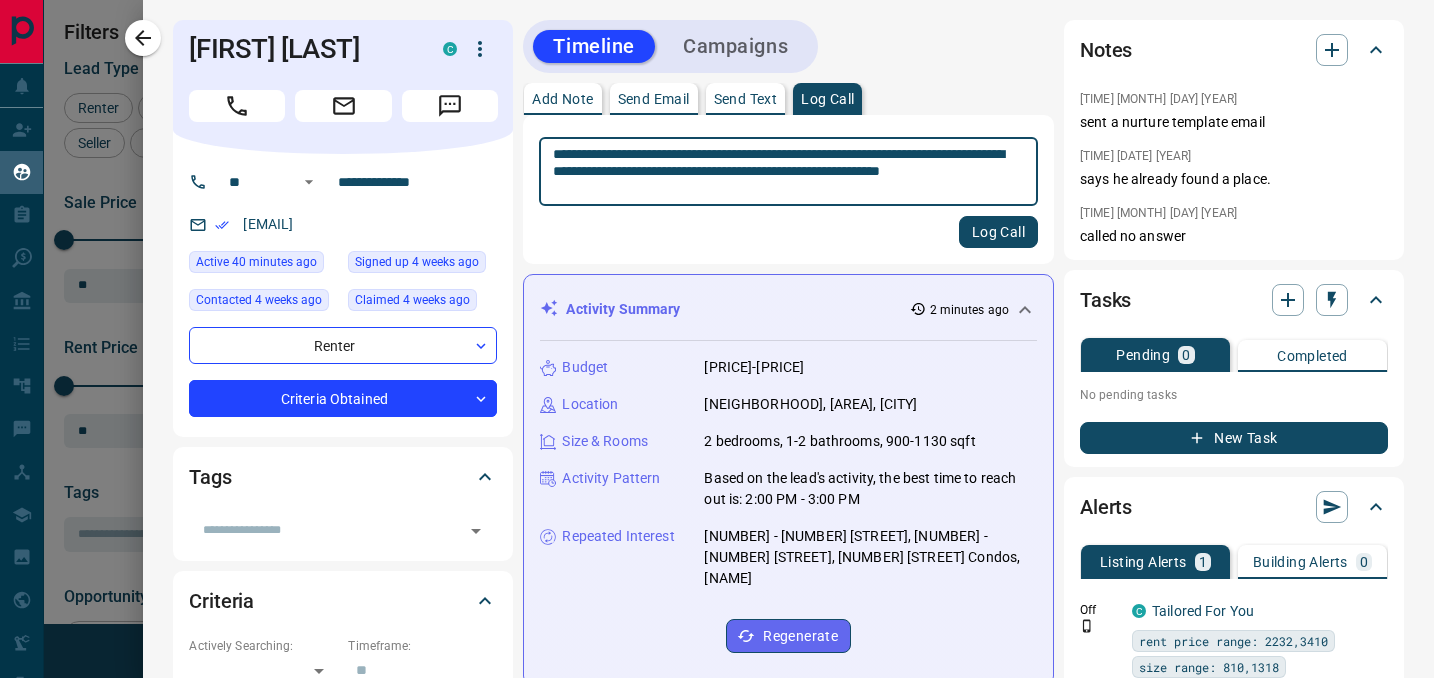 type on "**********" 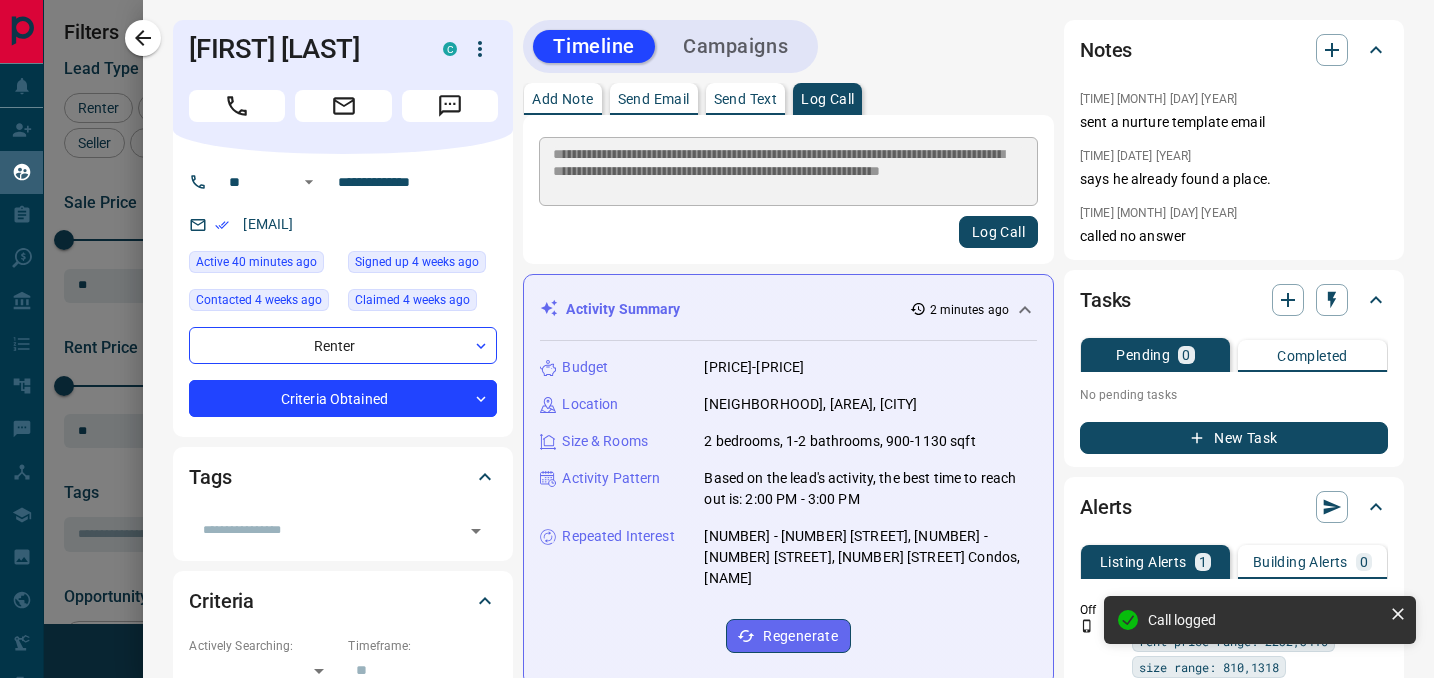 type 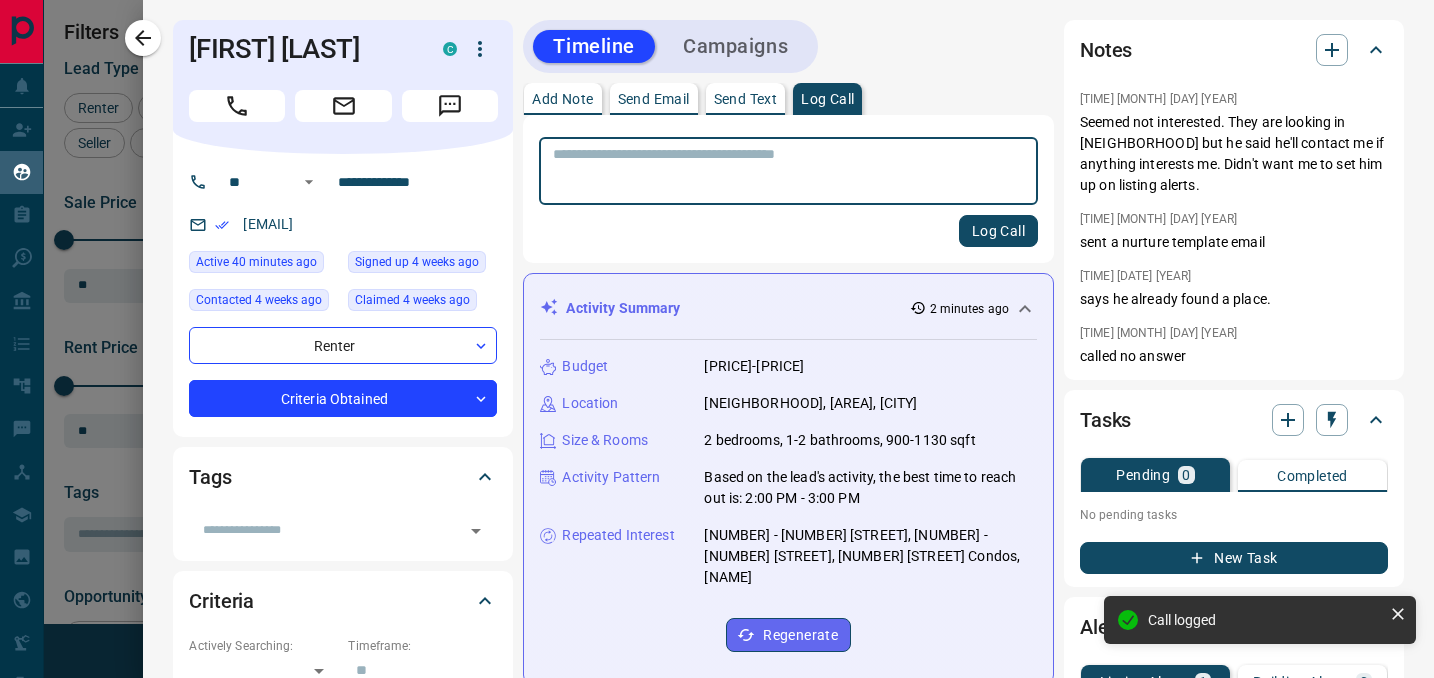 click on "Size: 450 ft<sup>2</sup>  TO 925 ft<sup>2</sup>
Areas Searched: [CITY], [CITY], [CITY], [CITY] | [CITY]" at bounding box center [788, 1235] 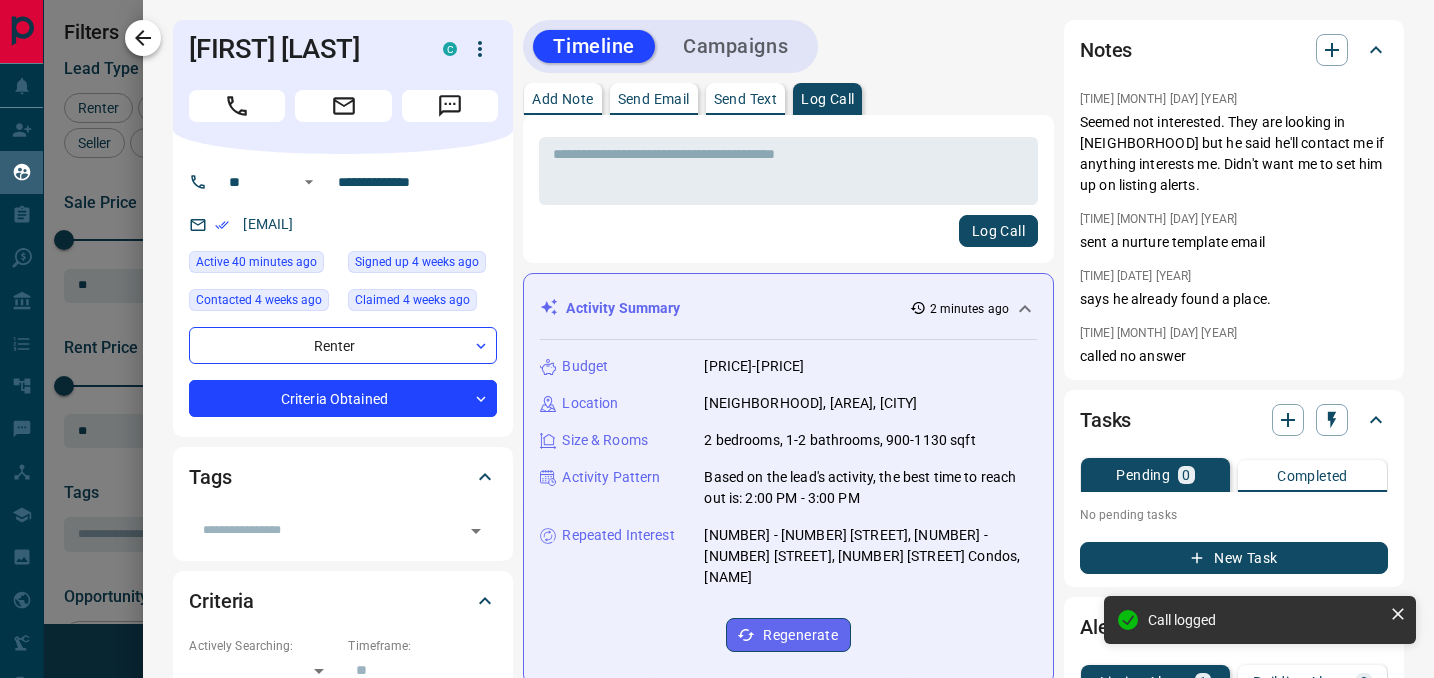 click 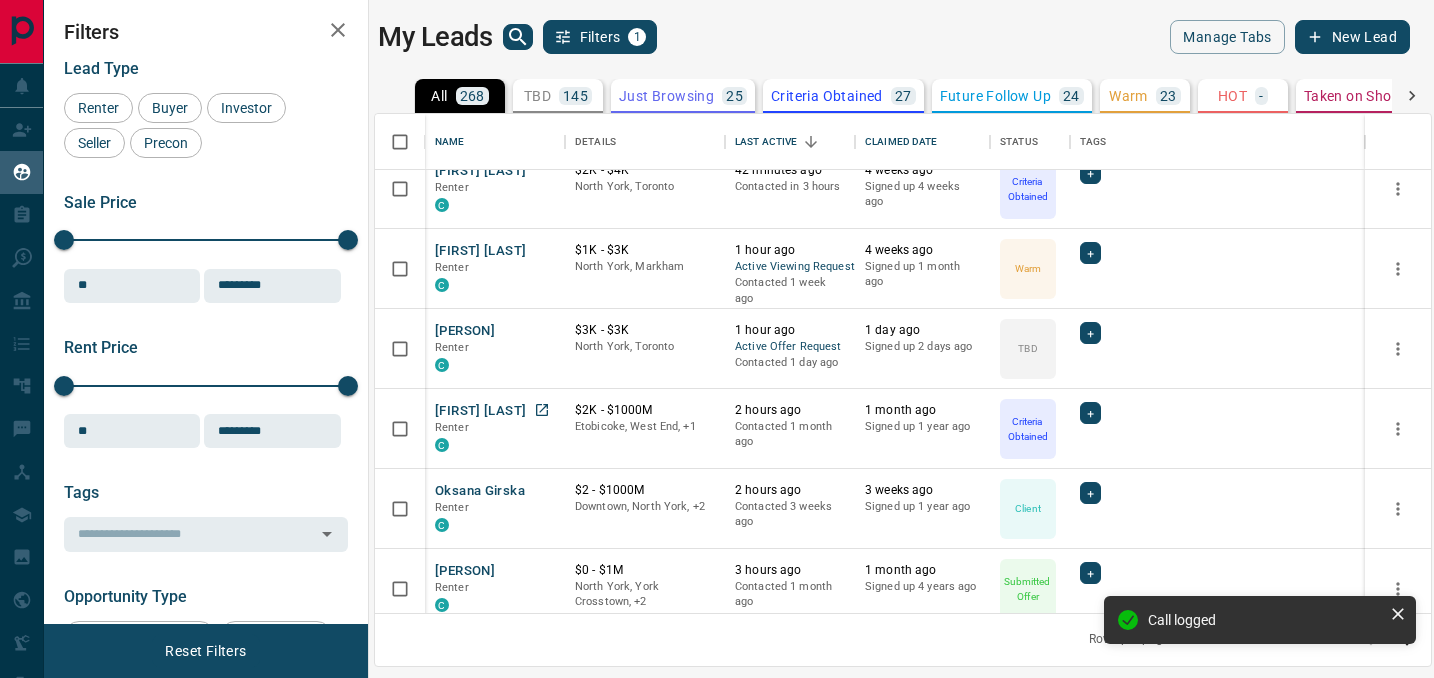 scroll, scrollTop: 269, scrollLeft: 0, axis: vertical 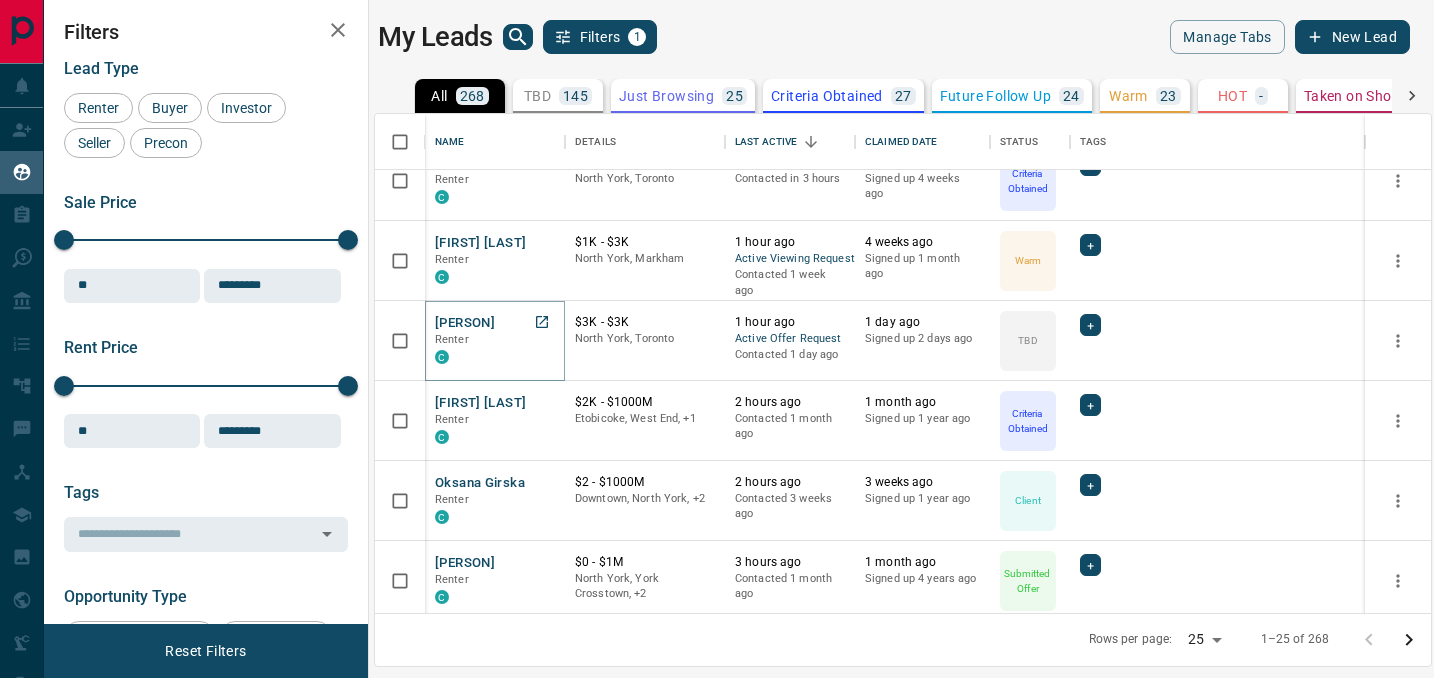 click on "[PERSON]" at bounding box center [465, 323] 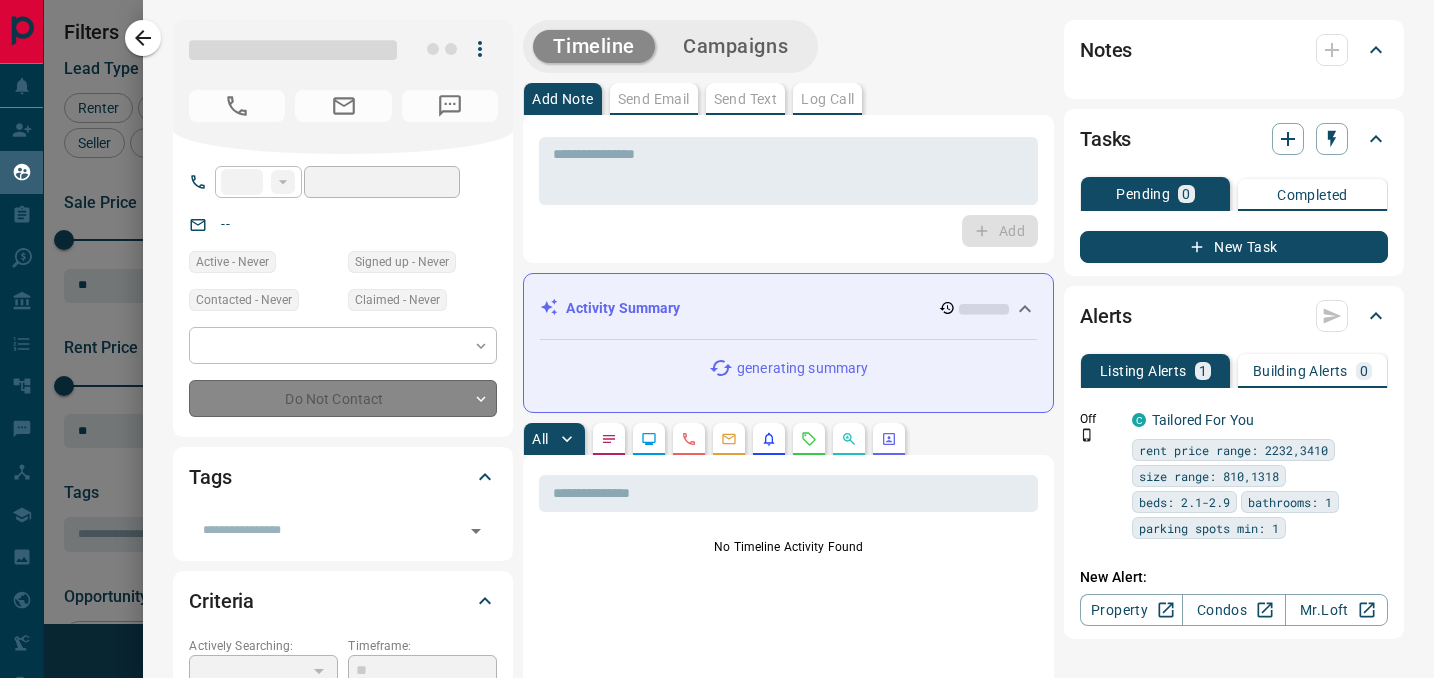 type on "**" 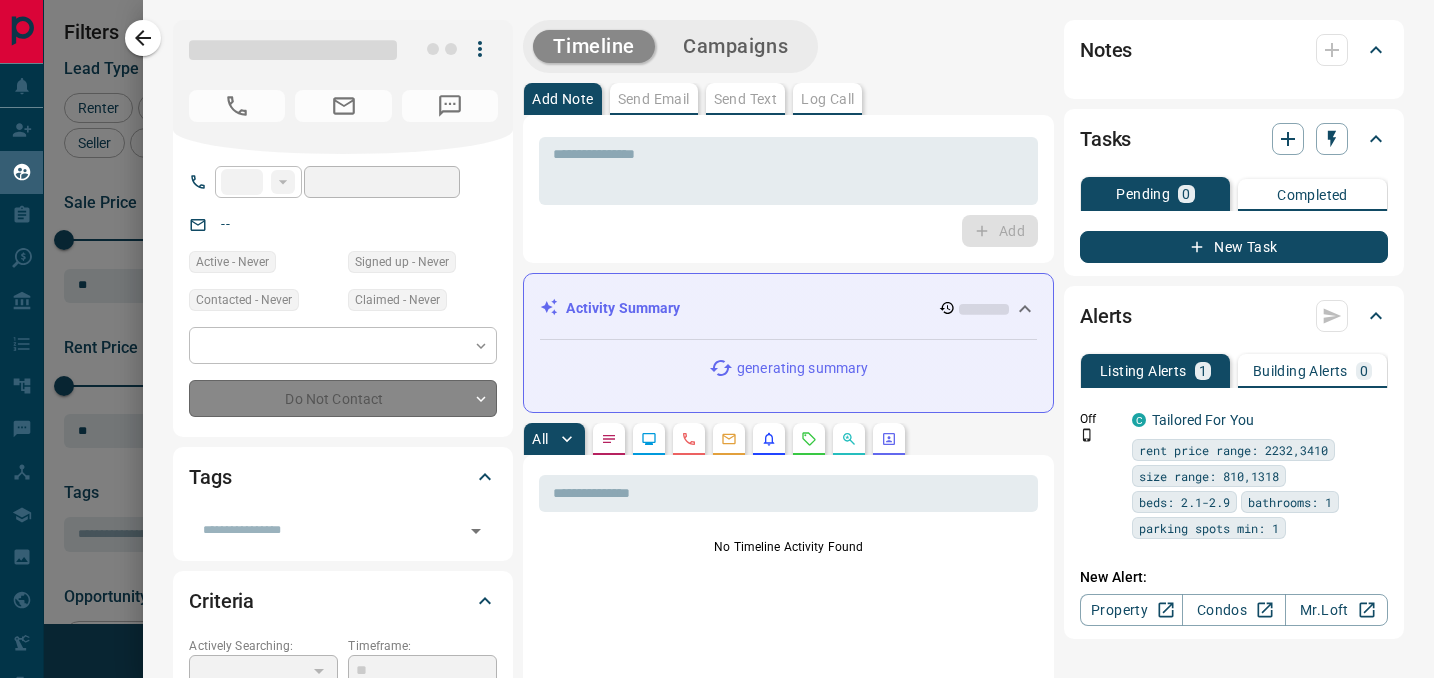 type on "**********" 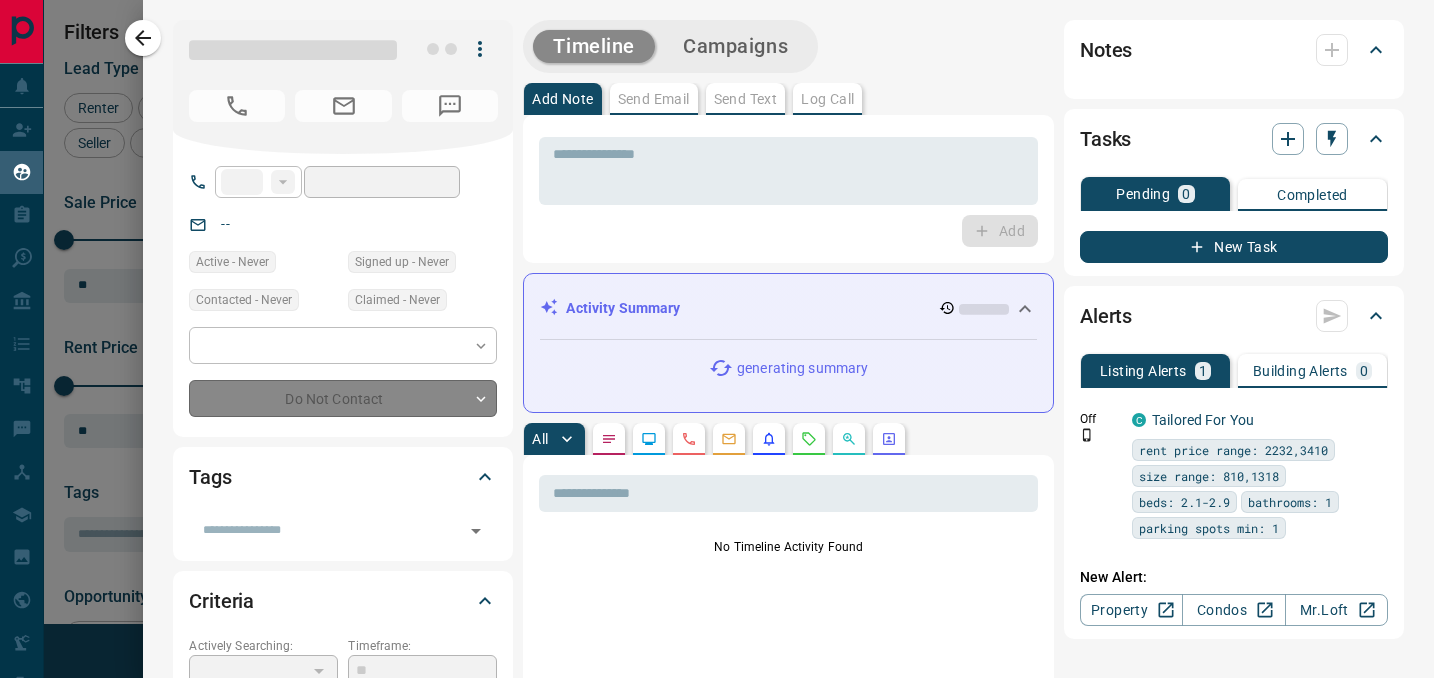 type on "**********" 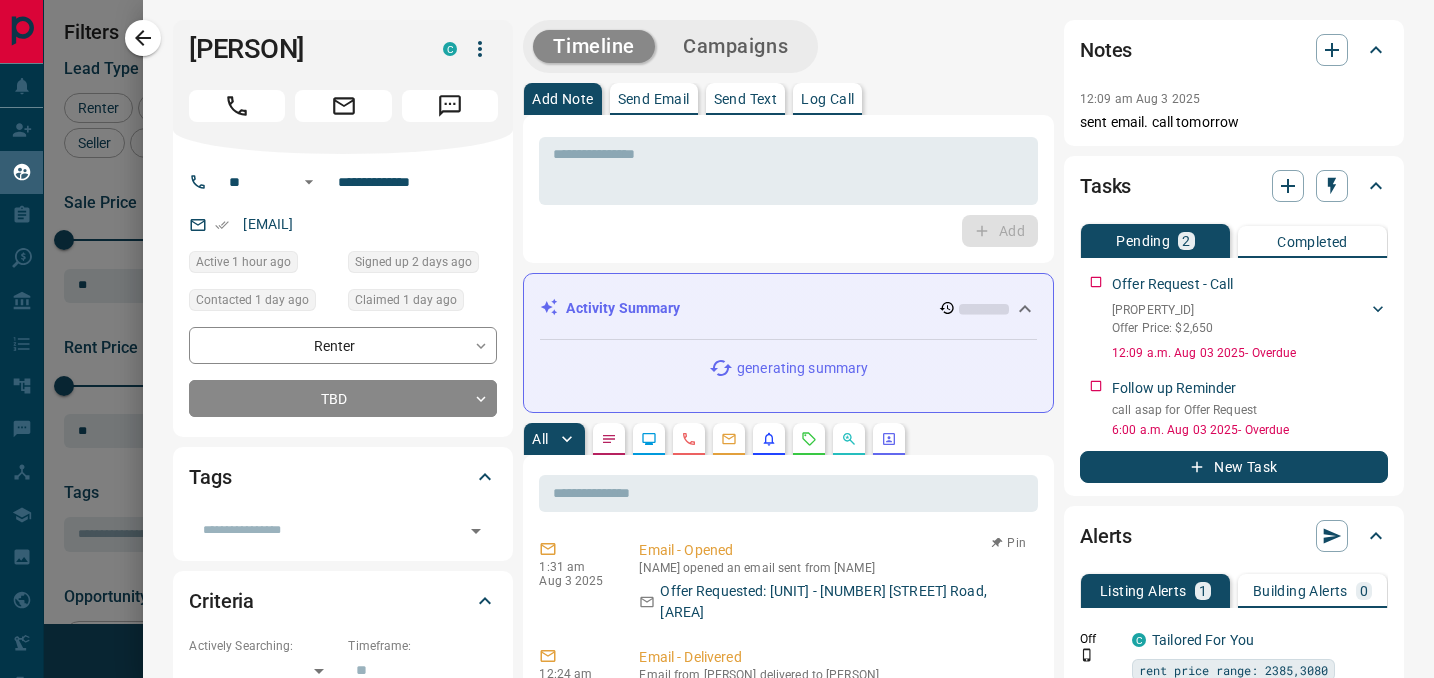 scroll, scrollTop: 0, scrollLeft: 0, axis: both 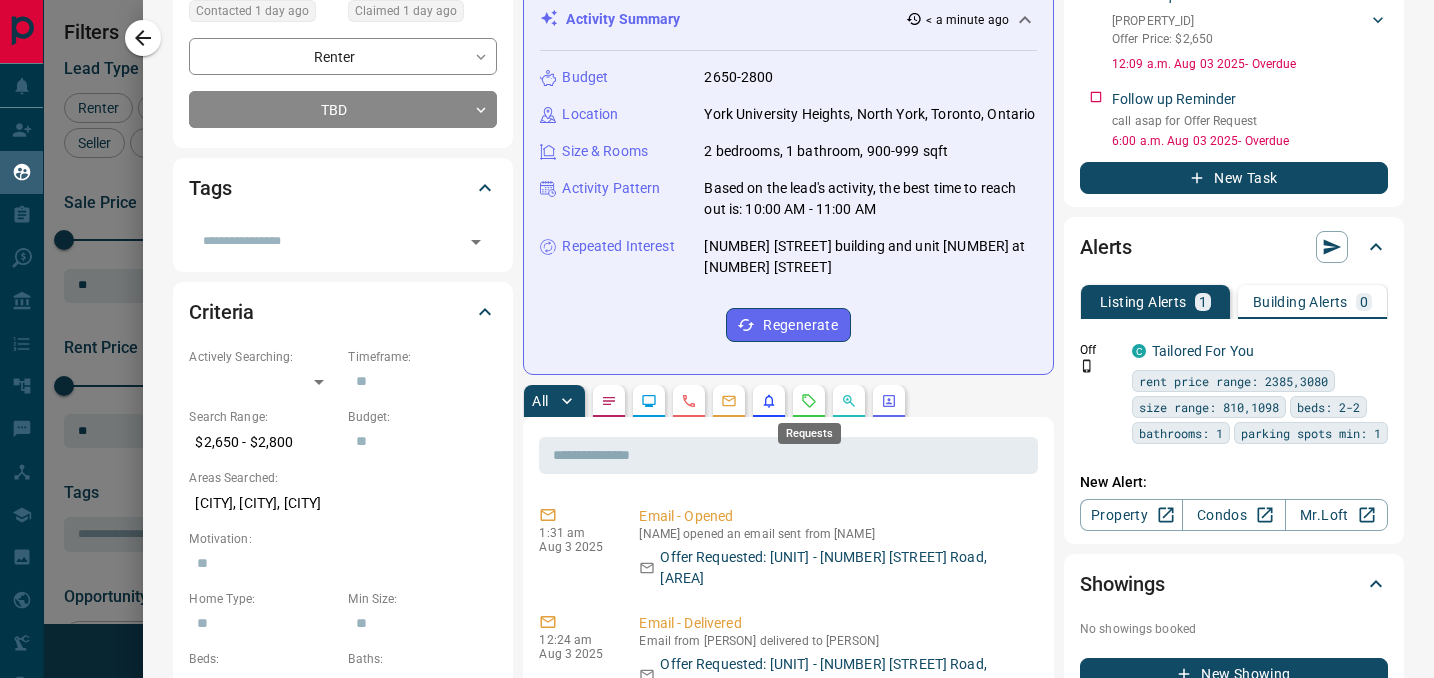click 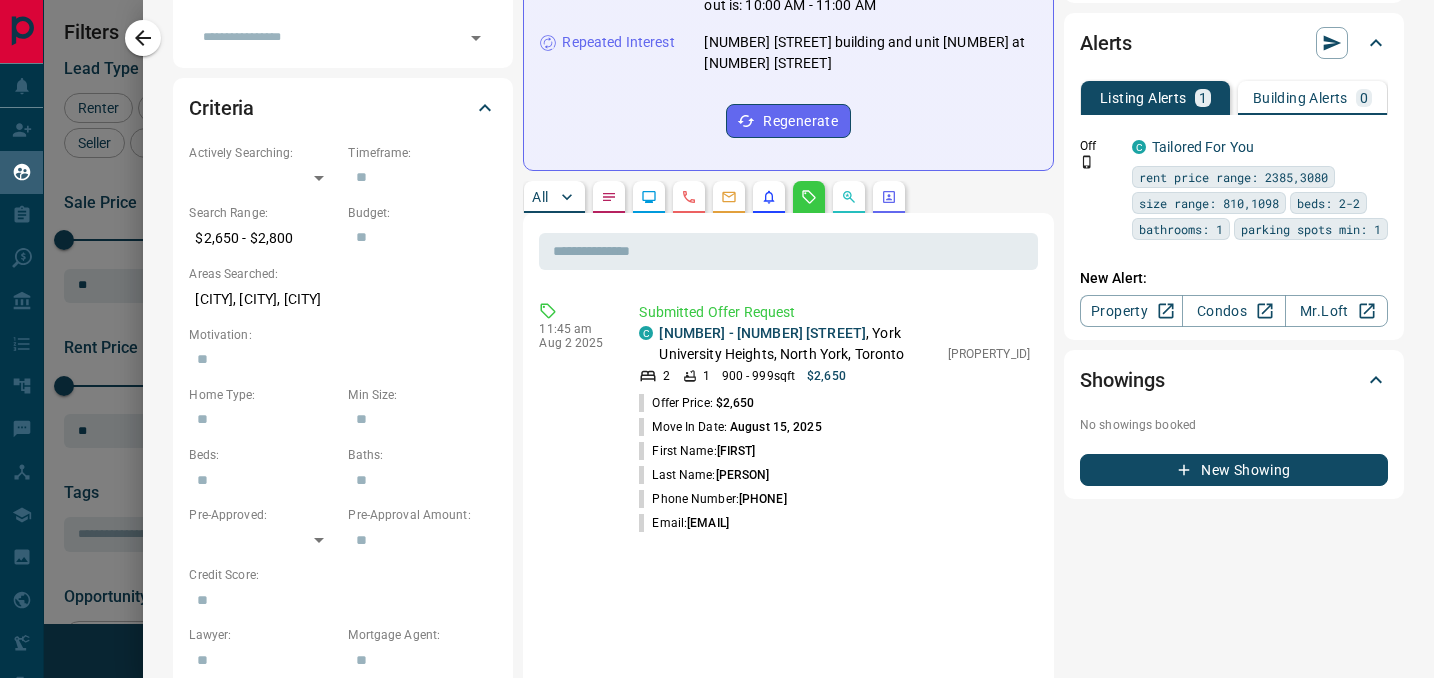 scroll, scrollTop: 507, scrollLeft: 0, axis: vertical 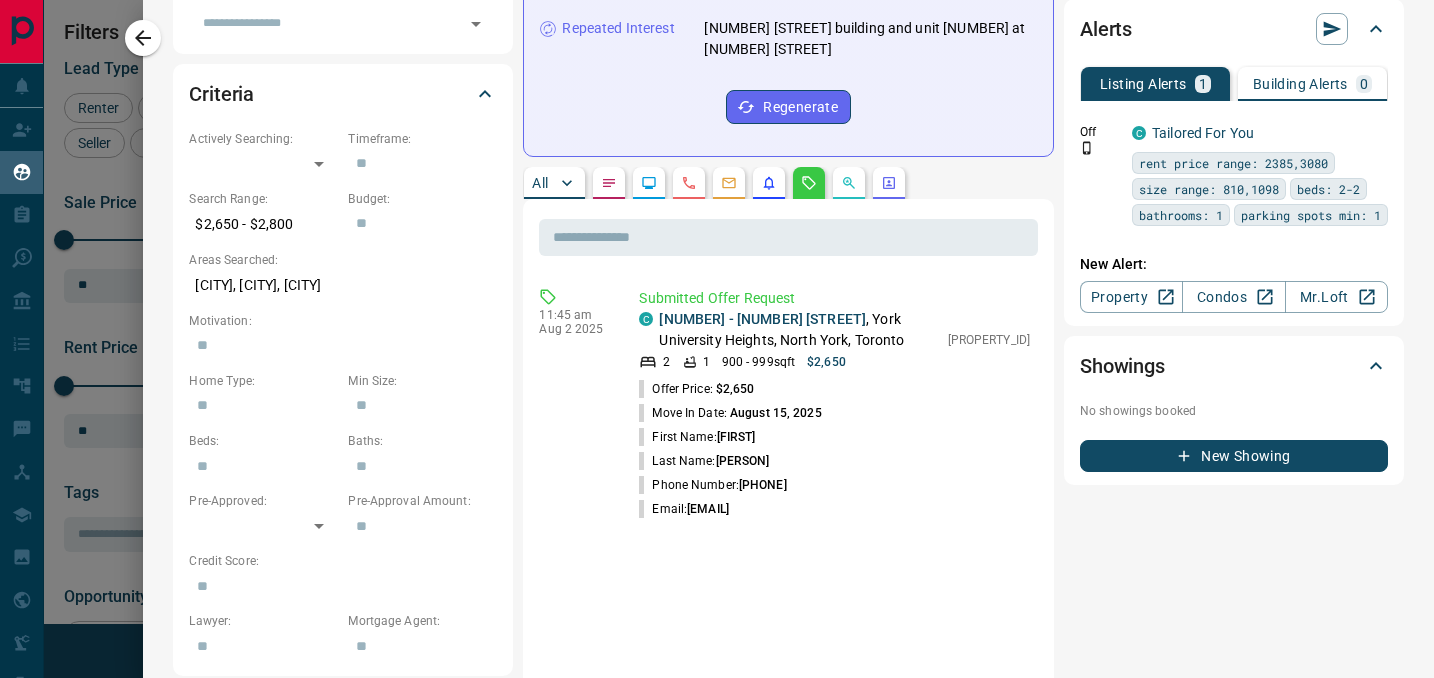click 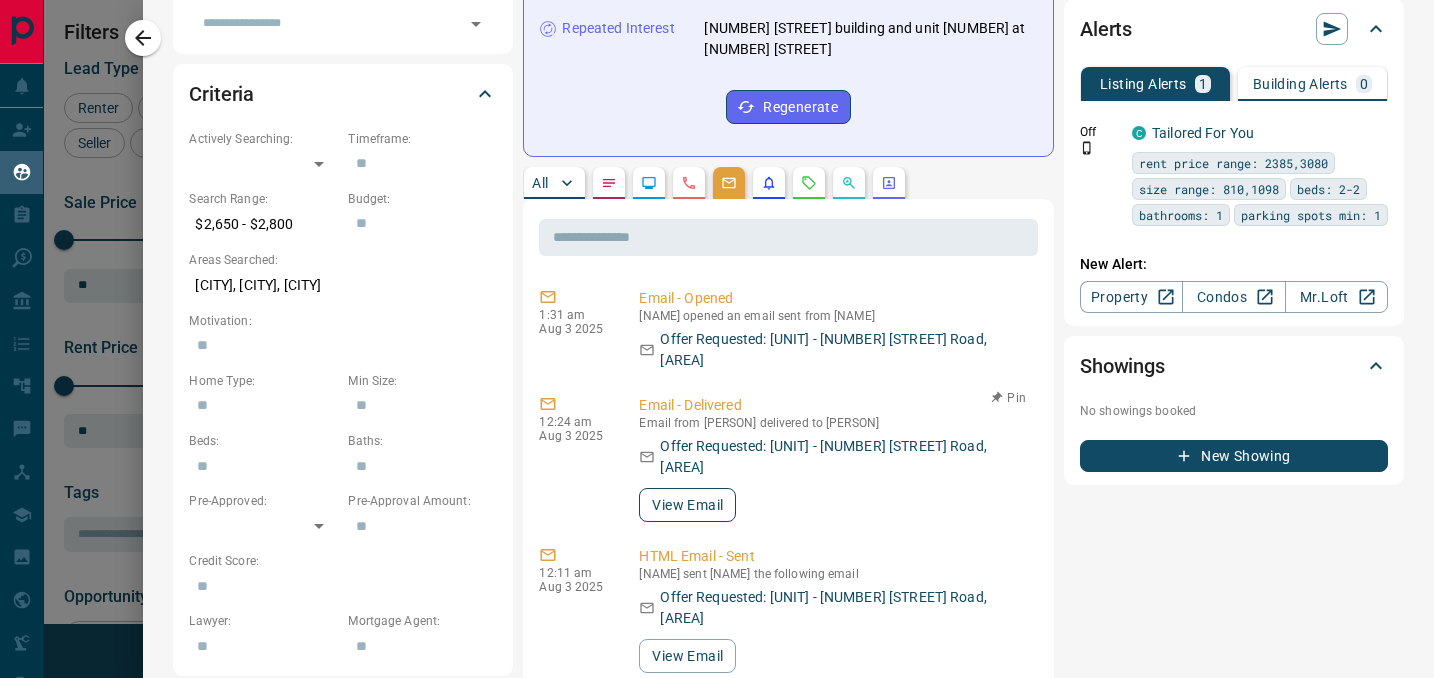 click on "View Email" at bounding box center [687, 505] 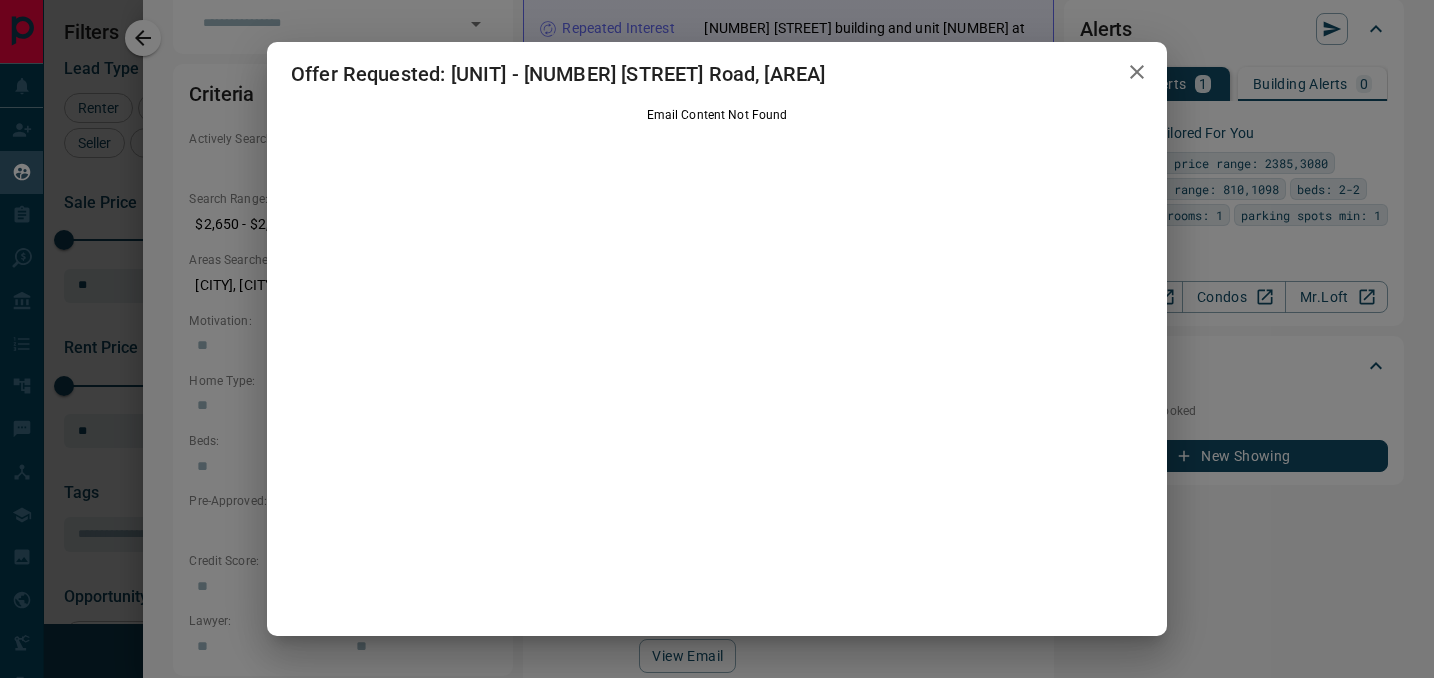 click 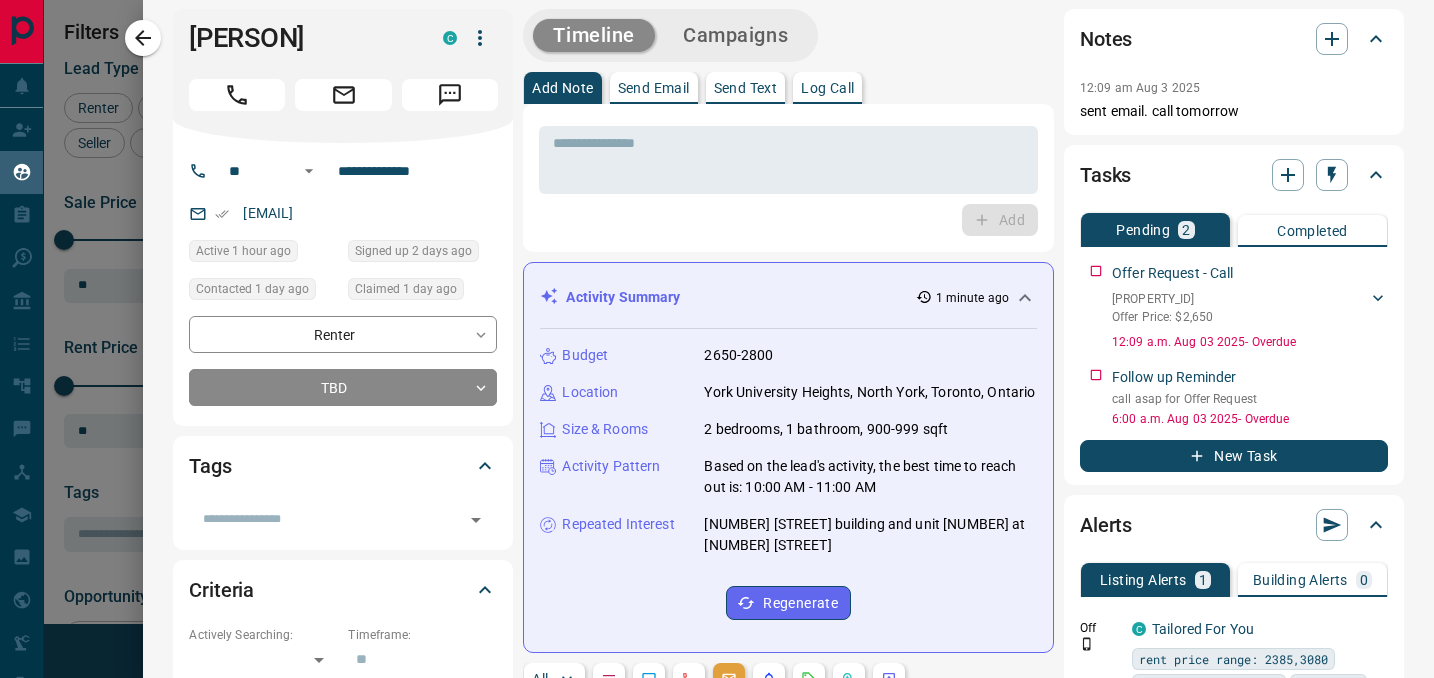scroll, scrollTop: 4, scrollLeft: 0, axis: vertical 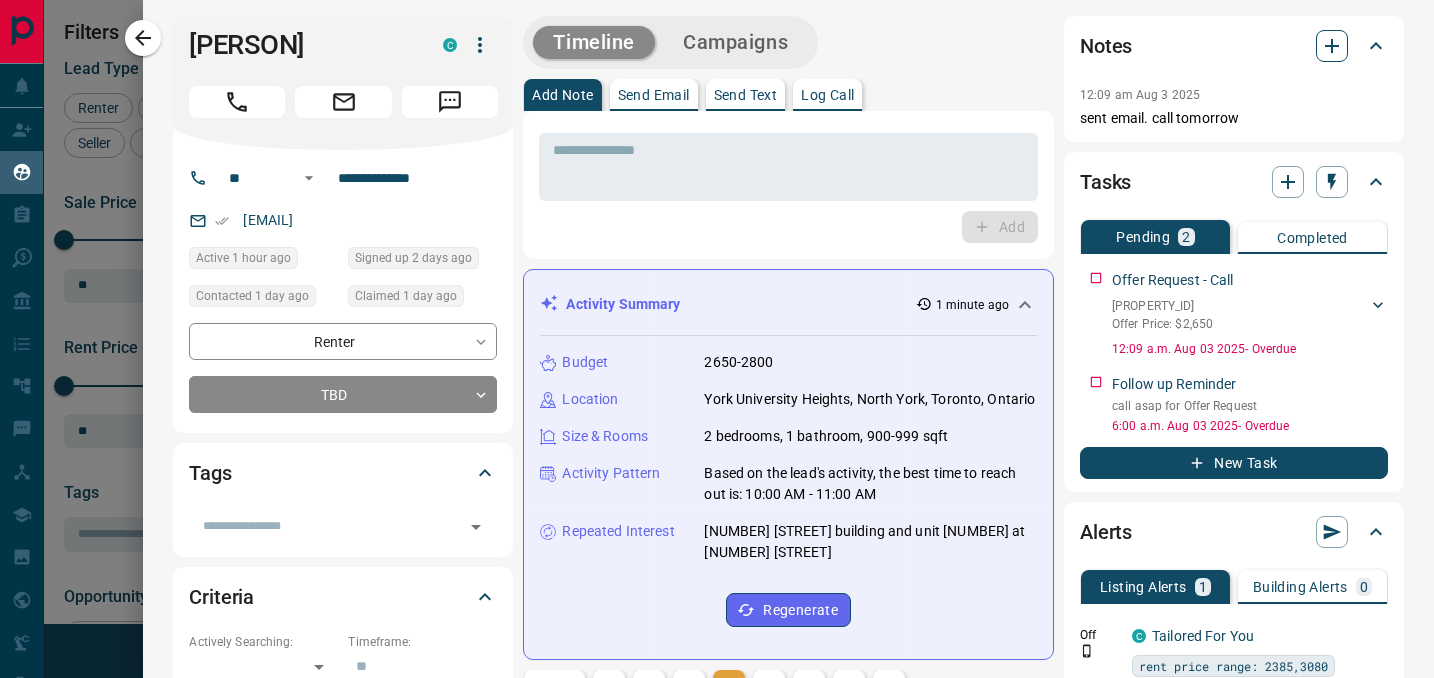 click 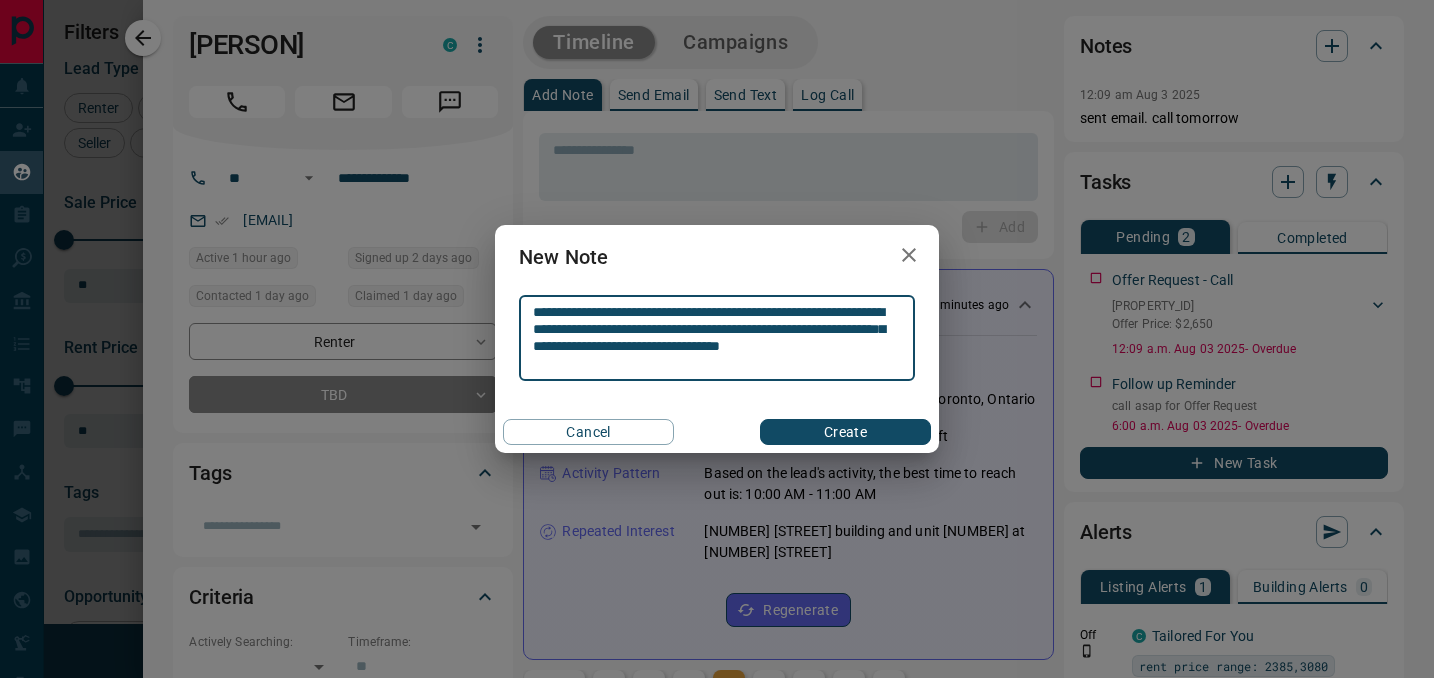 type on "**********" 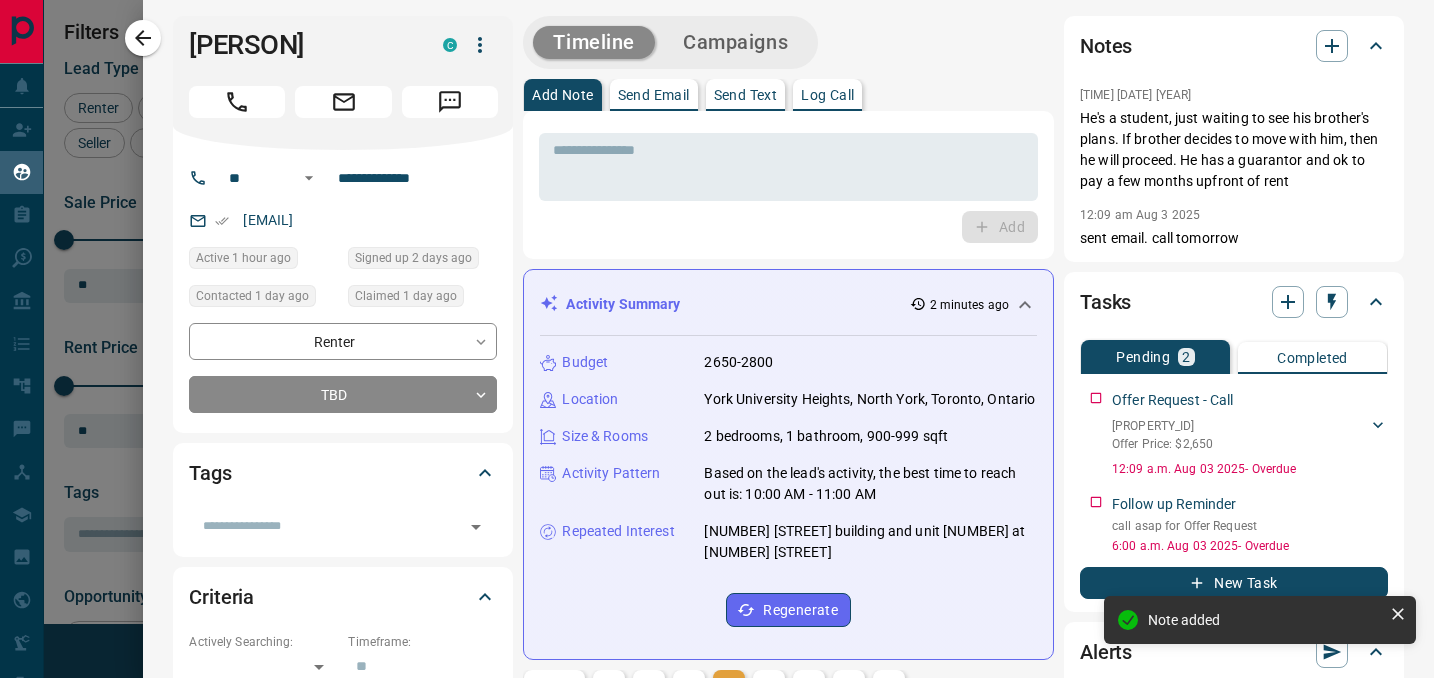 click at bounding box center [717, 339] 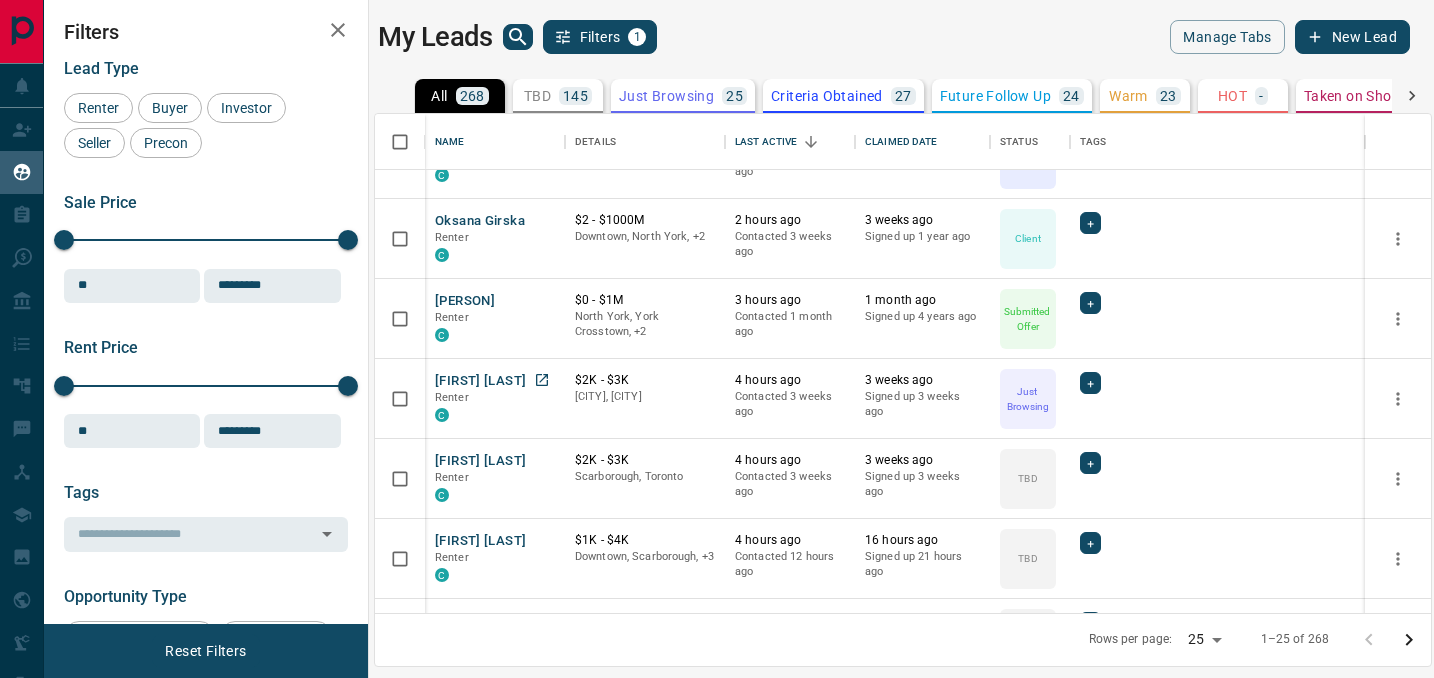 scroll, scrollTop: 597, scrollLeft: 0, axis: vertical 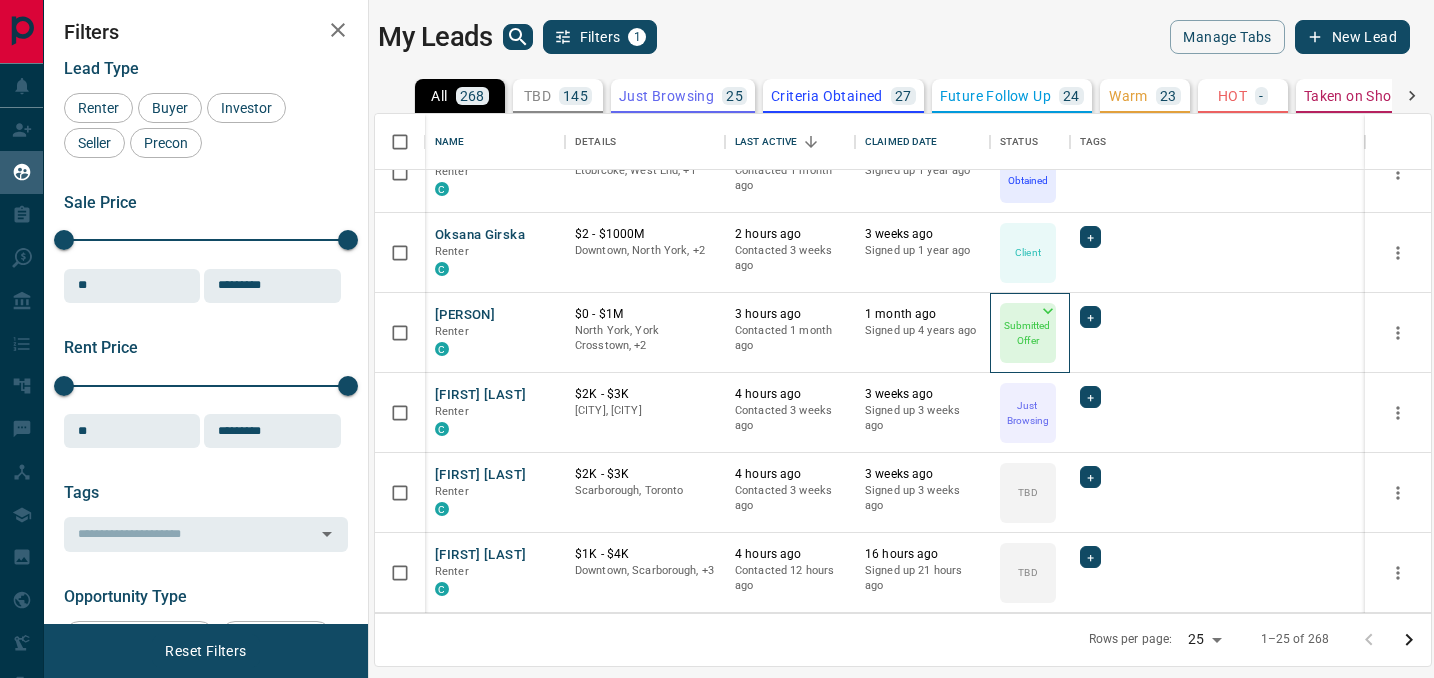 click on "Submitted Offer" at bounding box center (1028, 333) 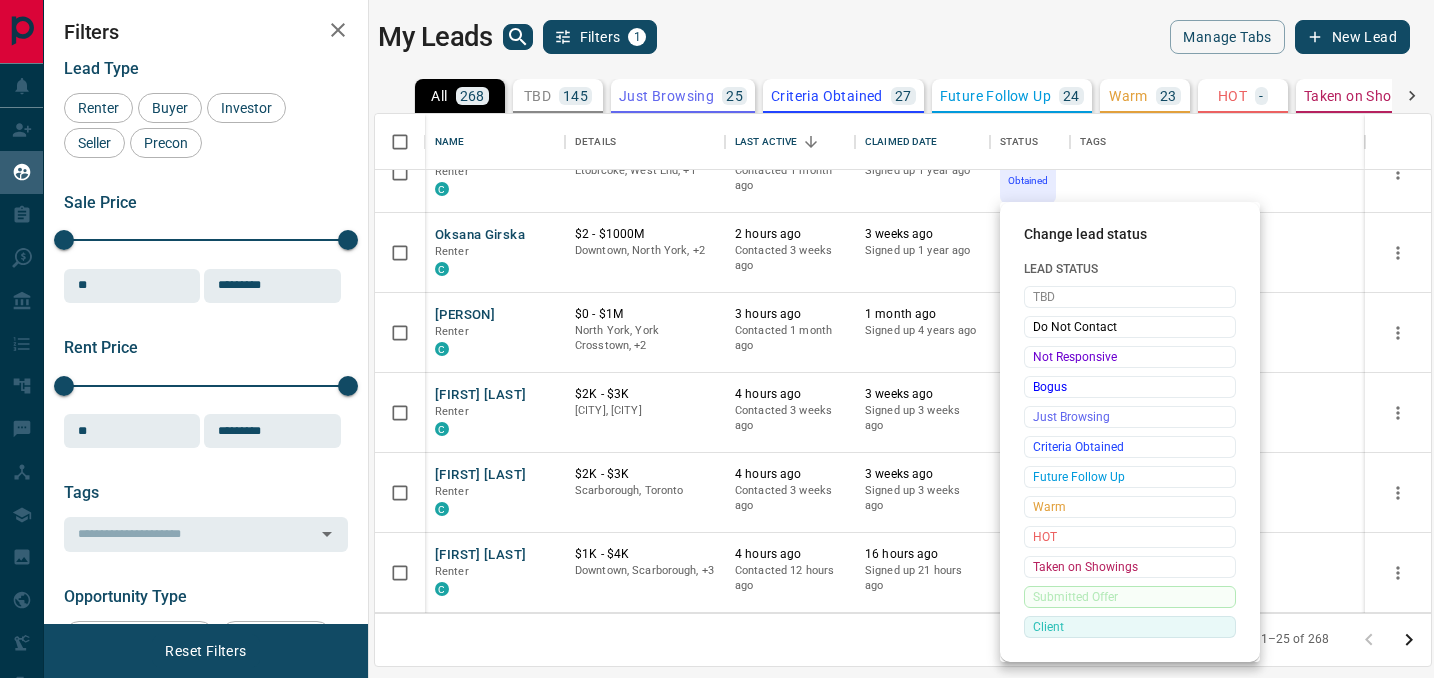 click on "Client" at bounding box center (1130, 627) 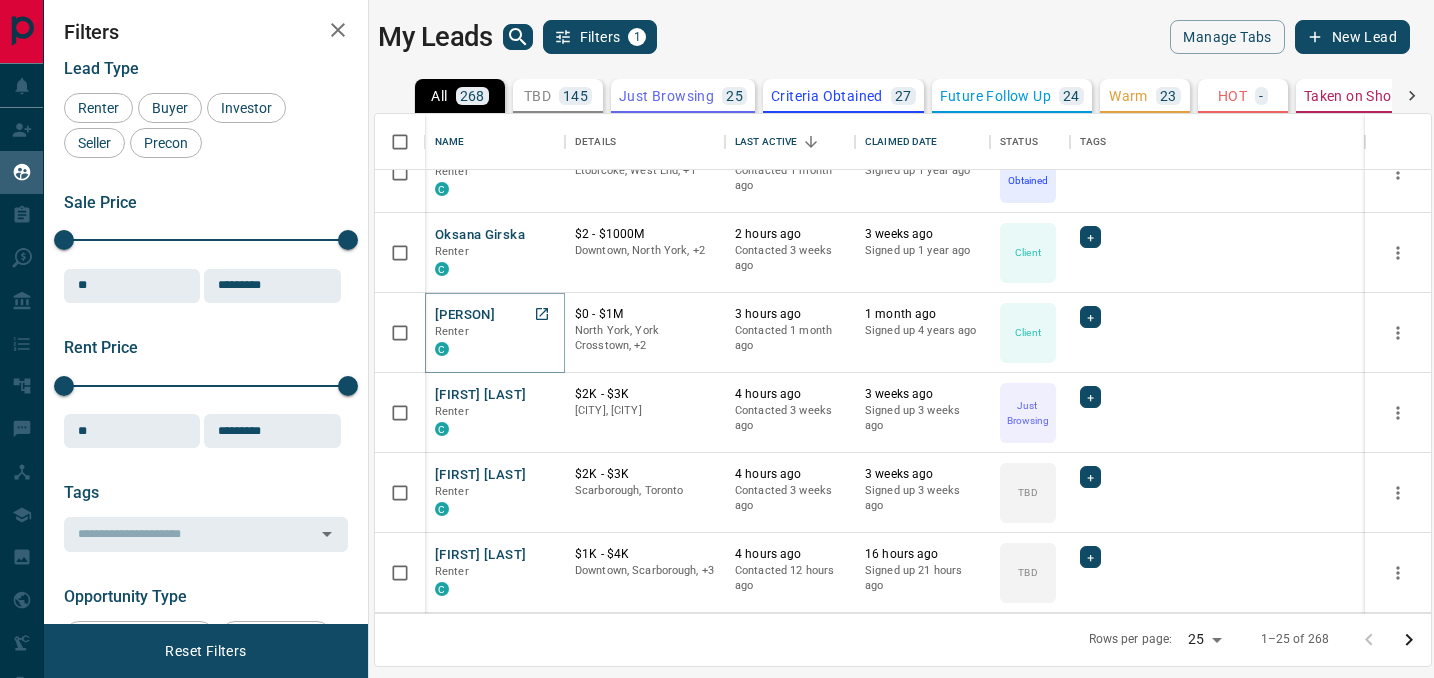 click on "[PERSON]" at bounding box center [465, 315] 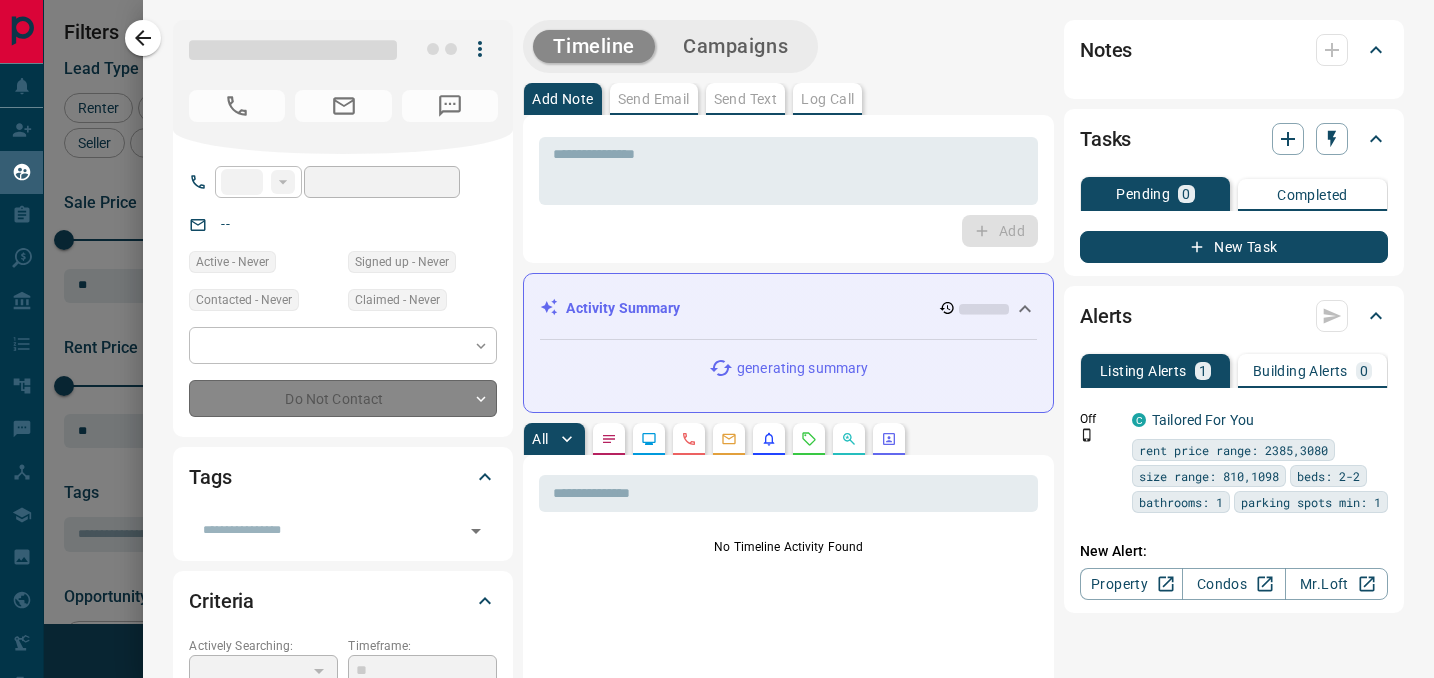 type on "**" 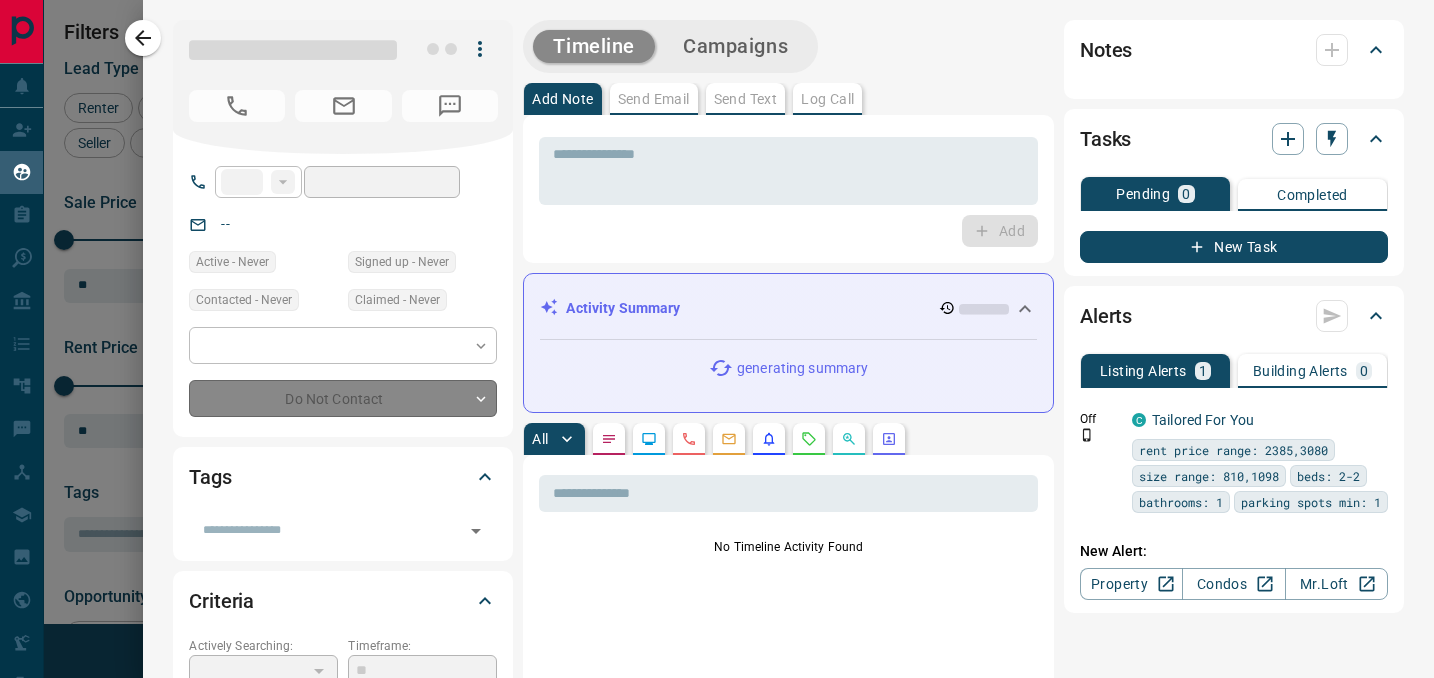 type on "**********" 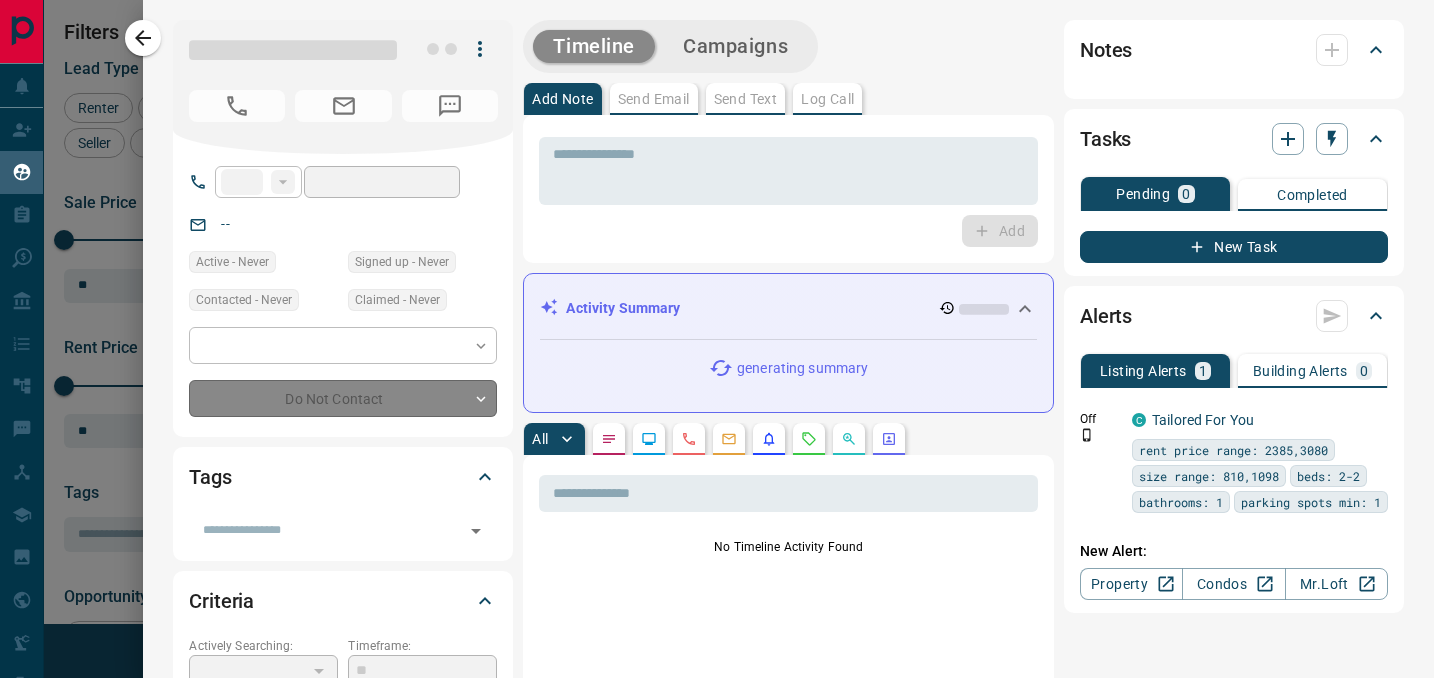 type on "**********" 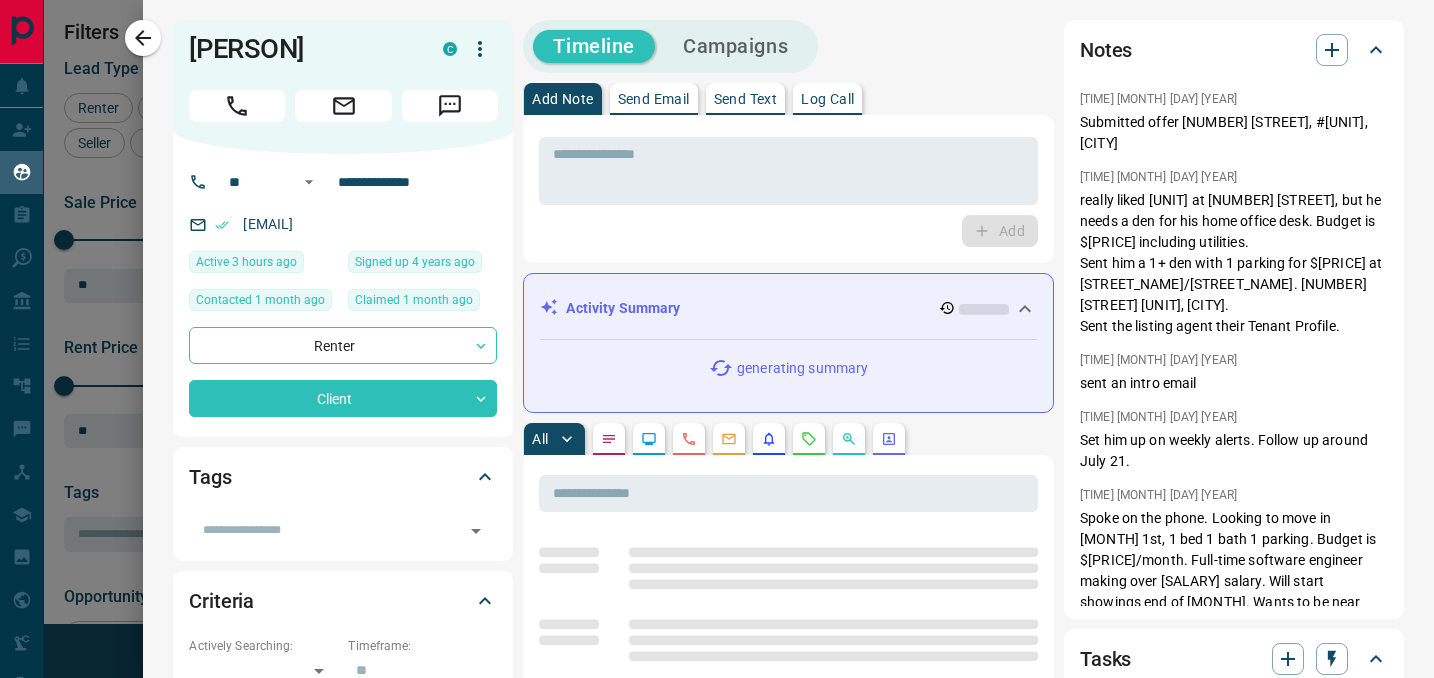 click on "Notes" at bounding box center [1234, 50] 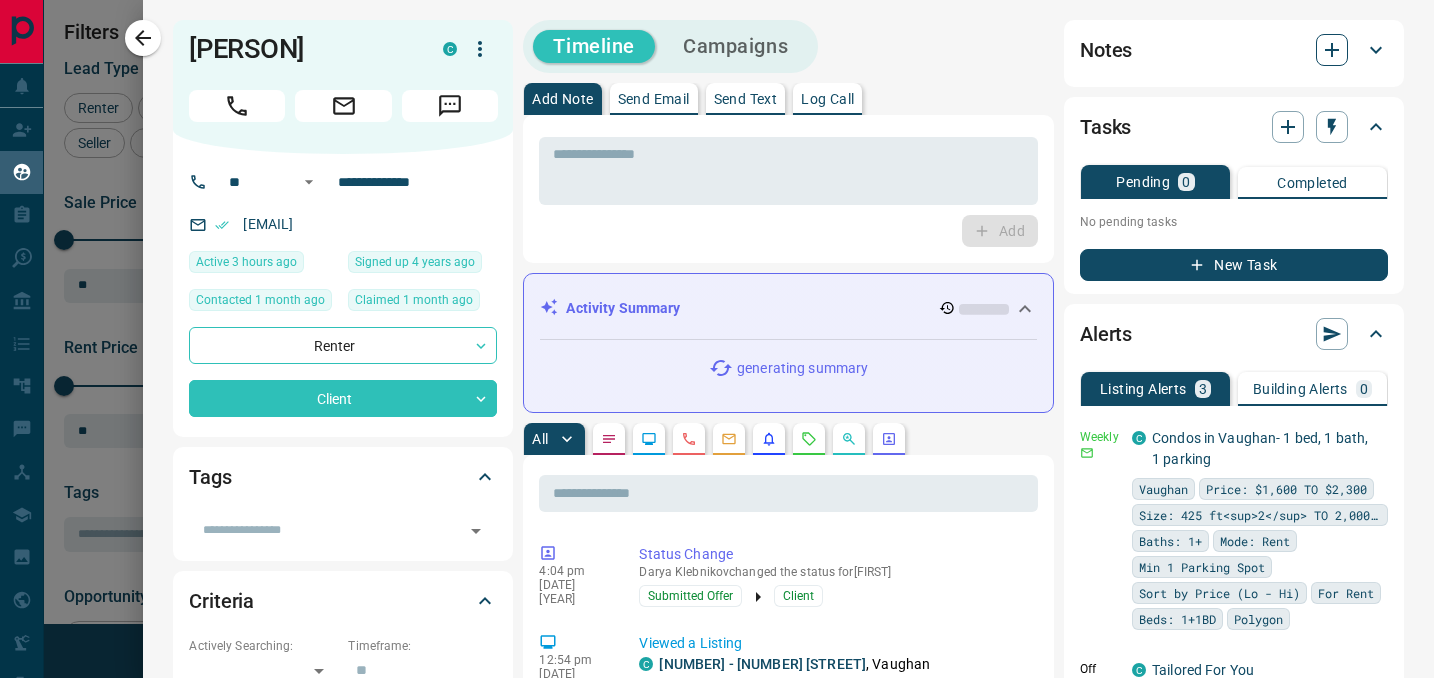 click 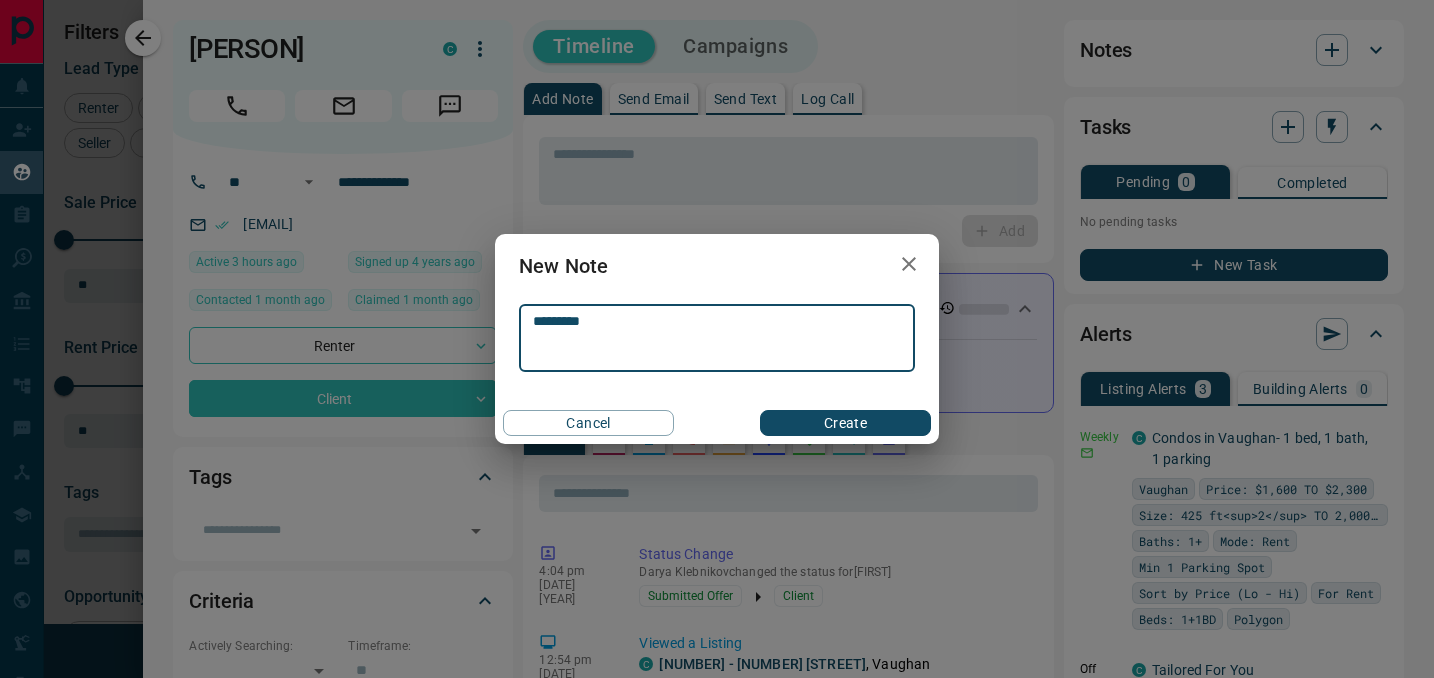 type on "********" 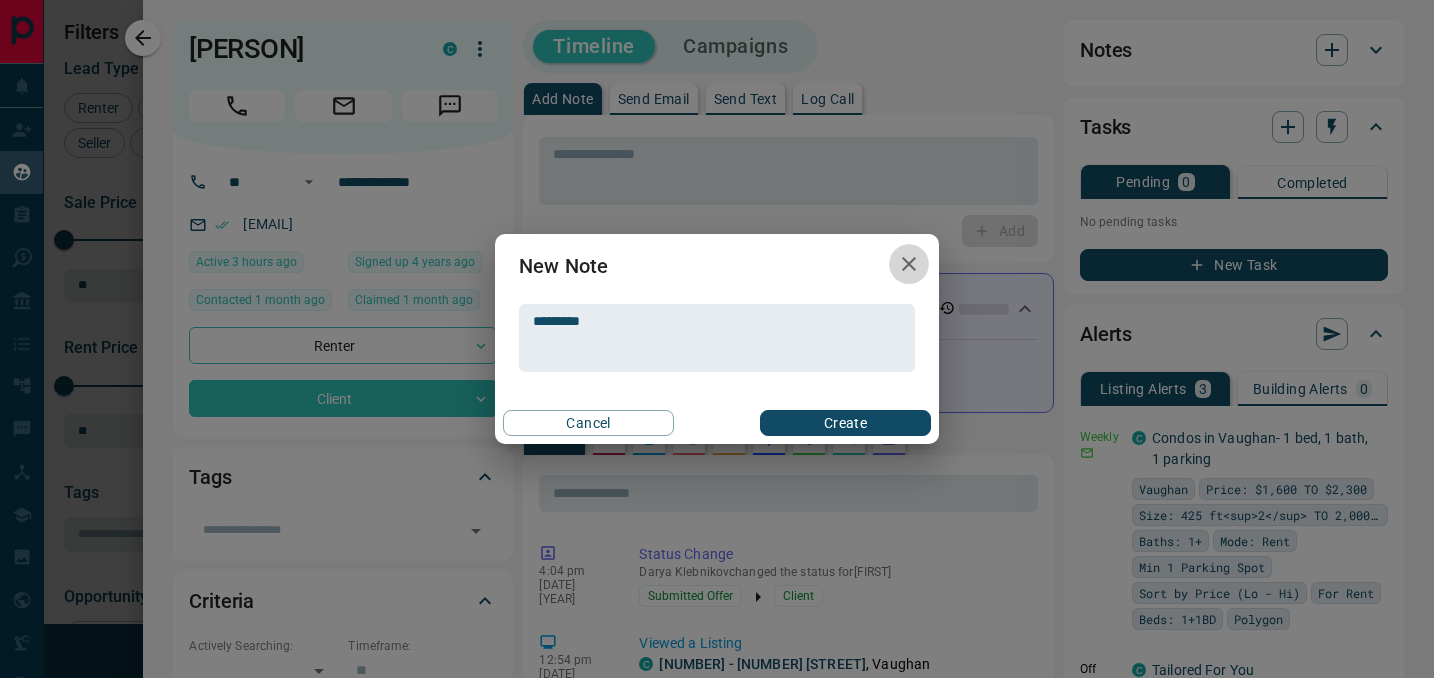 click 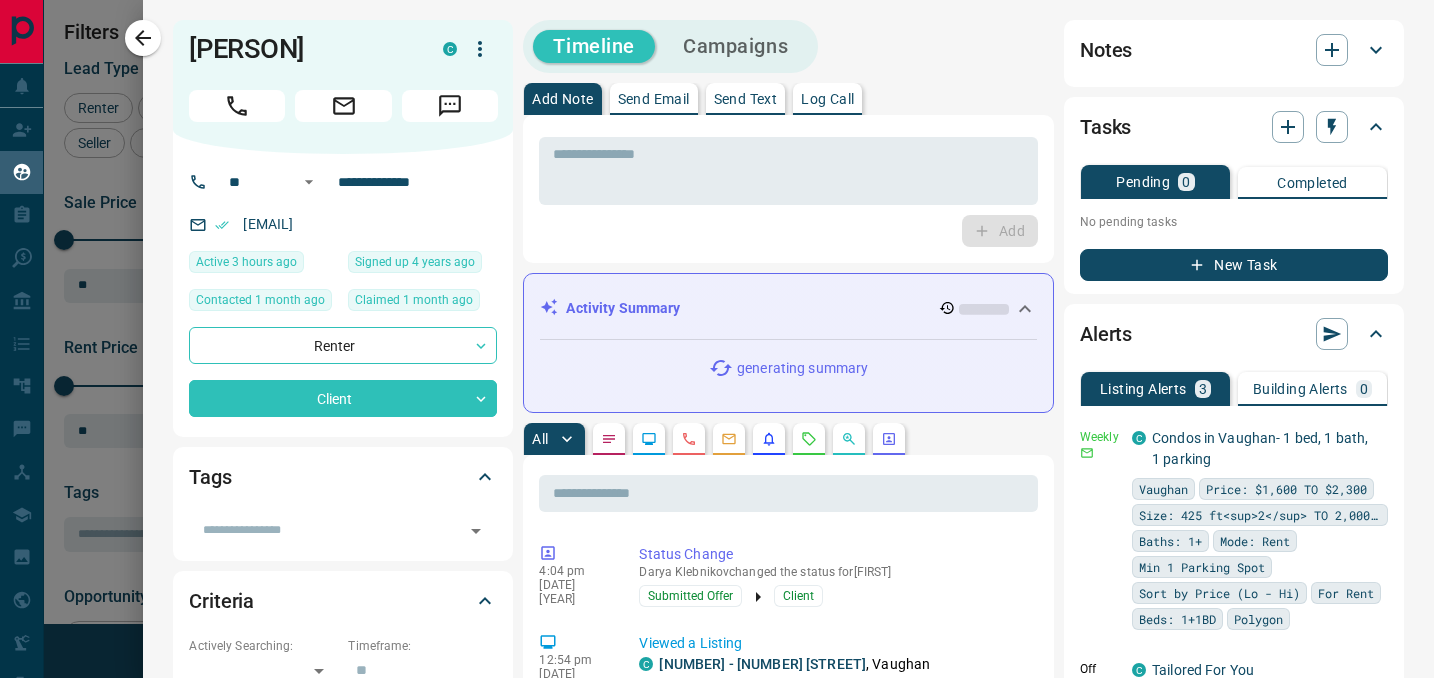 click 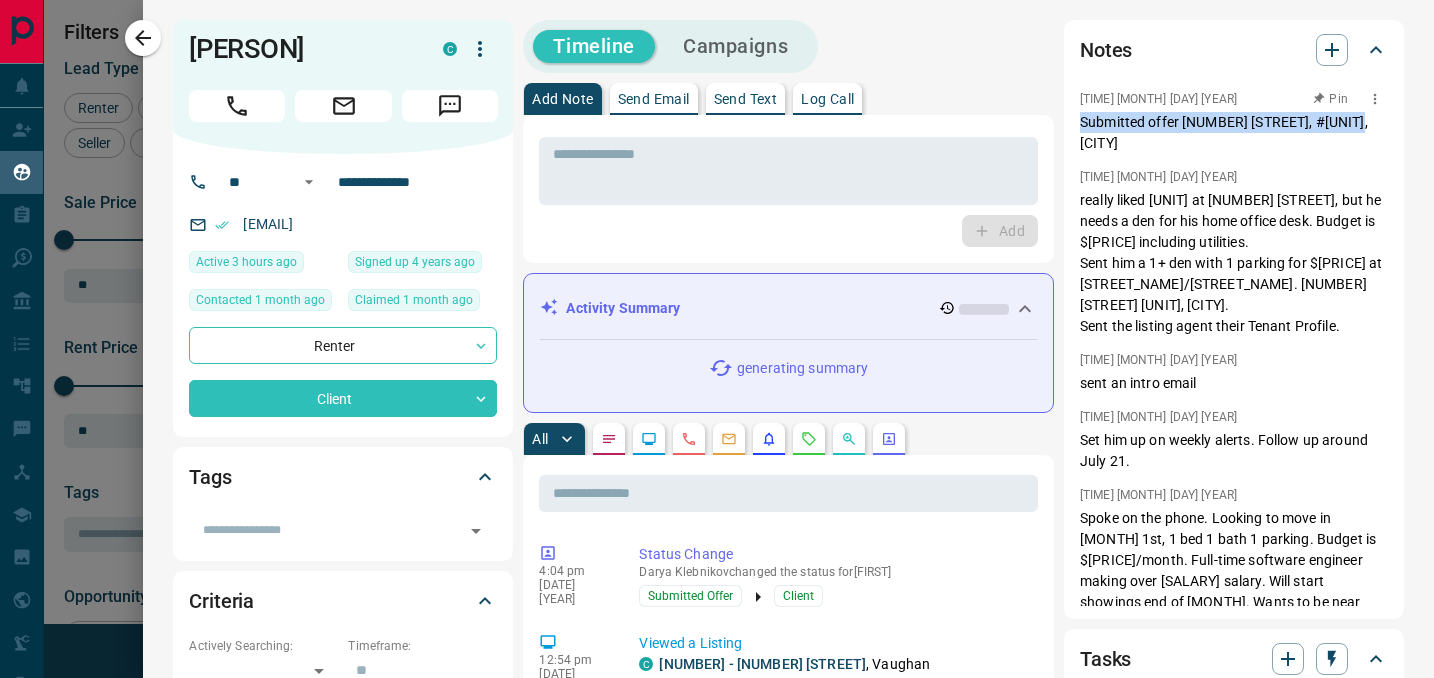 copy on "Submitted offer [NUMBER] [STREET], #[UNIT], [CITY]" 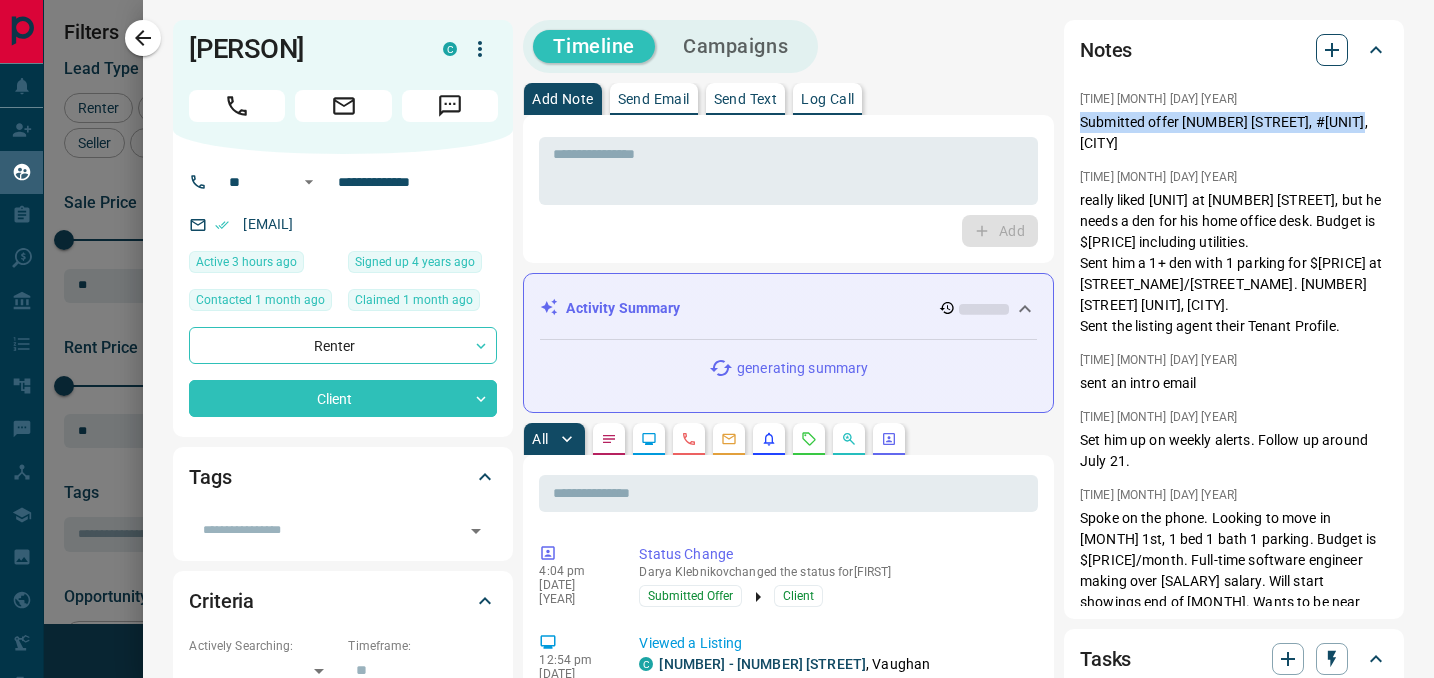 click 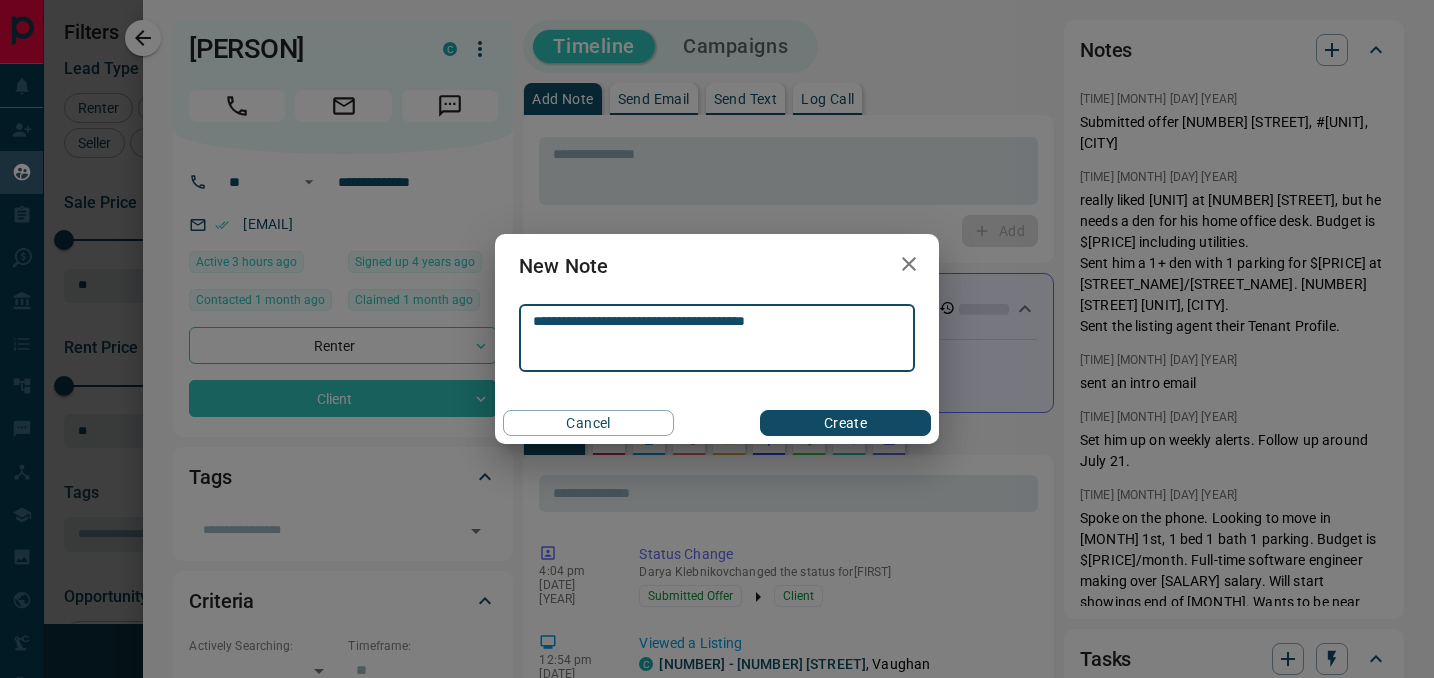 drag, startPoint x: 598, startPoint y: 323, endPoint x: 395, endPoint y: 322, distance: 203.00246 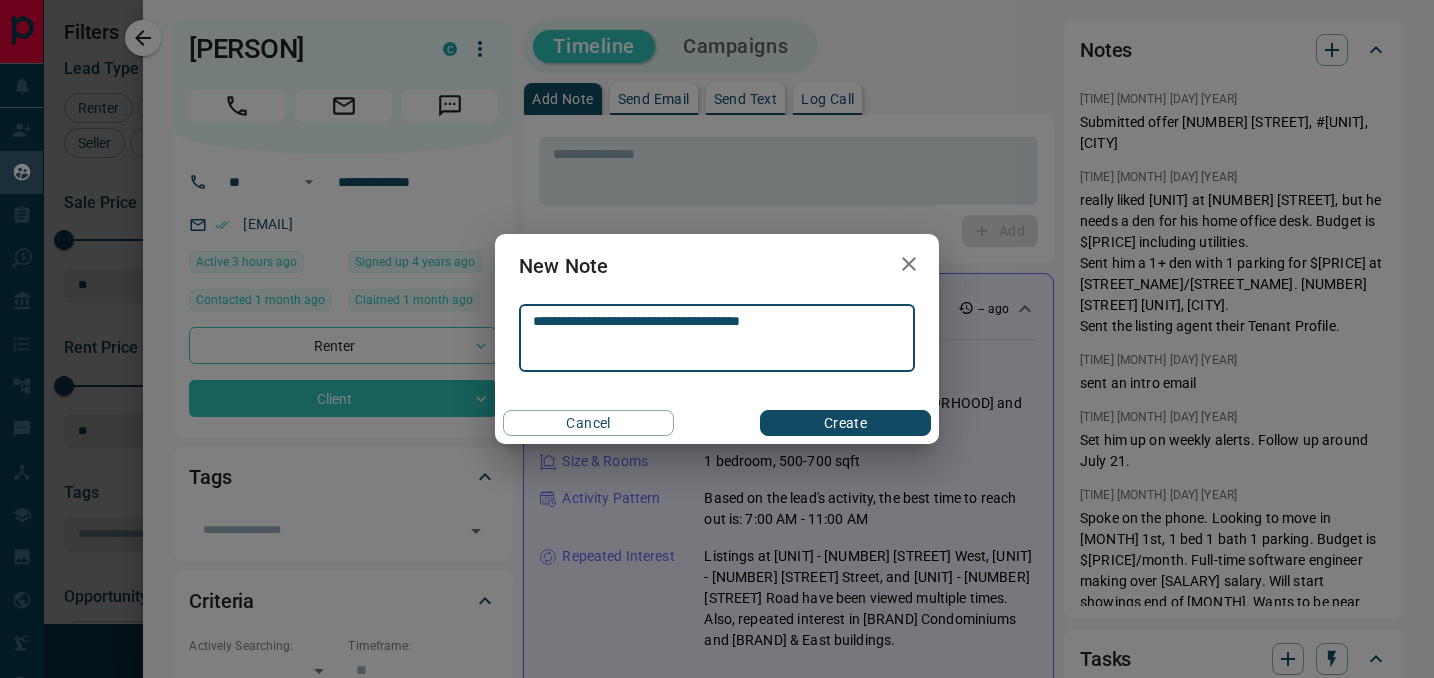 click on "**********" at bounding box center [717, 338] 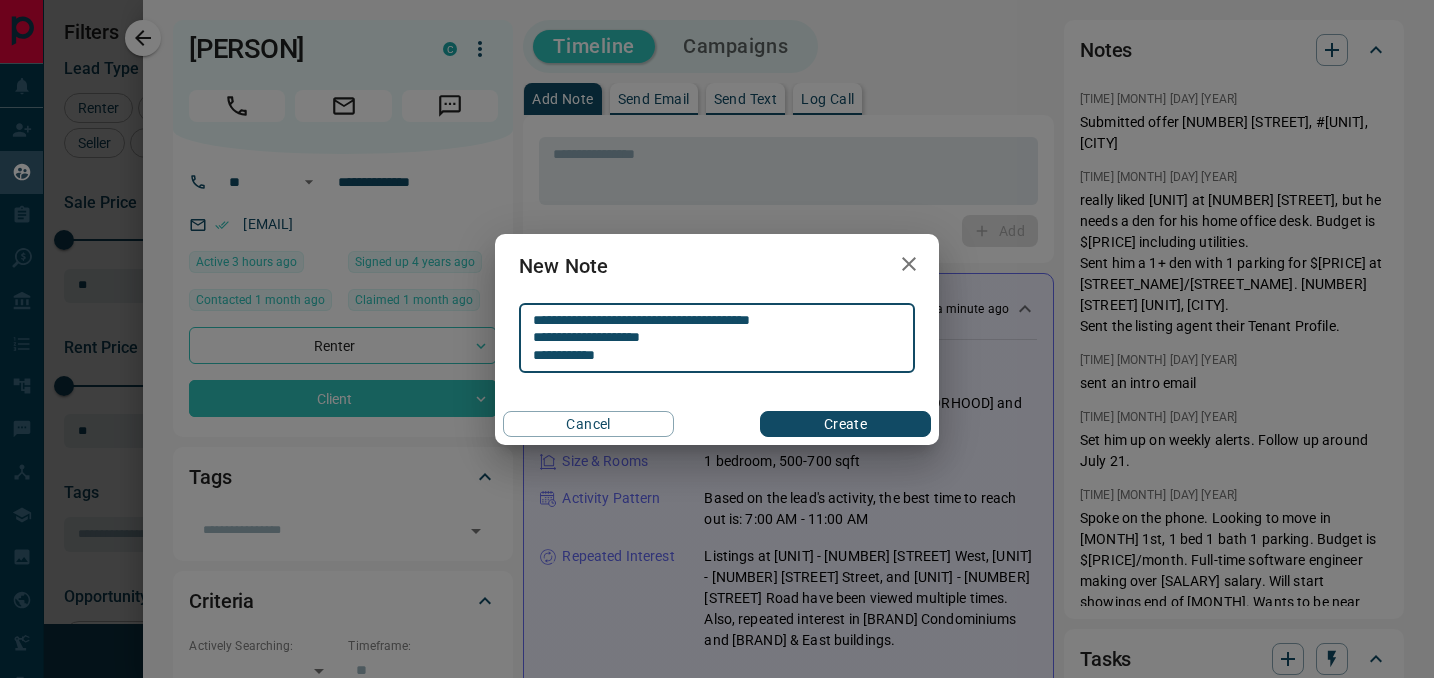 type on "**********" 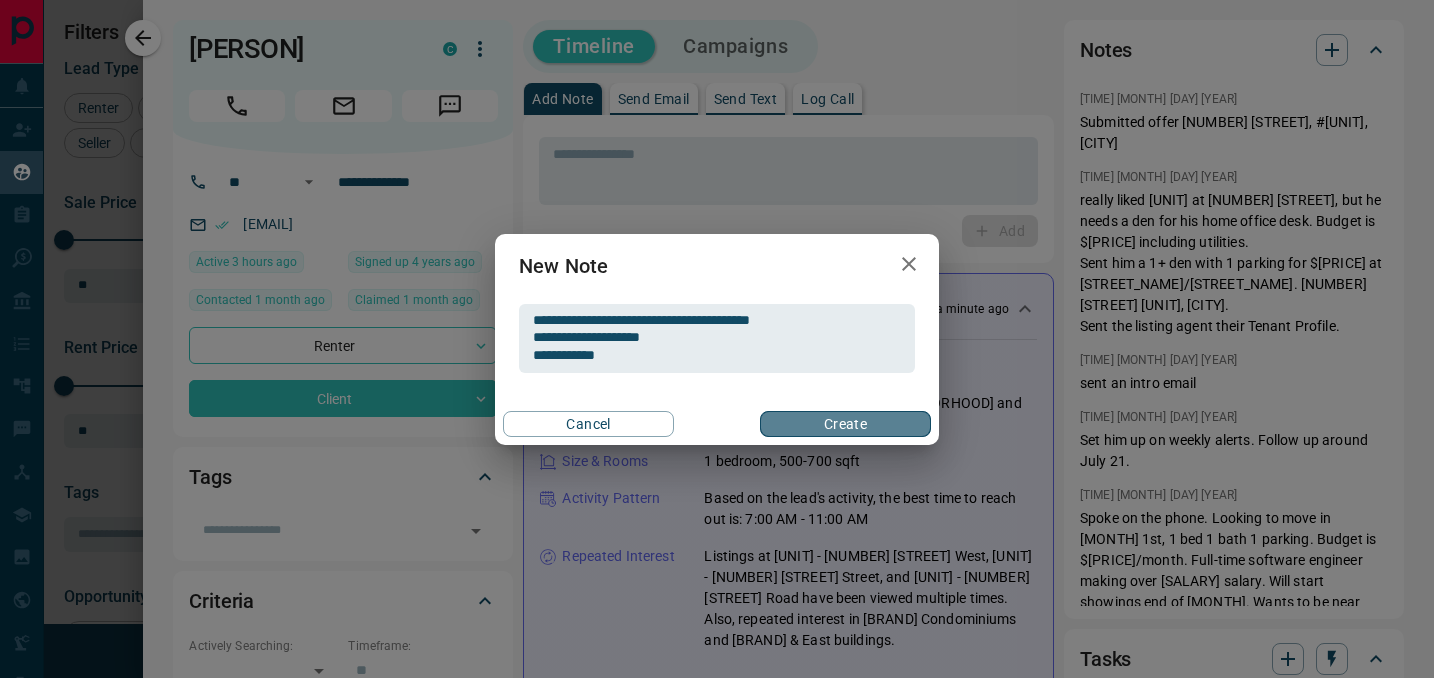 click on "Create" at bounding box center (845, 424) 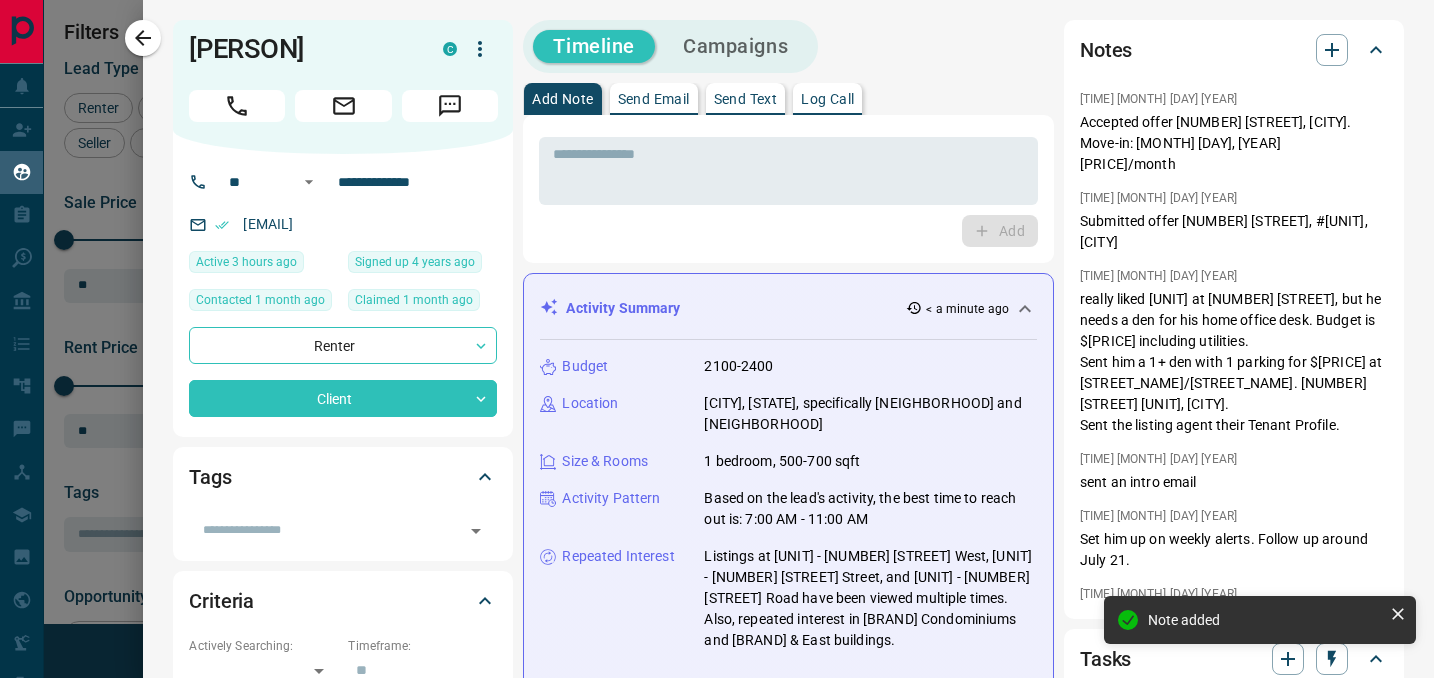click 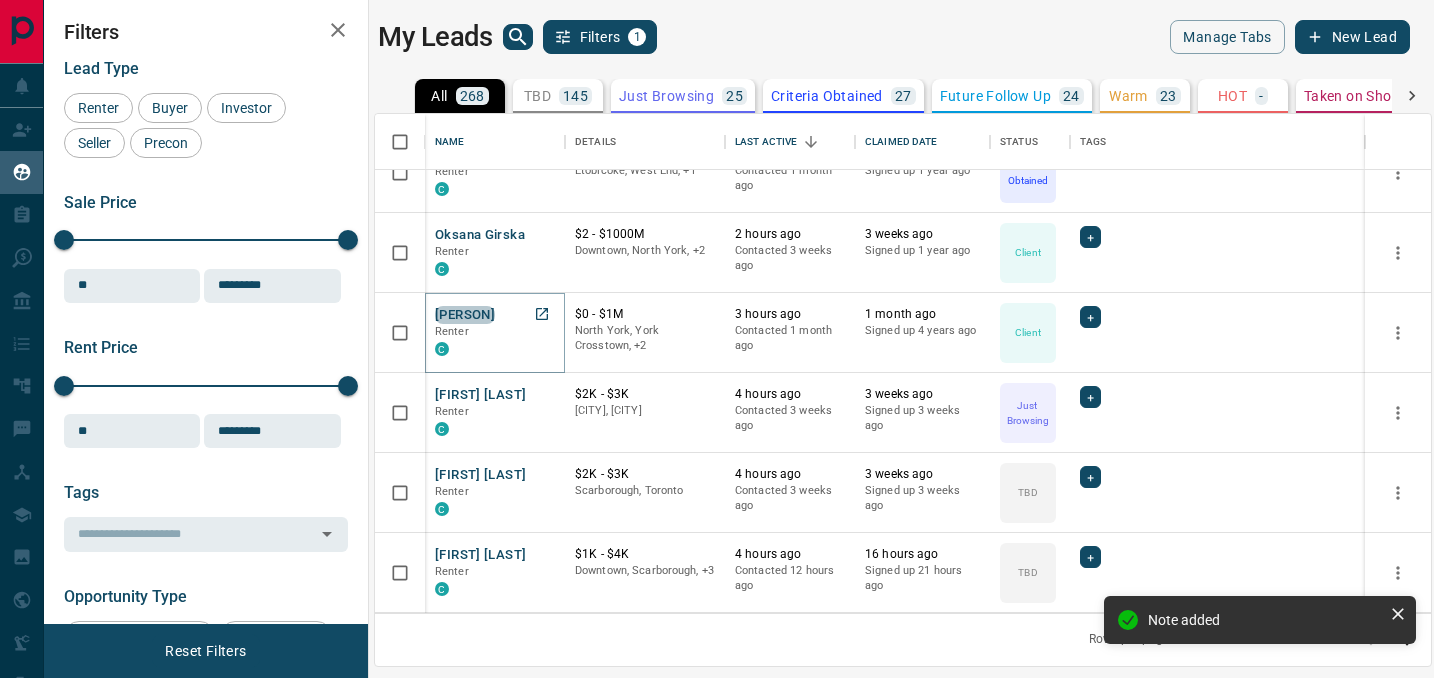 click on "[PERSON]" at bounding box center [465, 315] 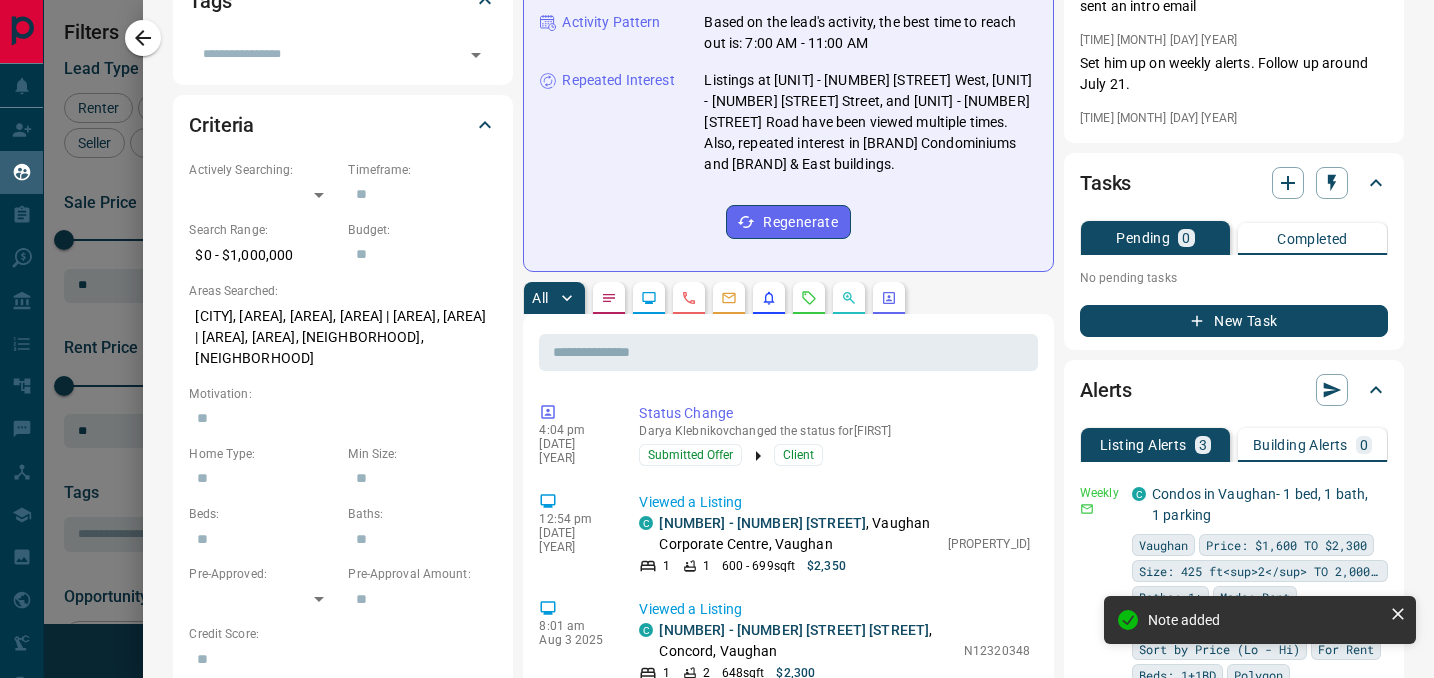 scroll, scrollTop: 703, scrollLeft: 0, axis: vertical 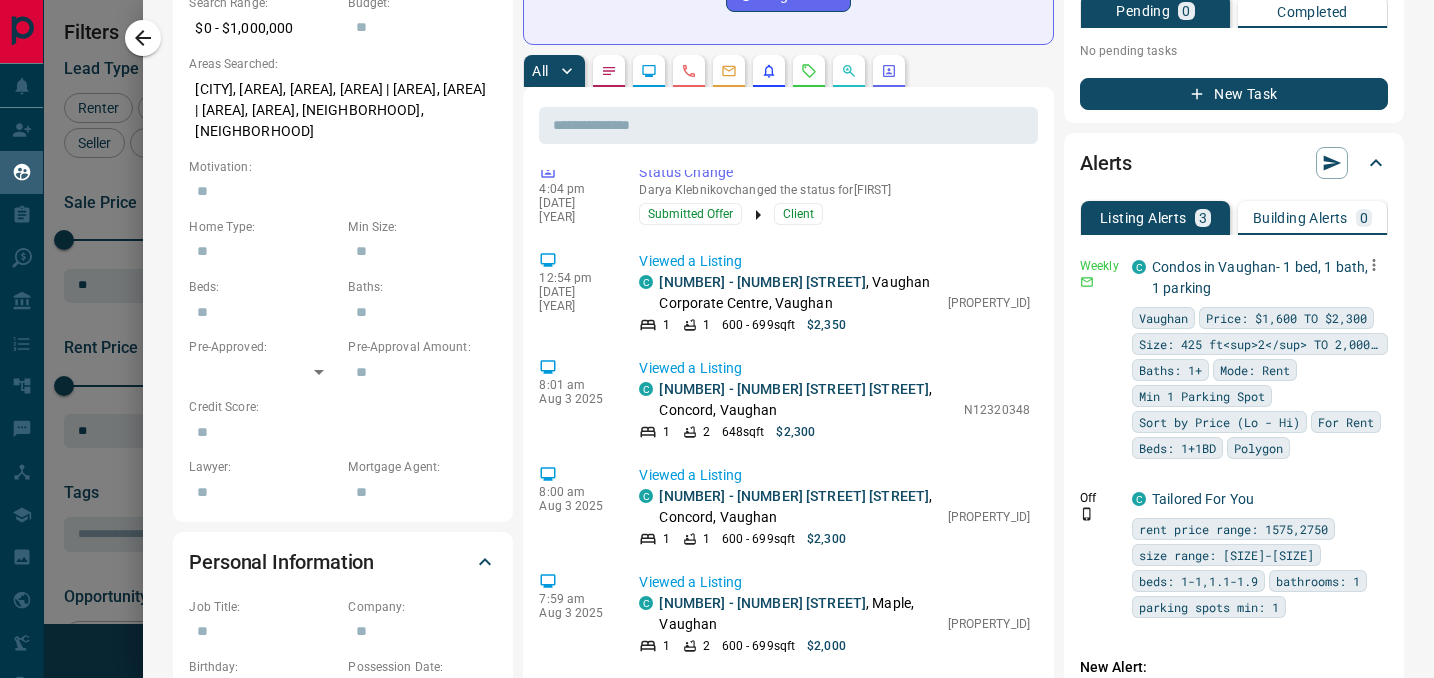 click 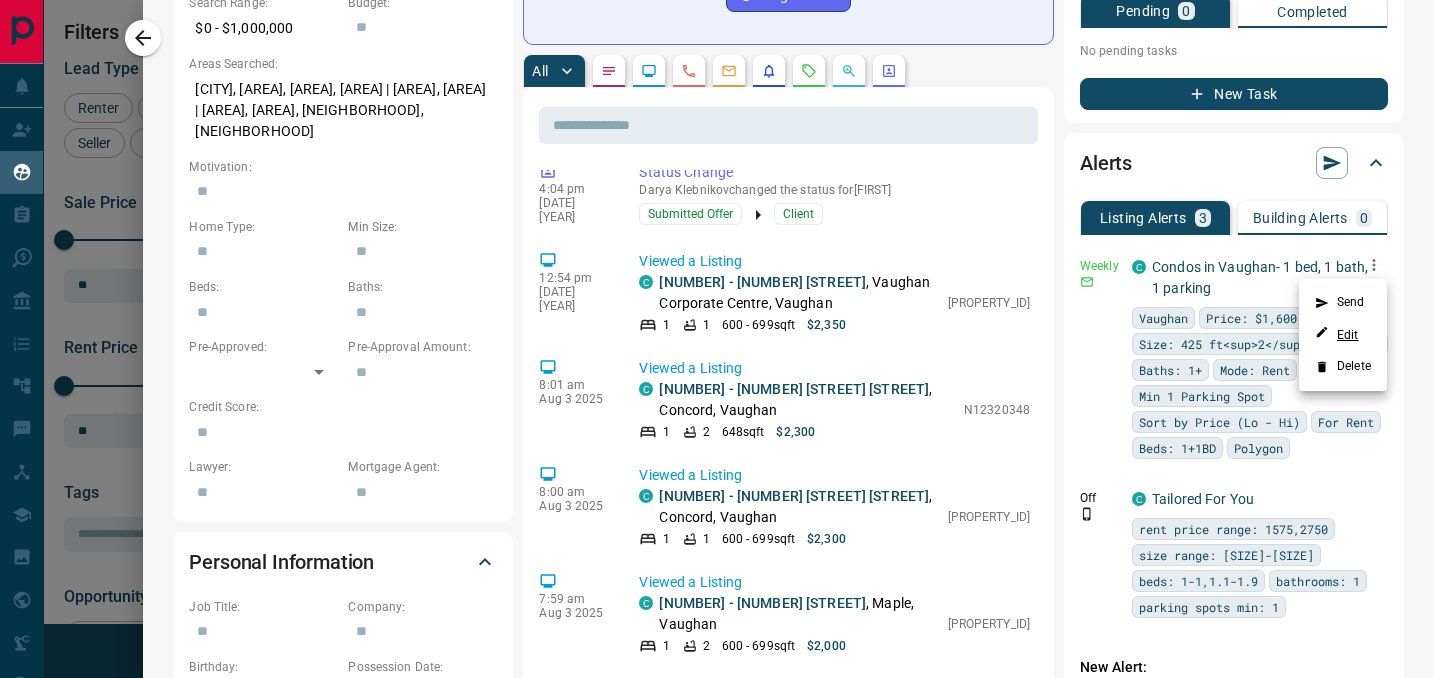 click on "Edit" at bounding box center (1337, 334) 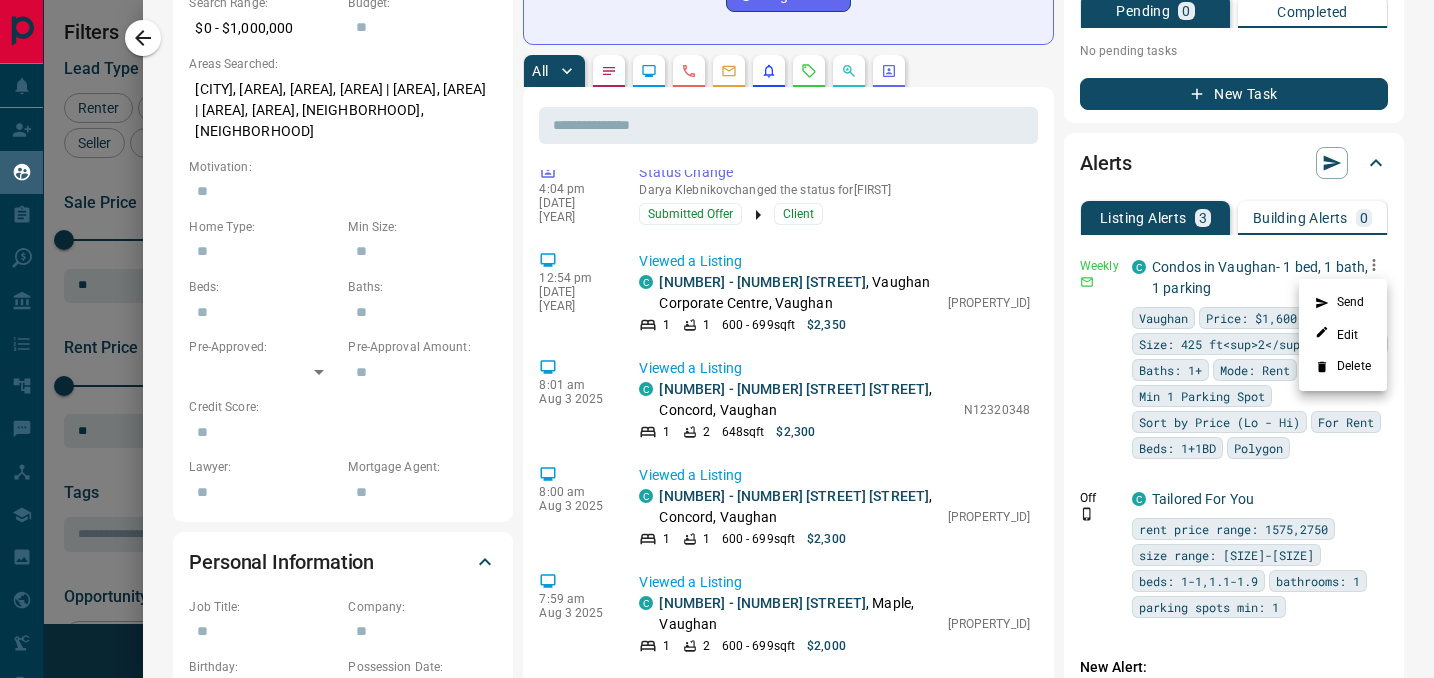 click at bounding box center [717, 339] 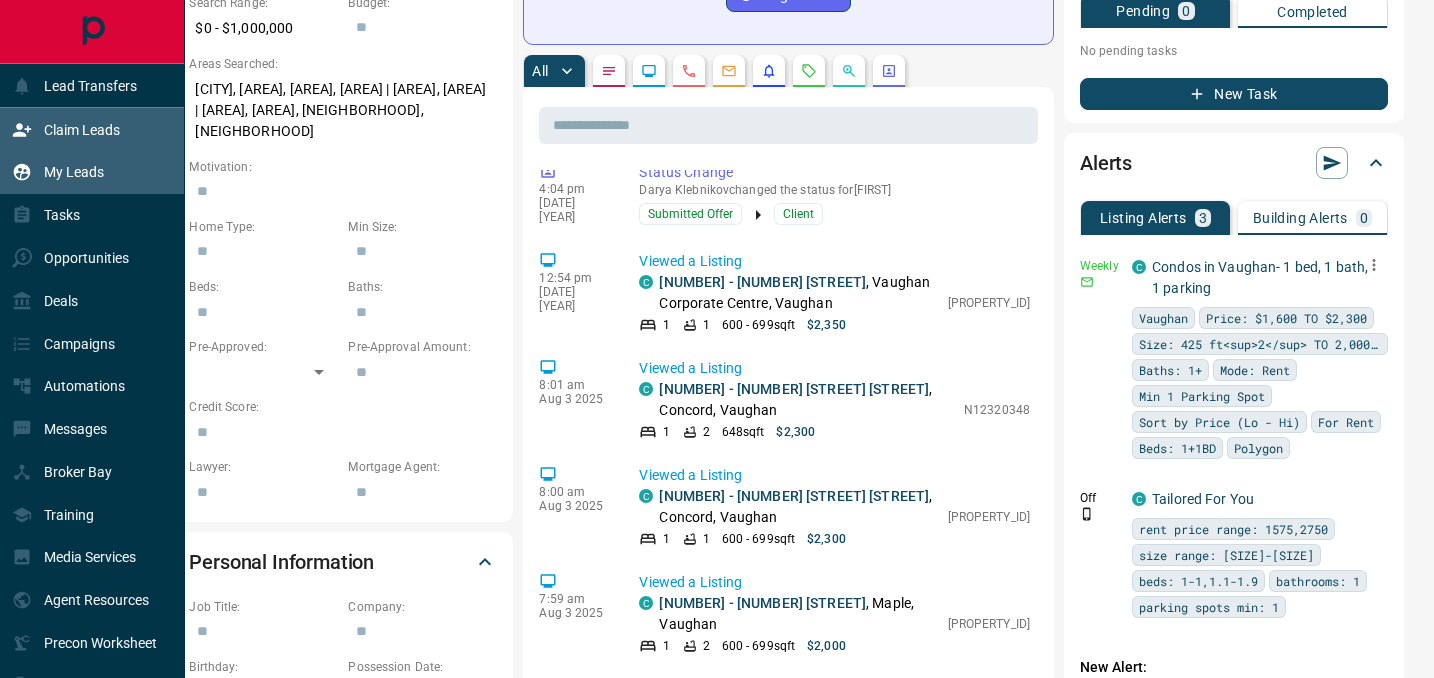 click on "Claim Leads" at bounding box center [92, 129] 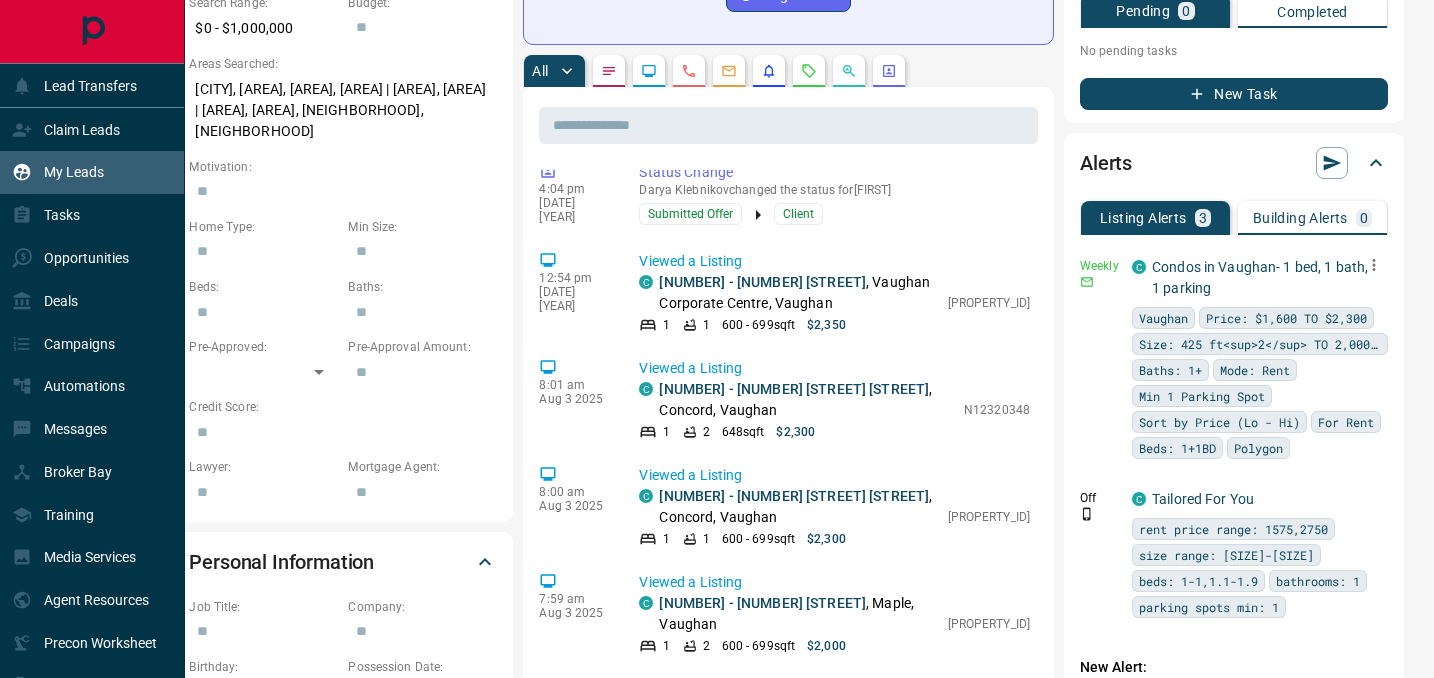 click on "My Leads" at bounding box center (58, 172) 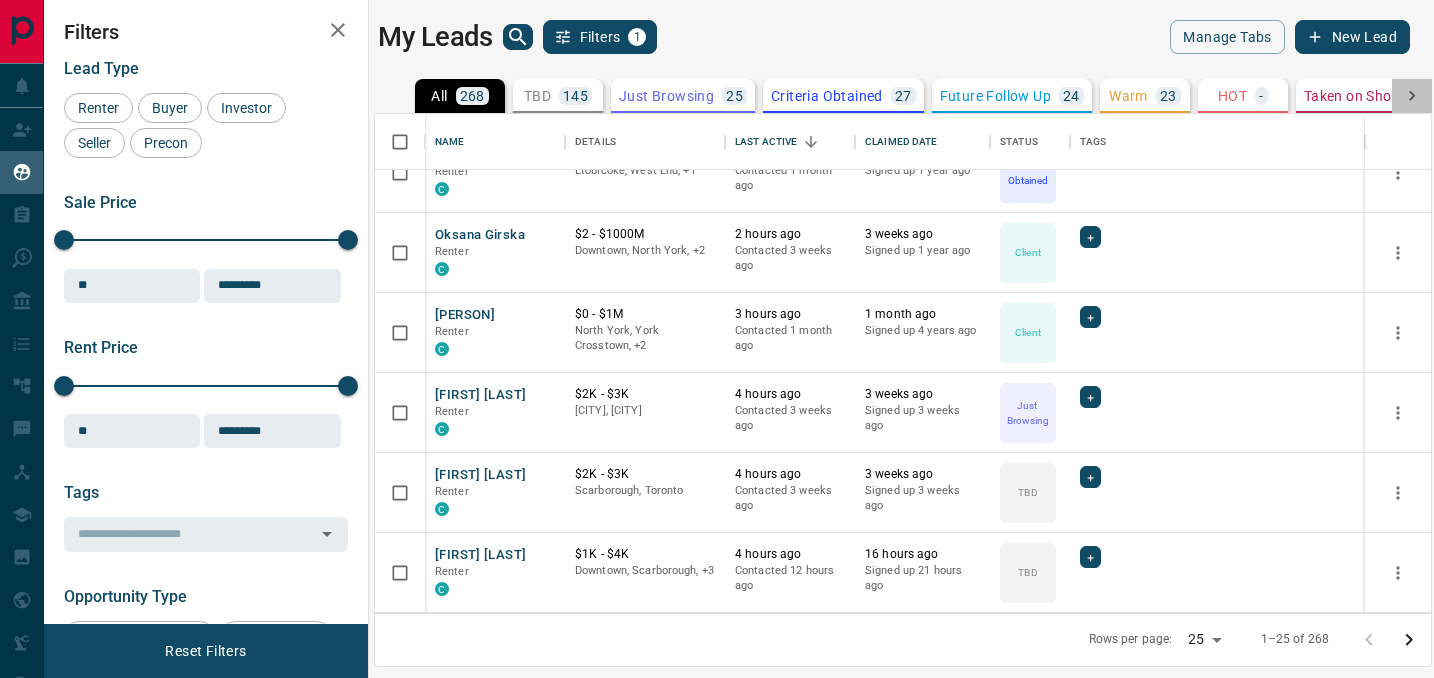 click 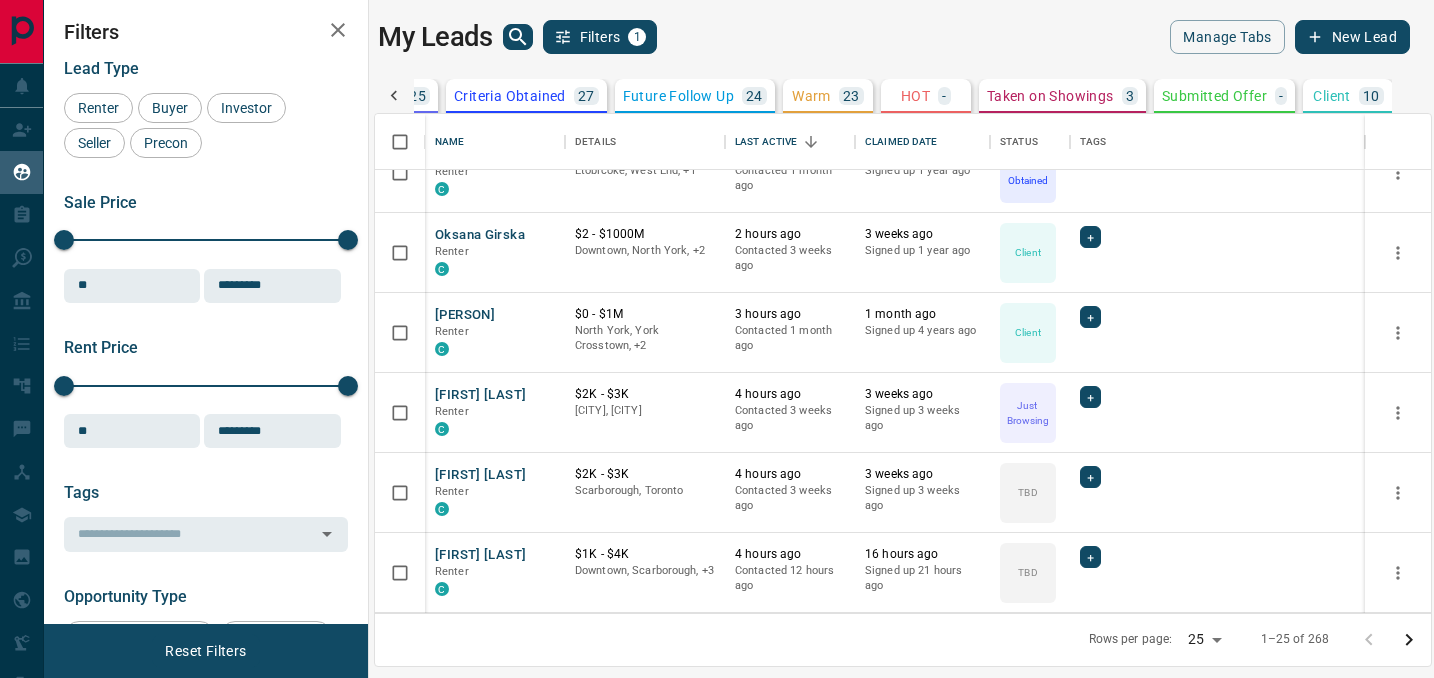 scroll, scrollTop: 0, scrollLeft: 317, axis: horizontal 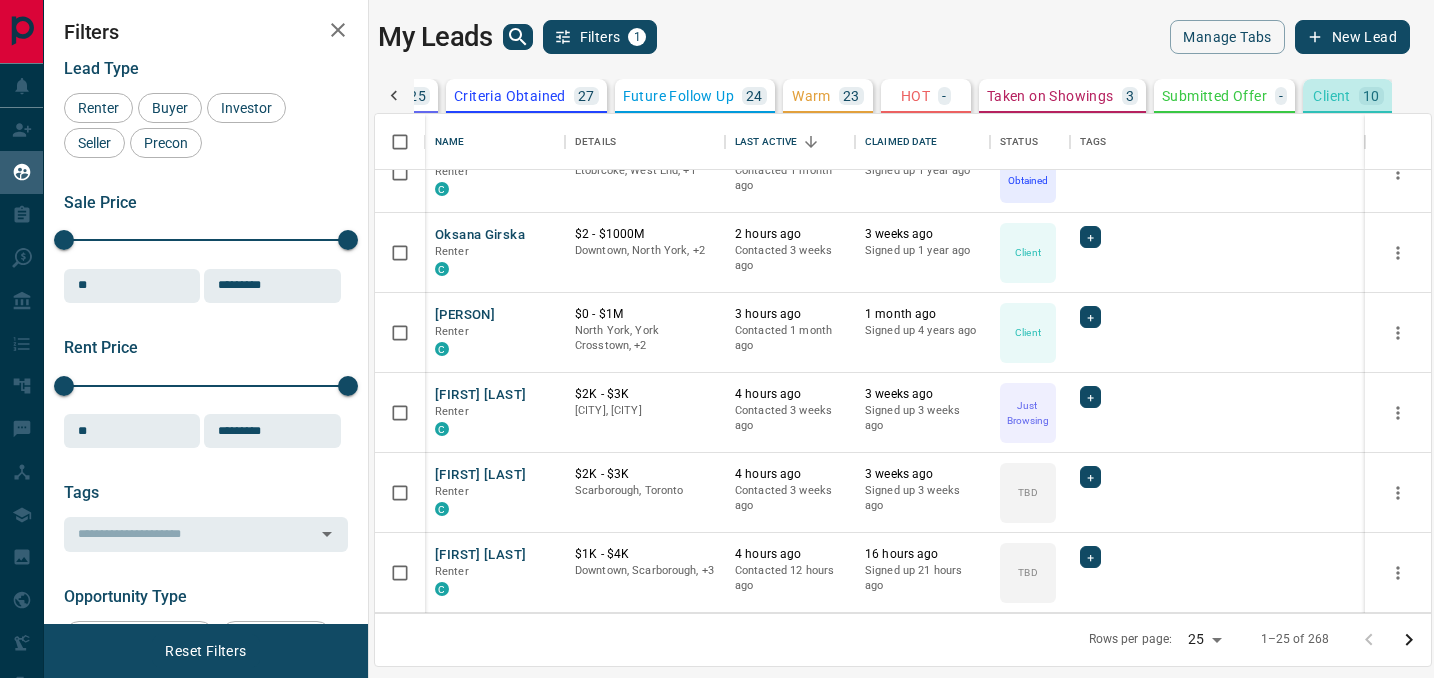 click on "Client" at bounding box center [1331, 96] 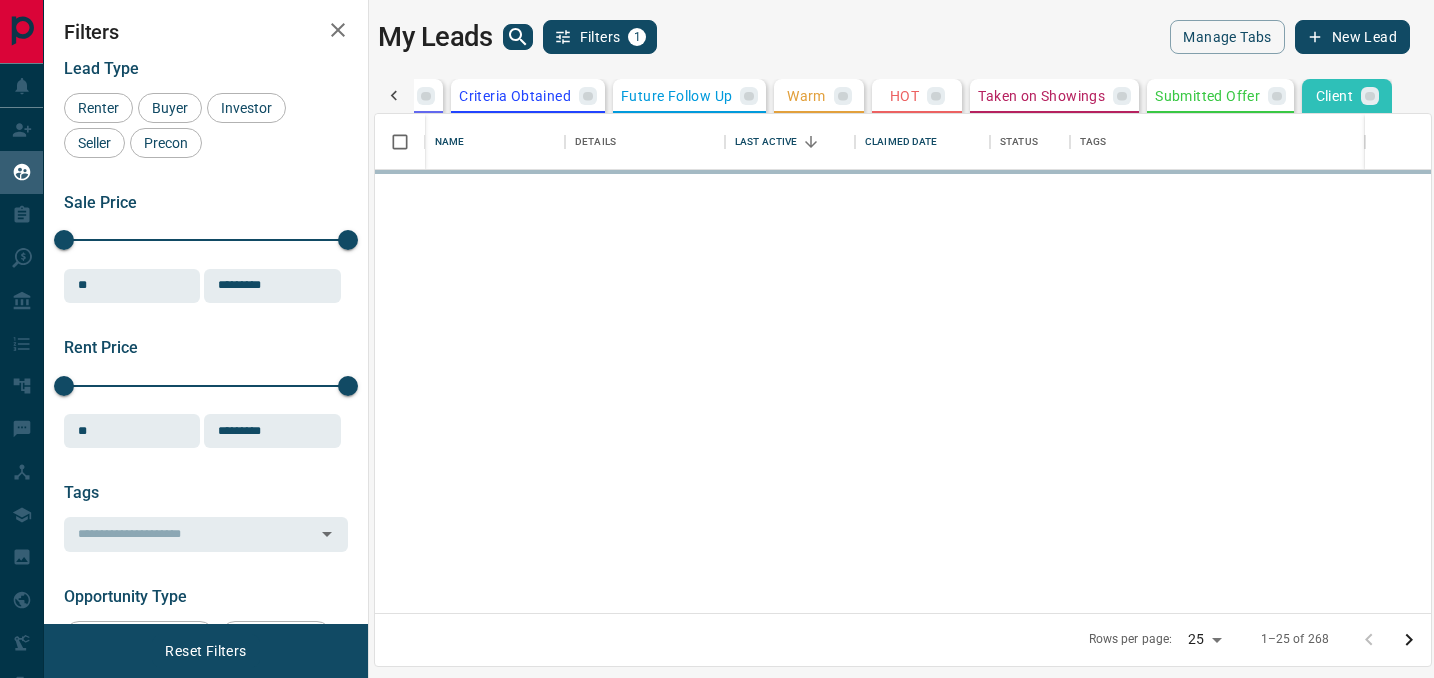 scroll, scrollTop: 0, scrollLeft: 0, axis: both 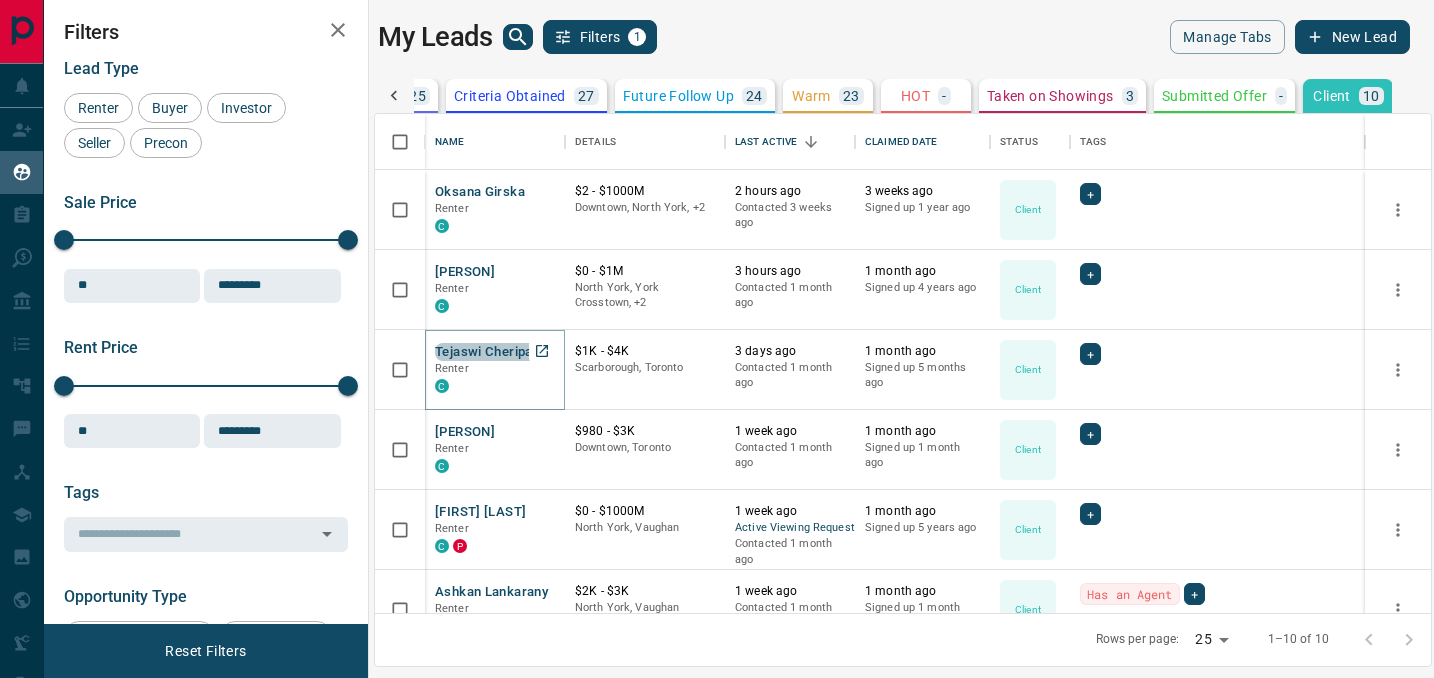 click on "Tejaswi Cheripally" at bounding box center [490, 352] 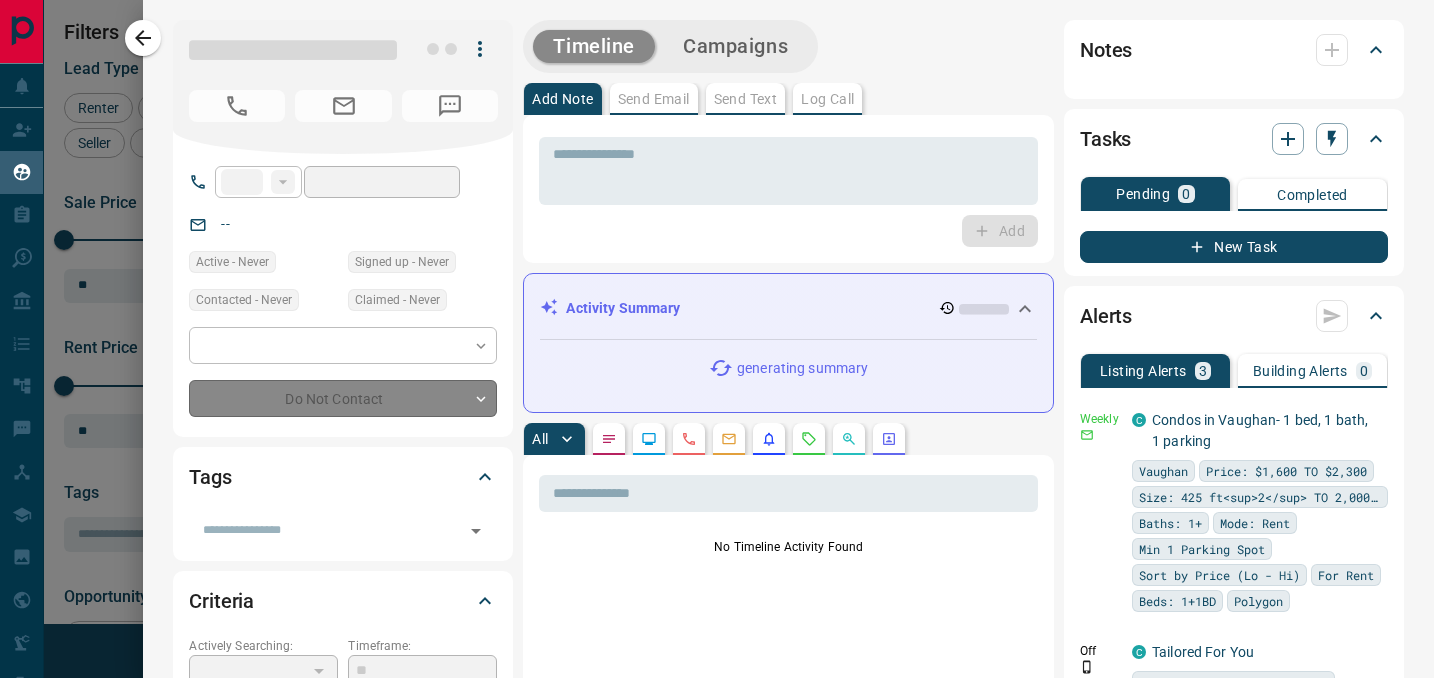 type on "**" 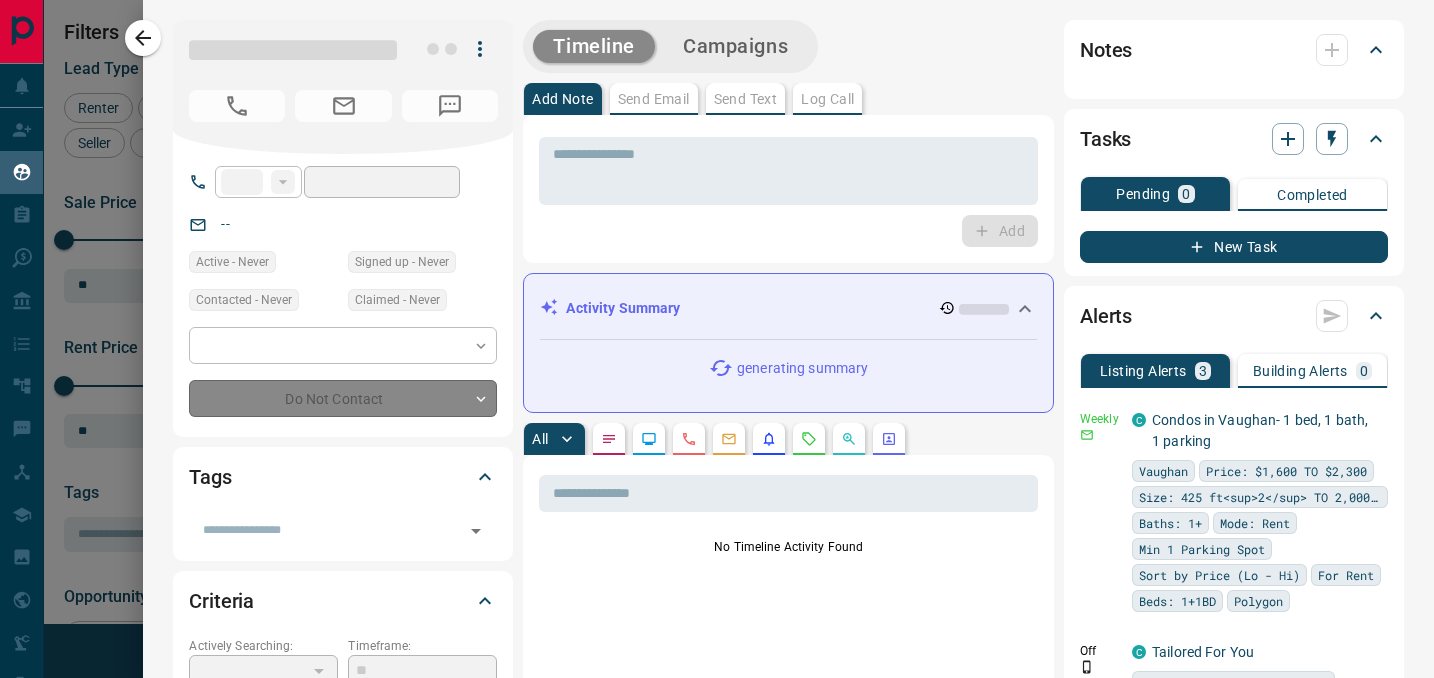 type on "**********" 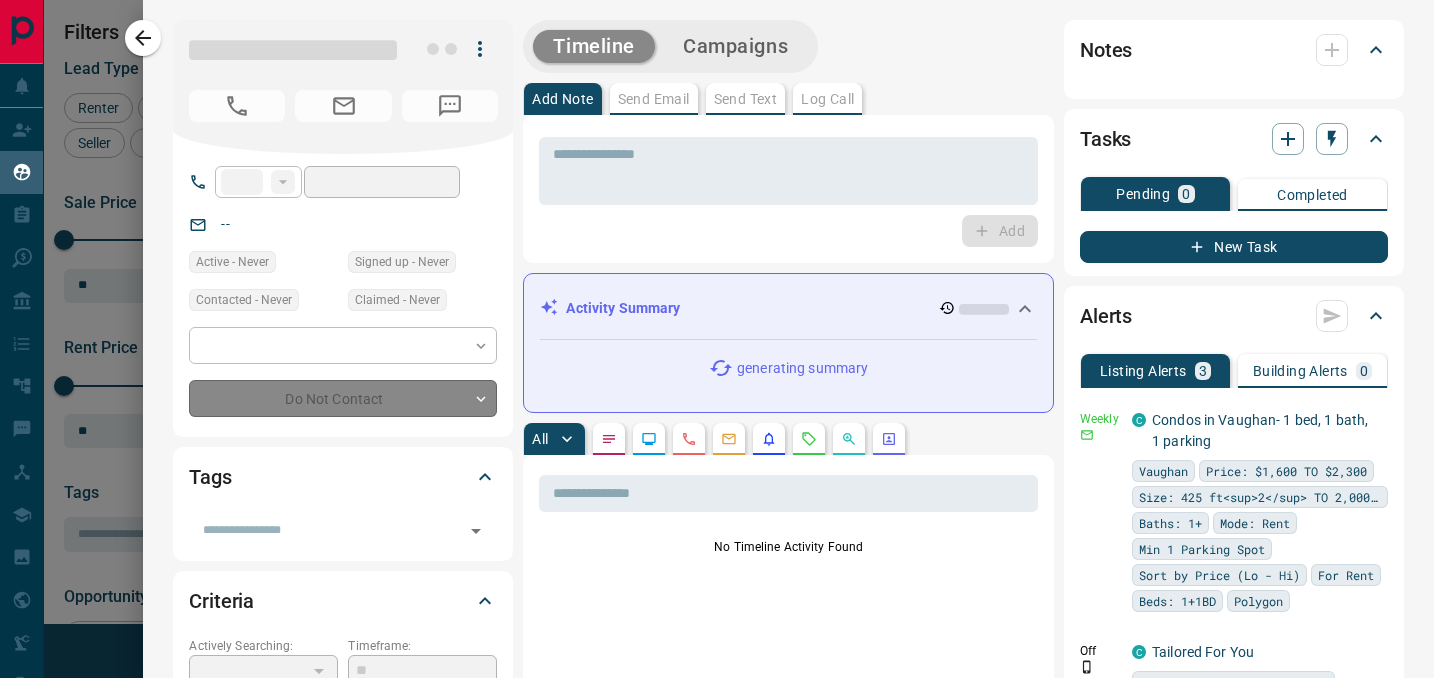type on "*******" 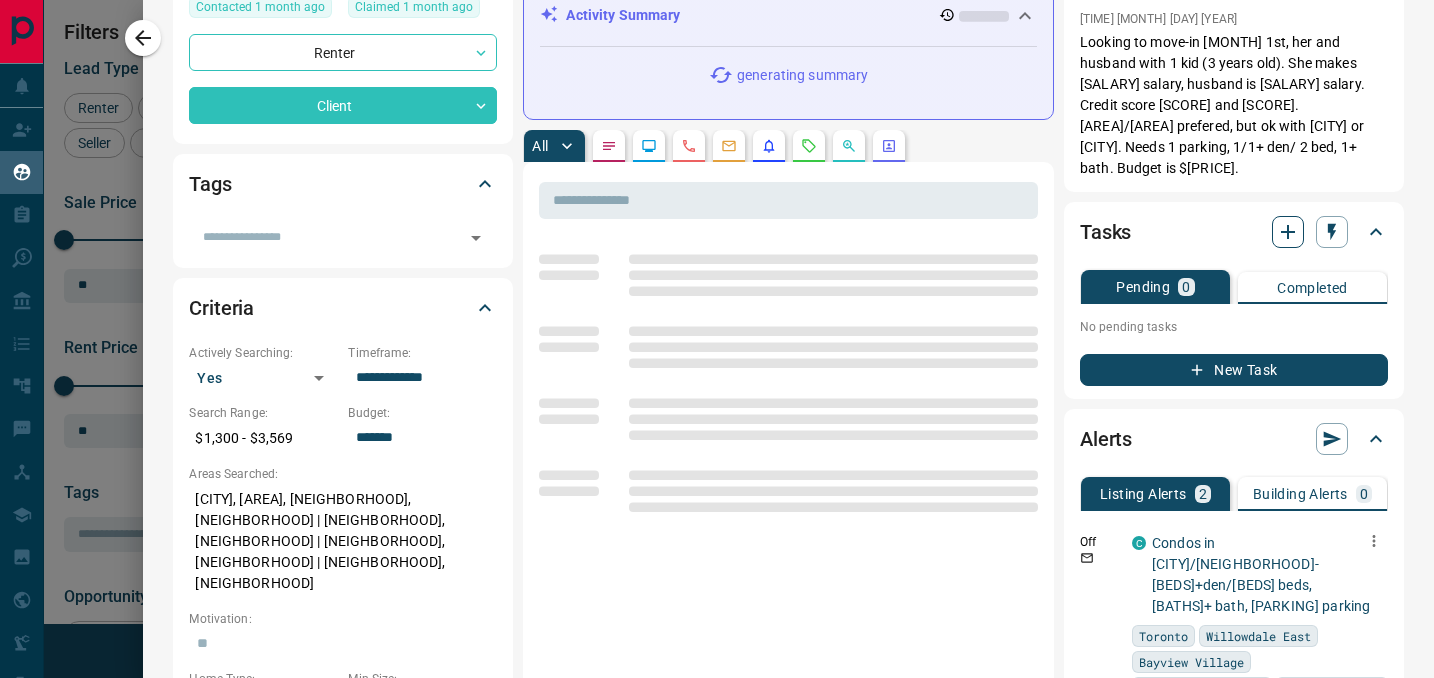 scroll, scrollTop: 372, scrollLeft: 0, axis: vertical 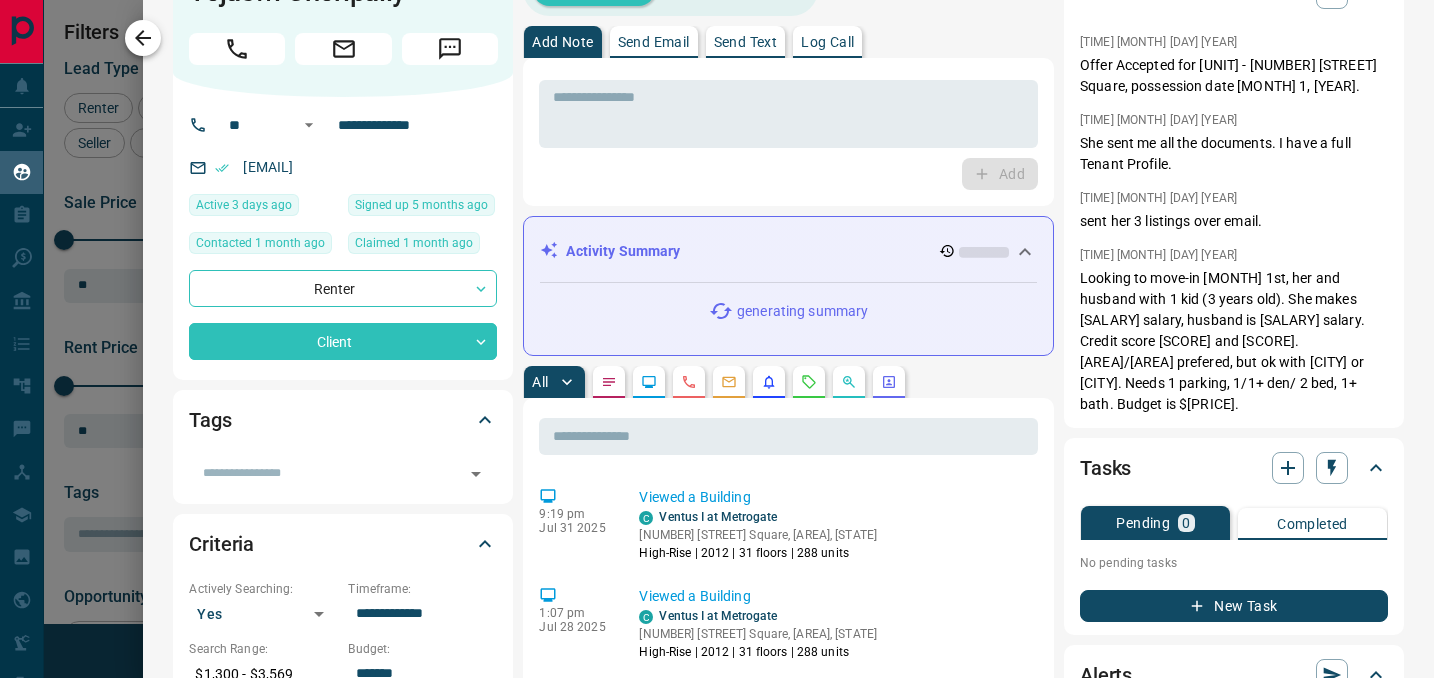 click 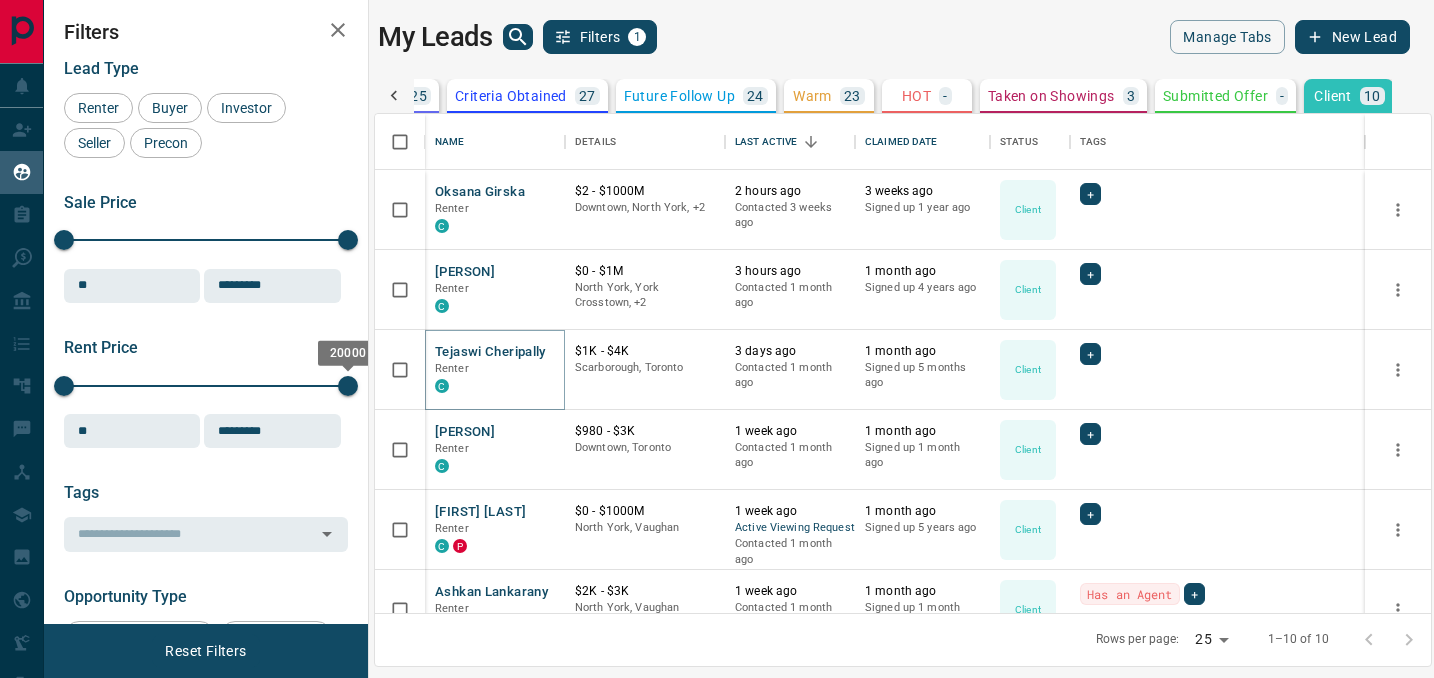 scroll, scrollTop: 0, scrollLeft: 317, axis: horizontal 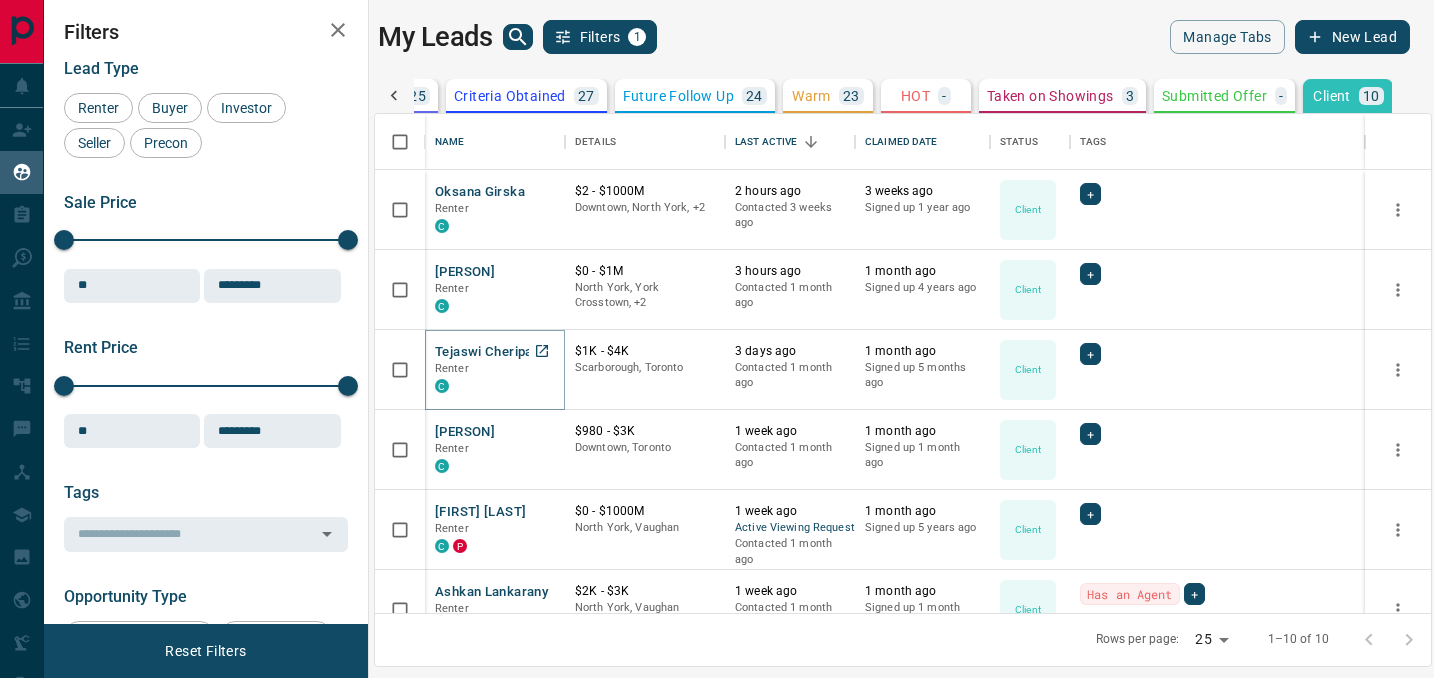 click on "Tejaswi Cheripally" at bounding box center (490, 352) 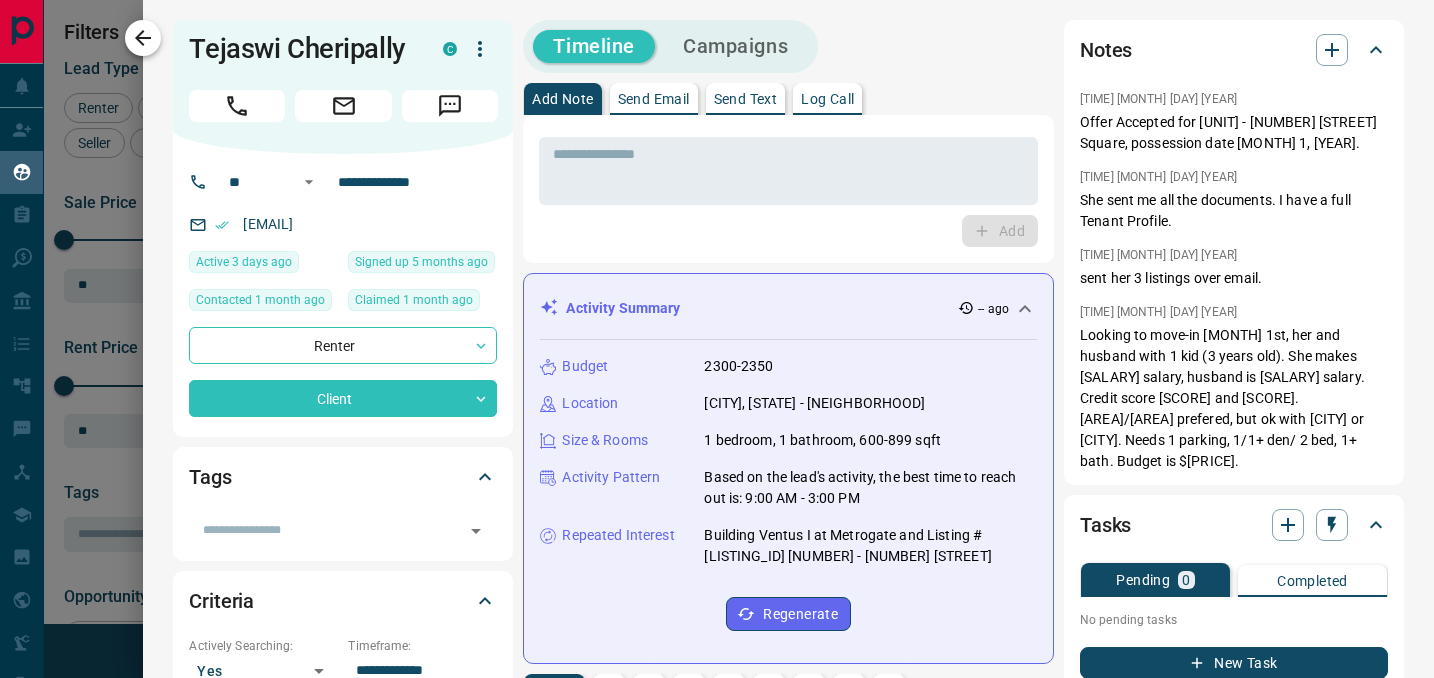 click 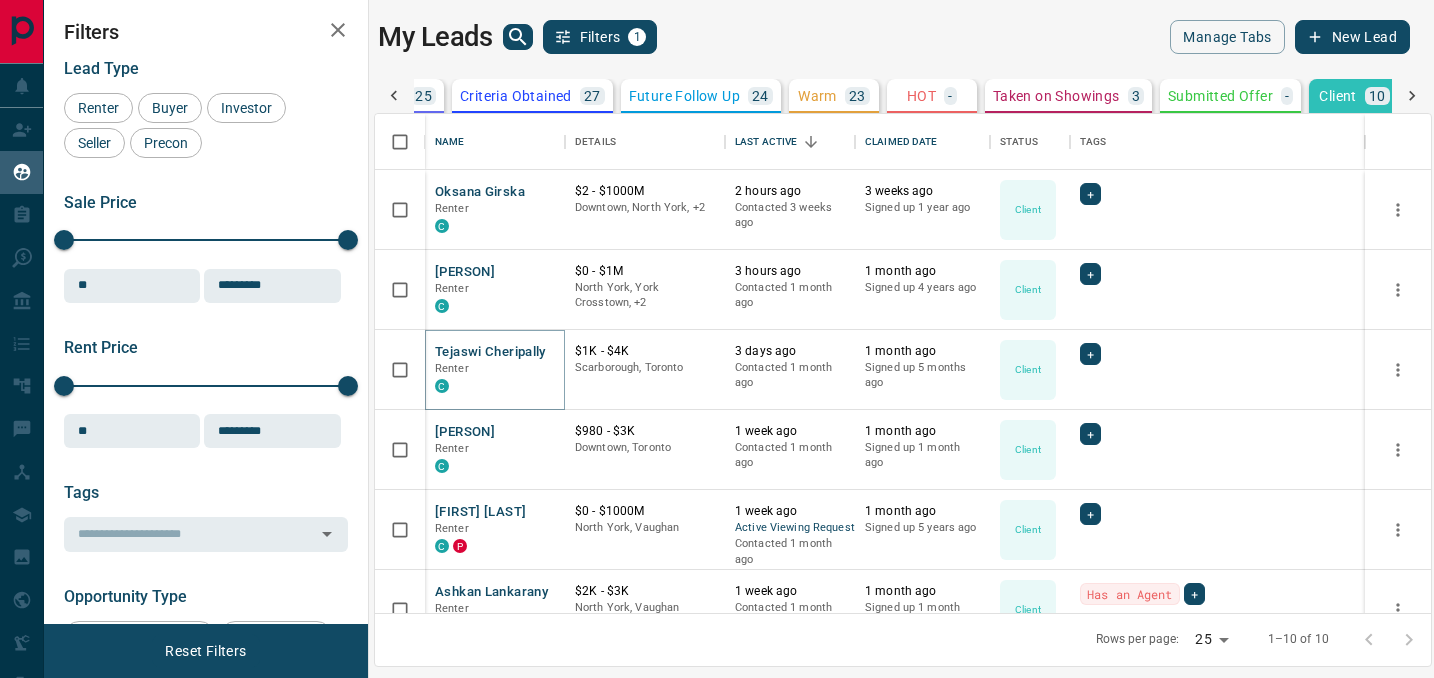 scroll, scrollTop: 0, scrollLeft: 317, axis: horizontal 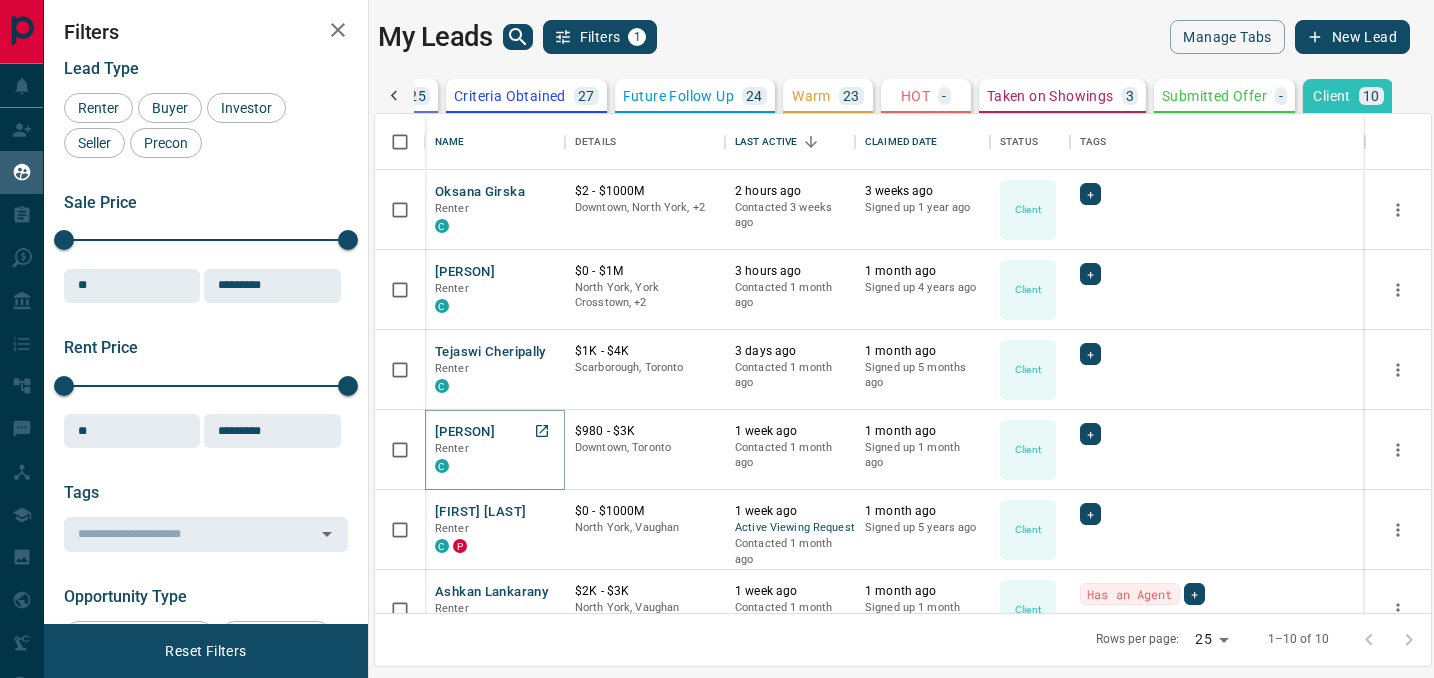 click on "[PERSON]" at bounding box center [465, 432] 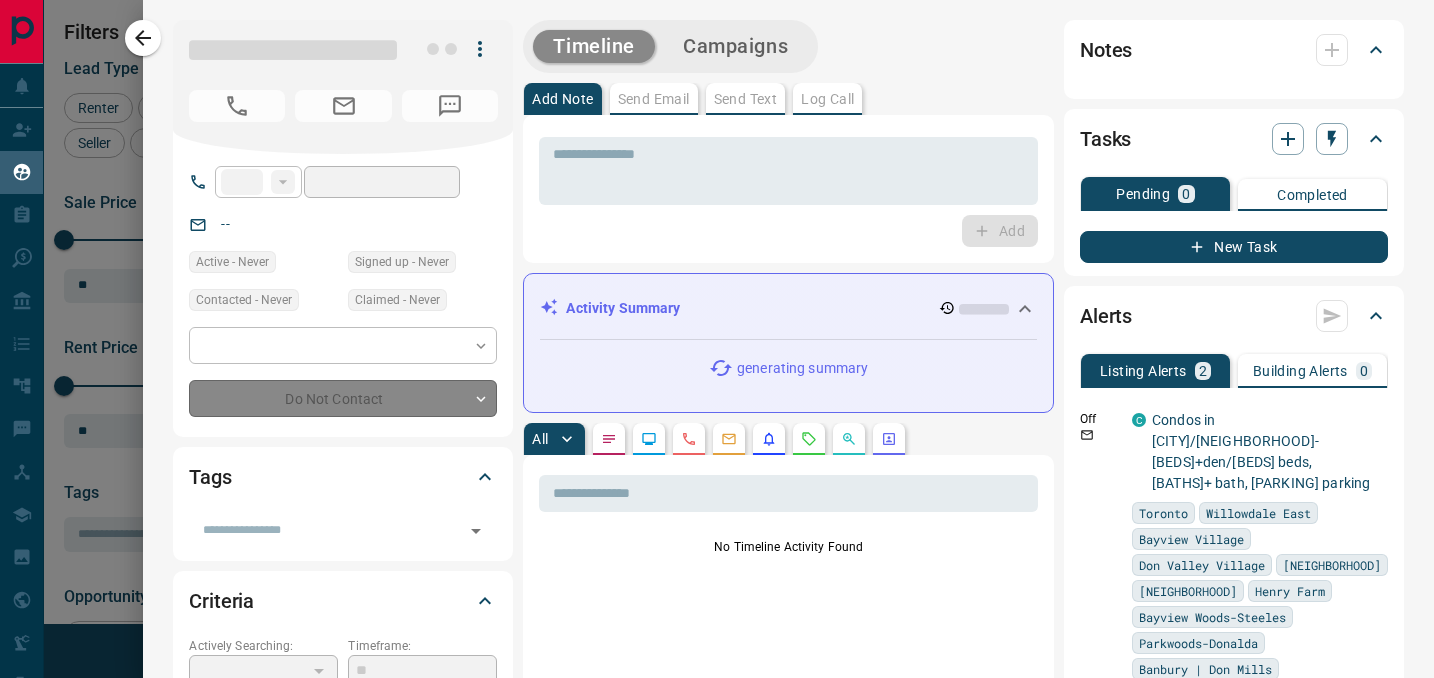 type on "**" 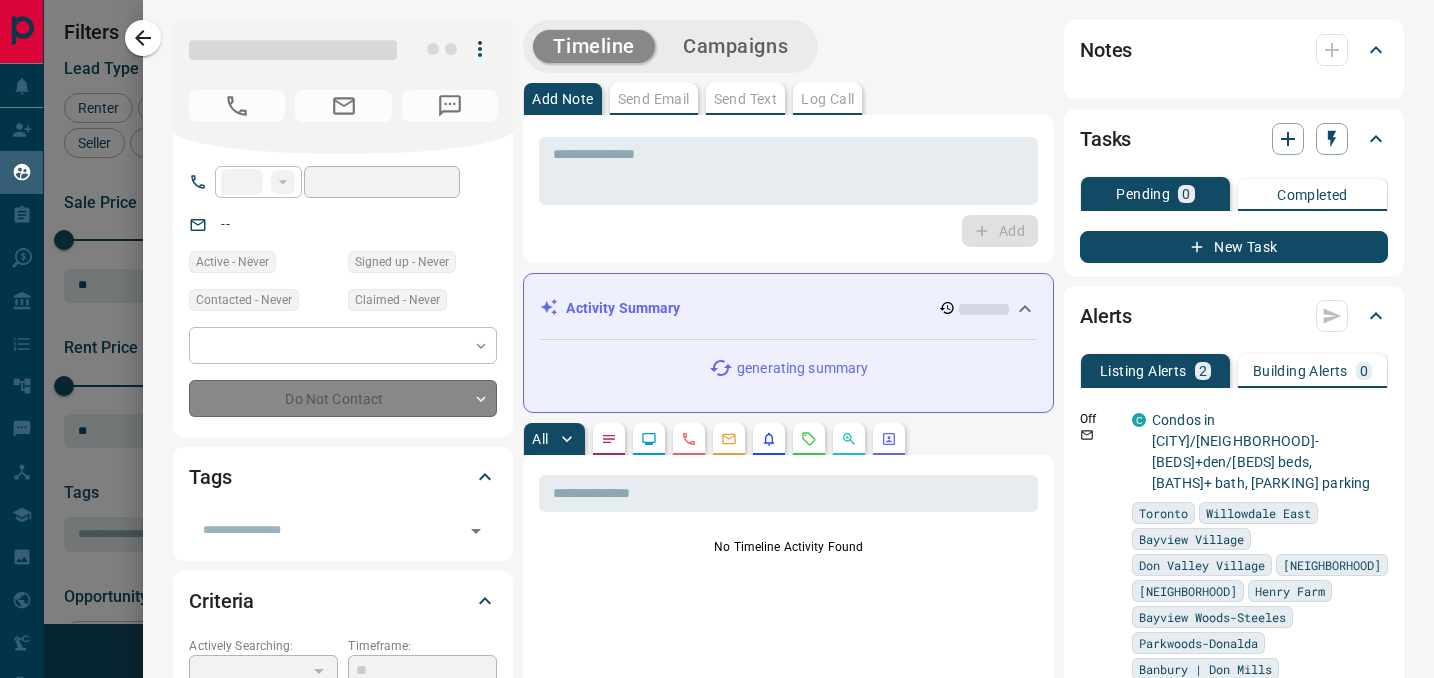 type on "**********" 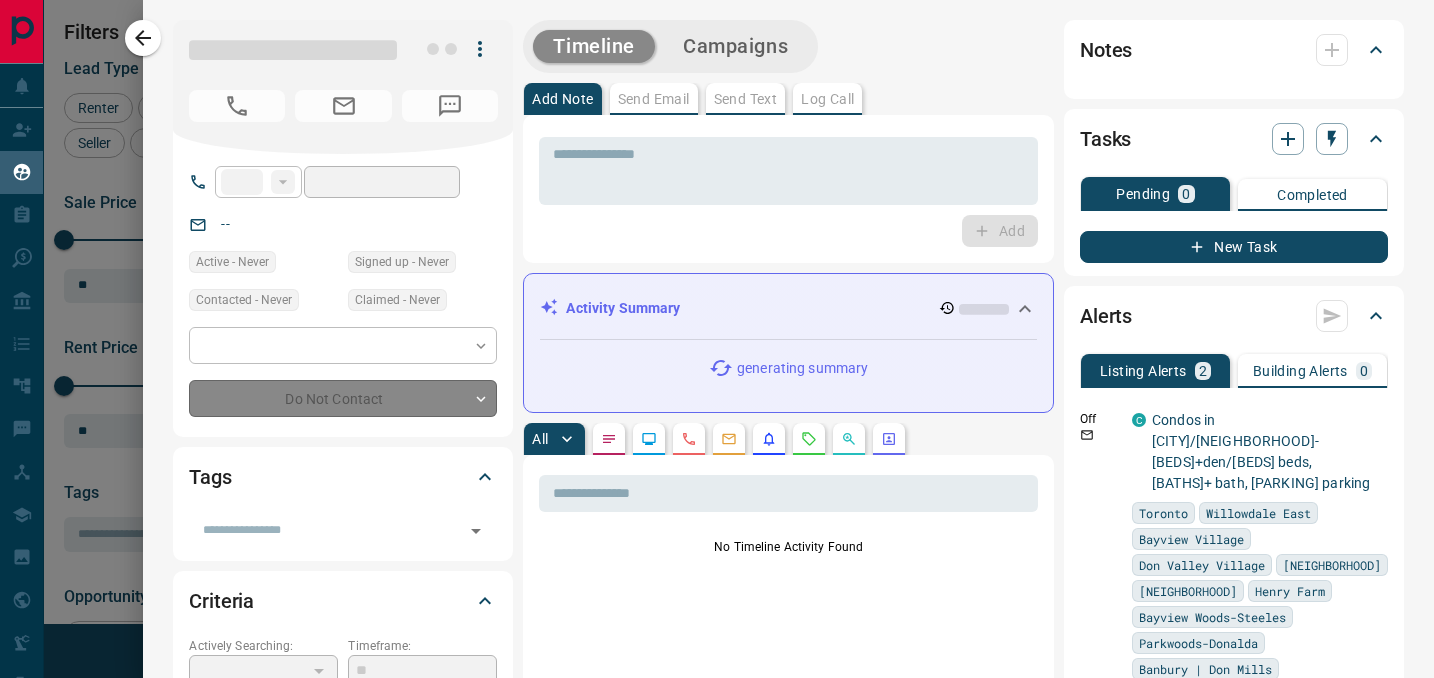 type on "**********" 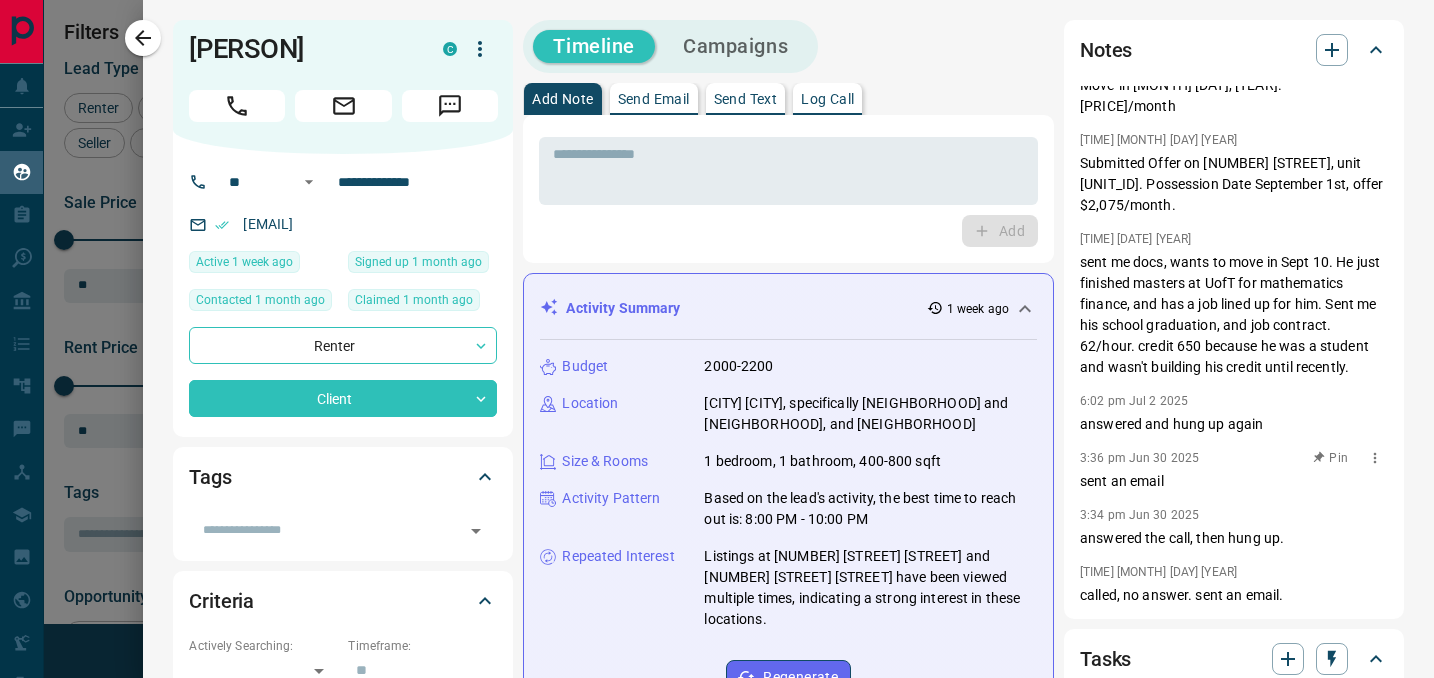 scroll, scrollTop: 0, scrollLeft: 0, axis: both 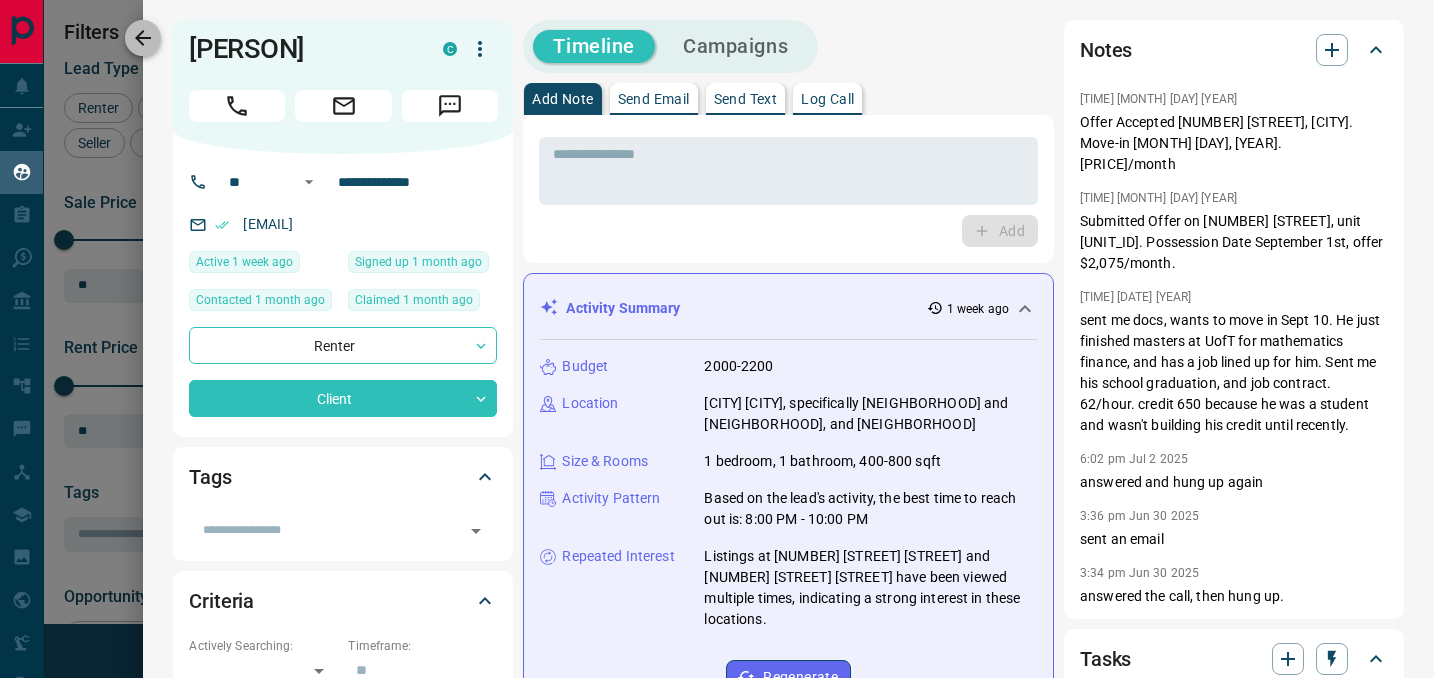 click 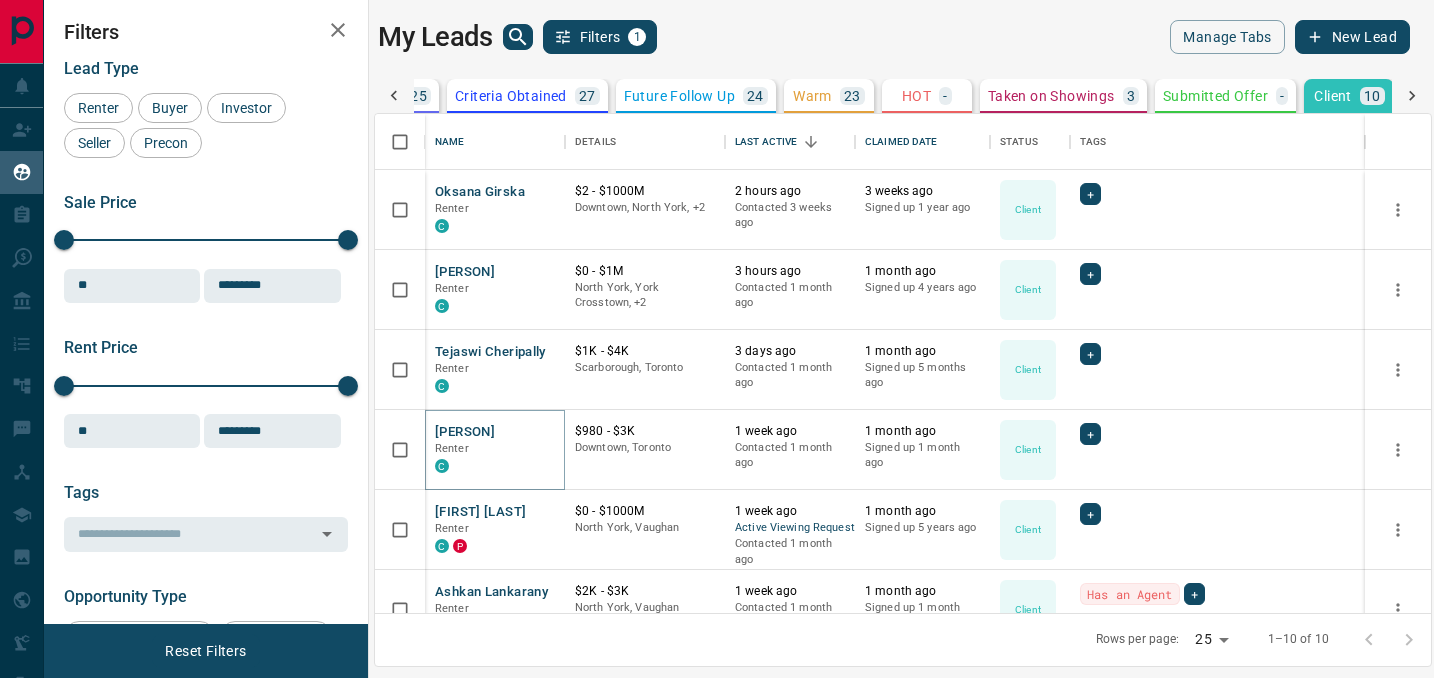scroll, scrollTop: 0, scrollLeft: 317, axis: horizontal 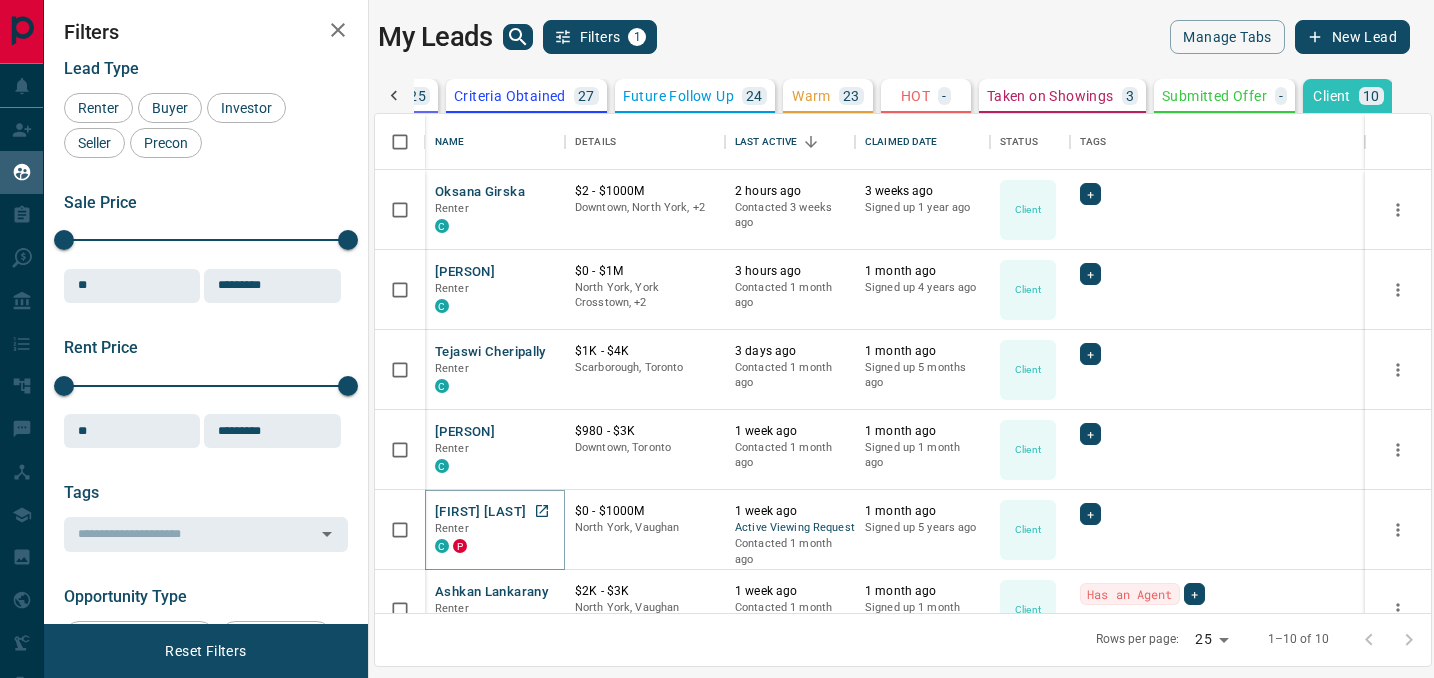 click on "[FIRST] [LAST]" at bounding box center (480, 512) 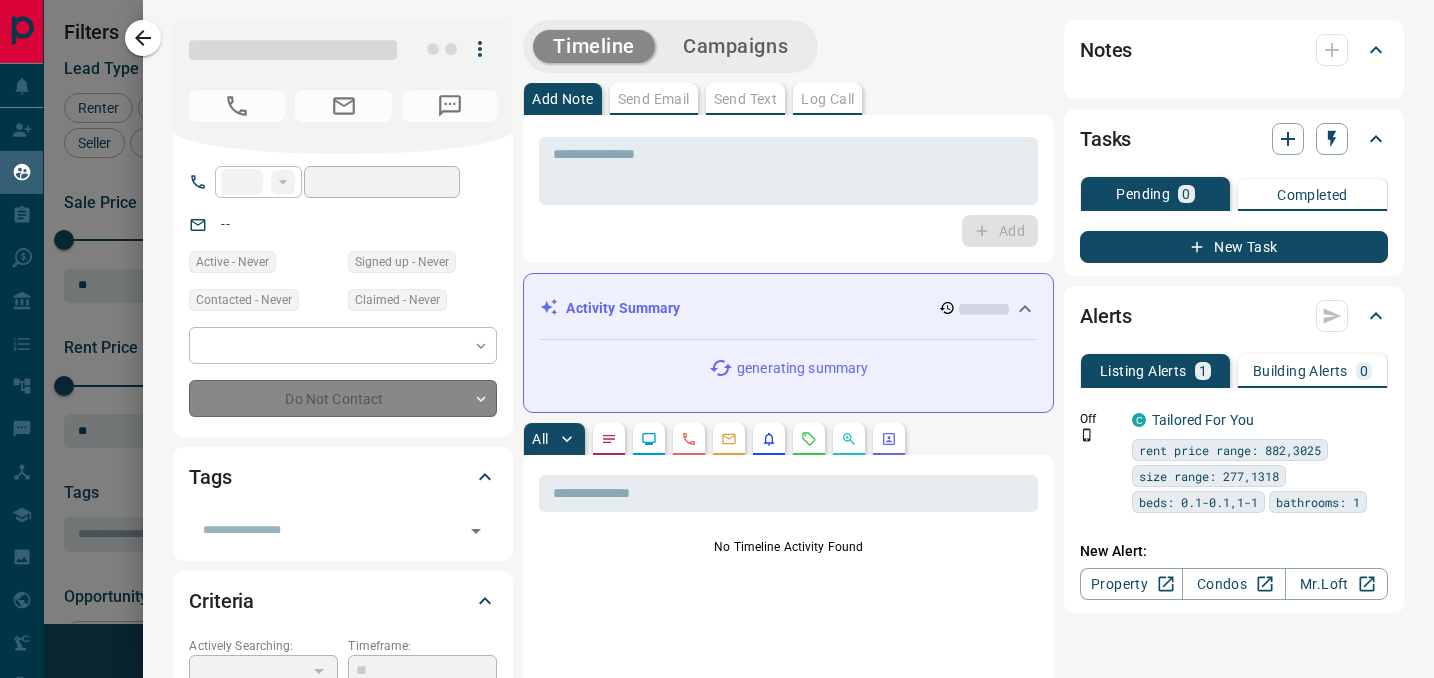 type on "**" 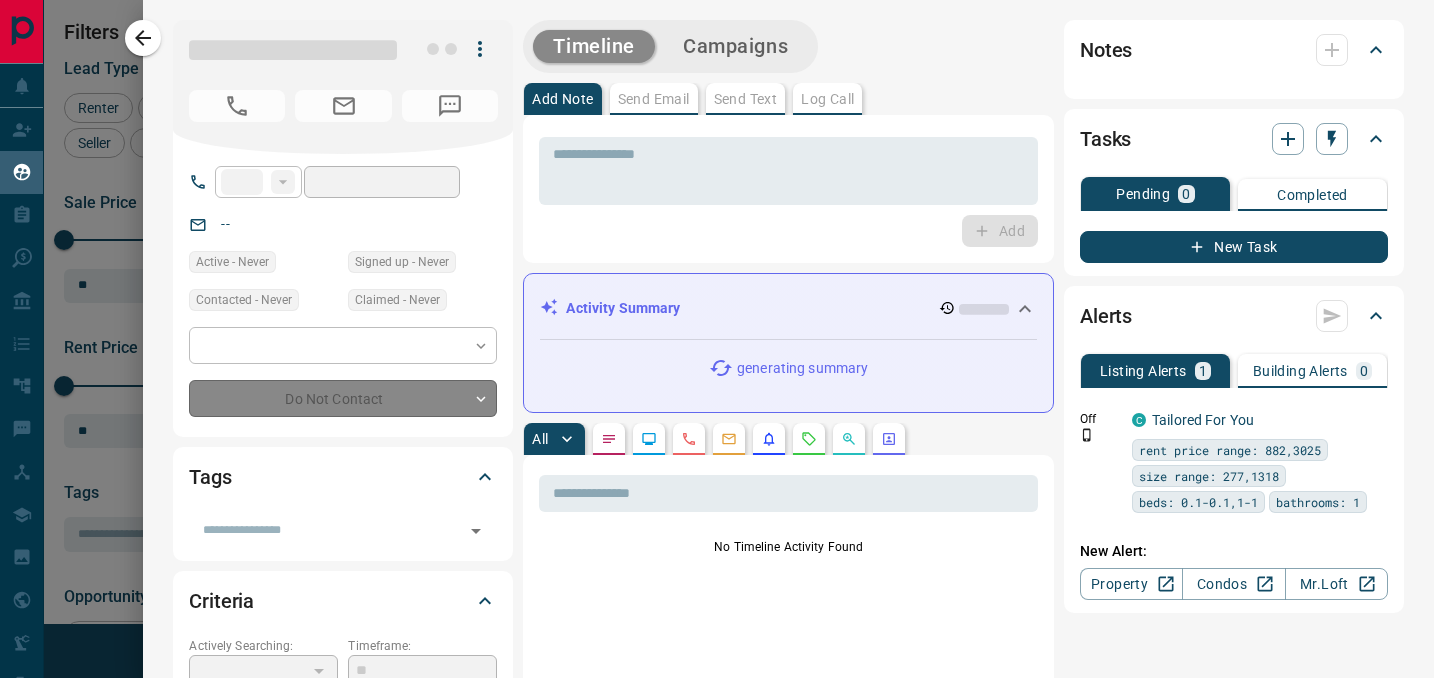 type on "**********" 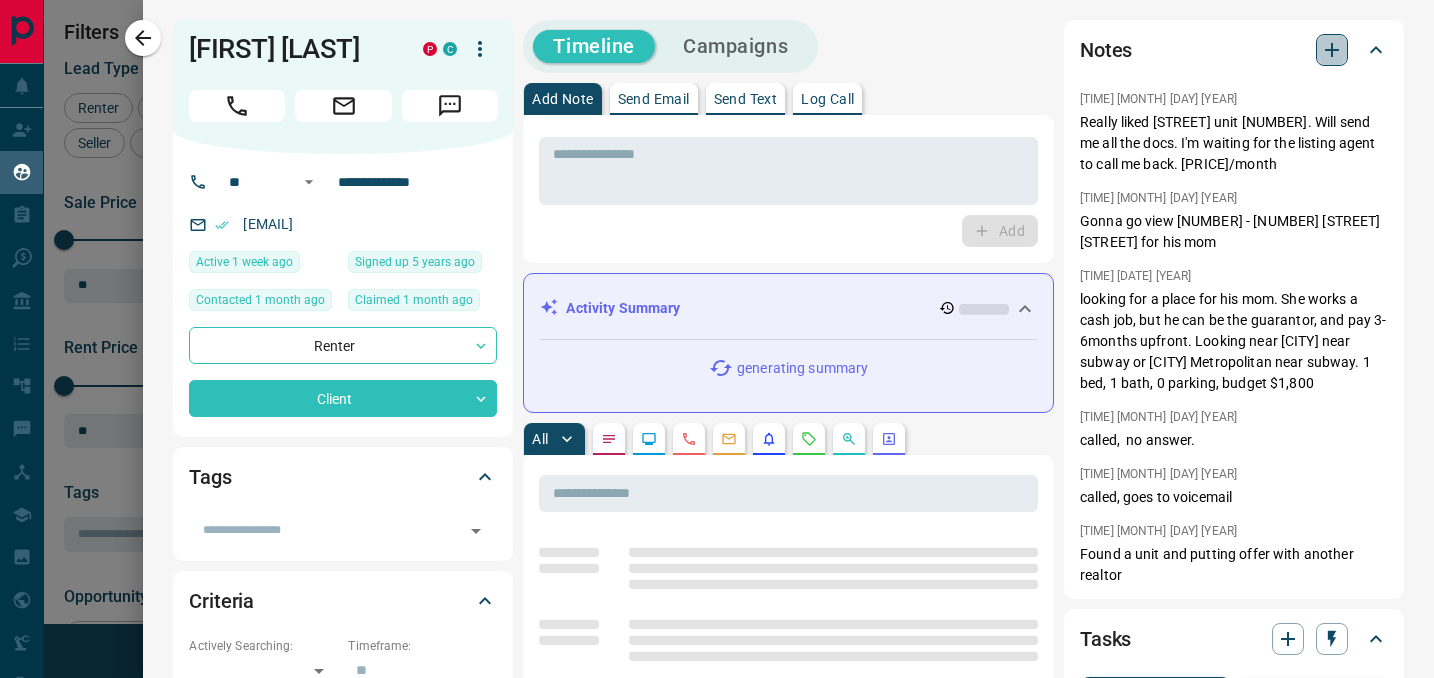 click at bounding box center [1332, 50] 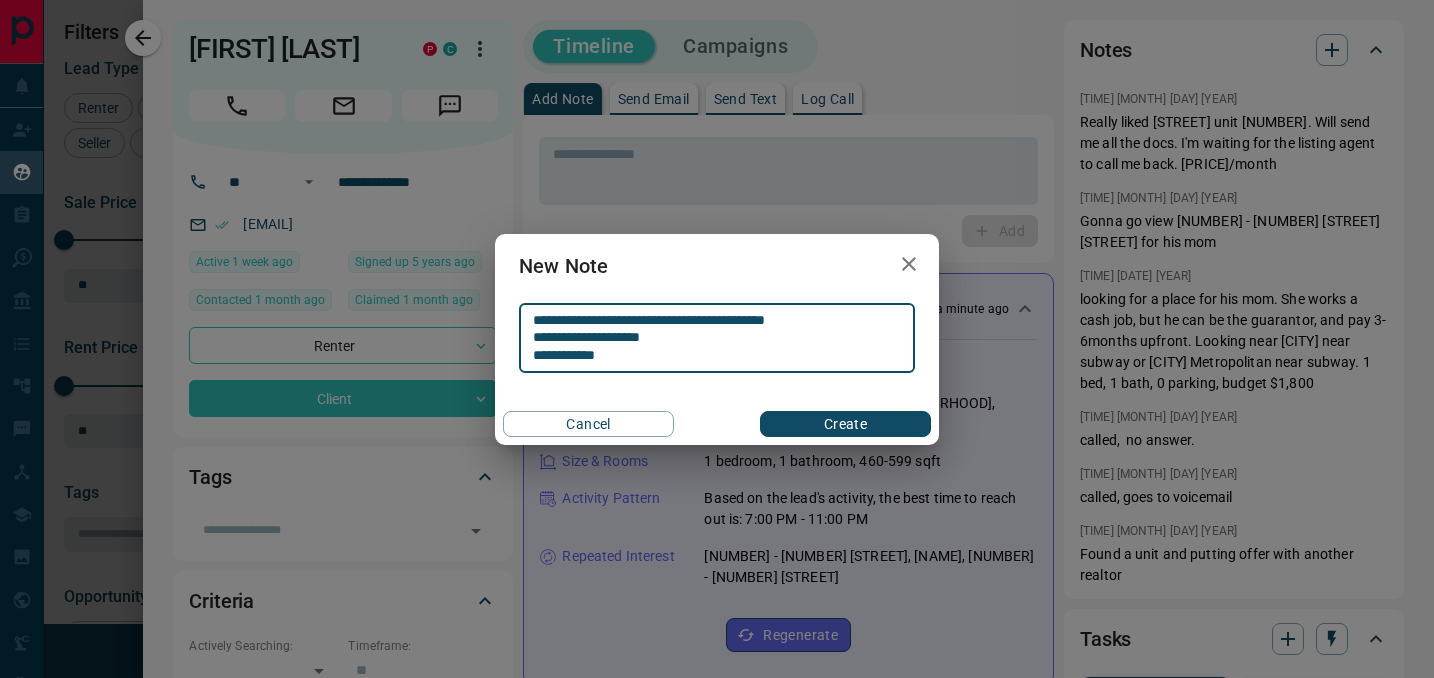 type on "**********" 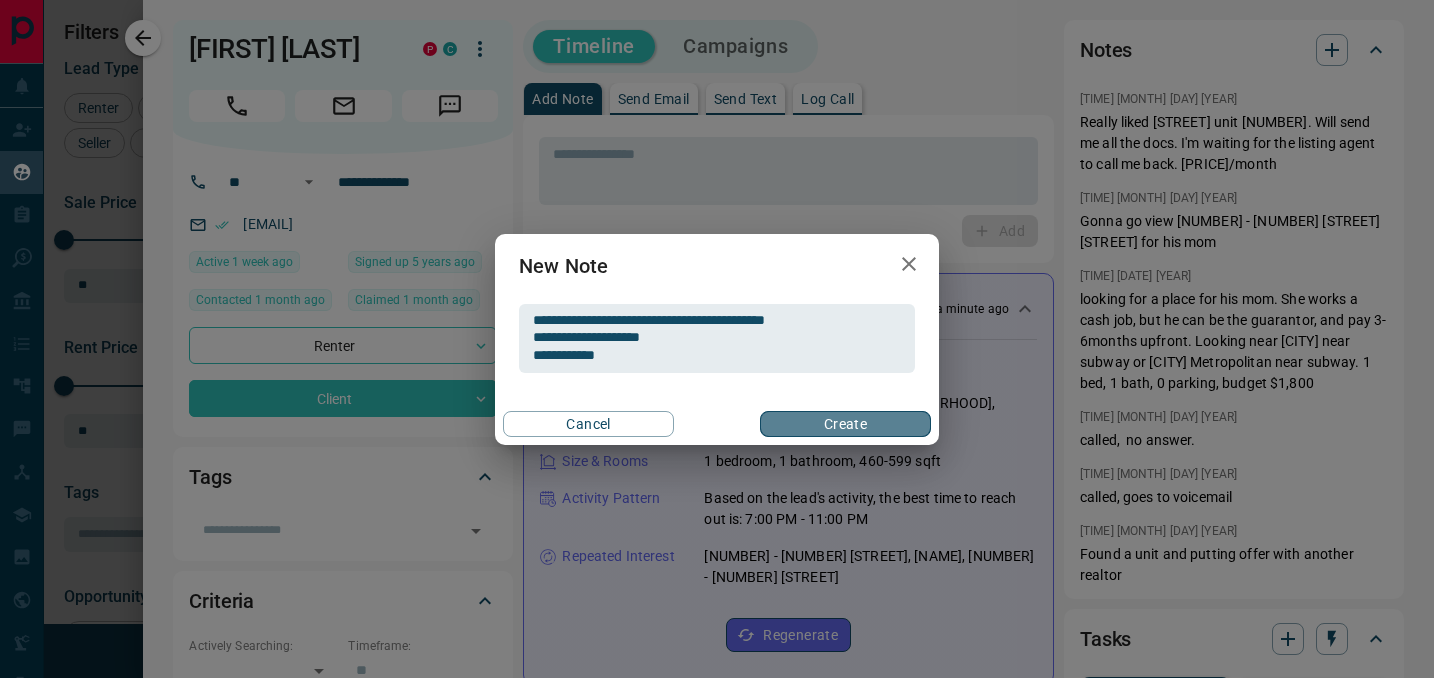 click on "Create" at bounding box center (845, 424) 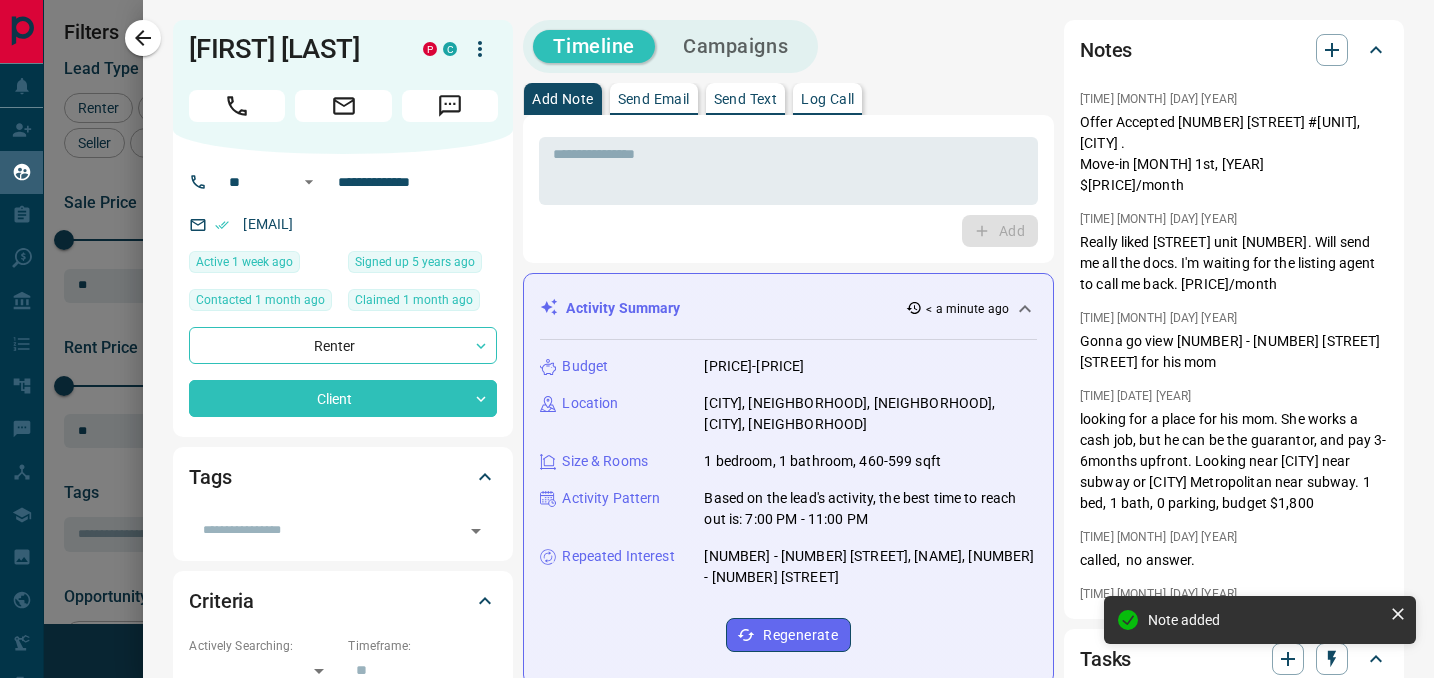 click 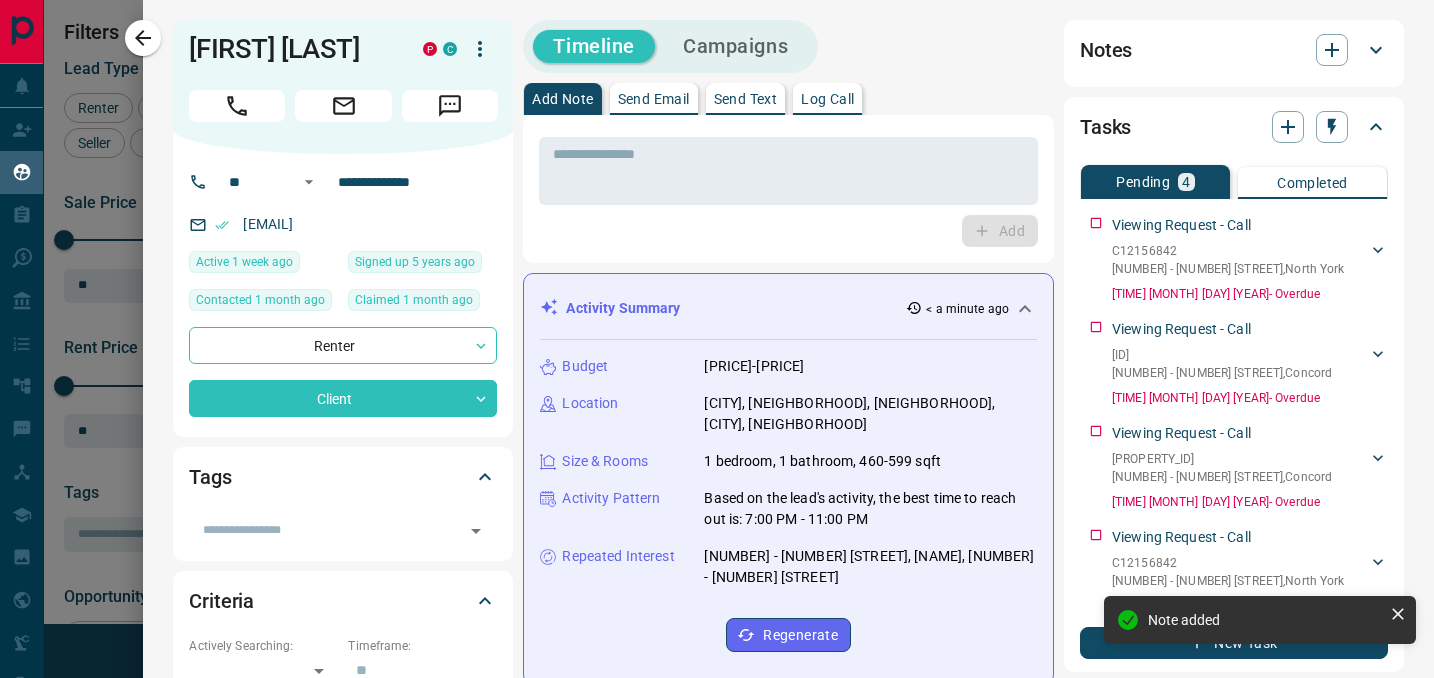 click 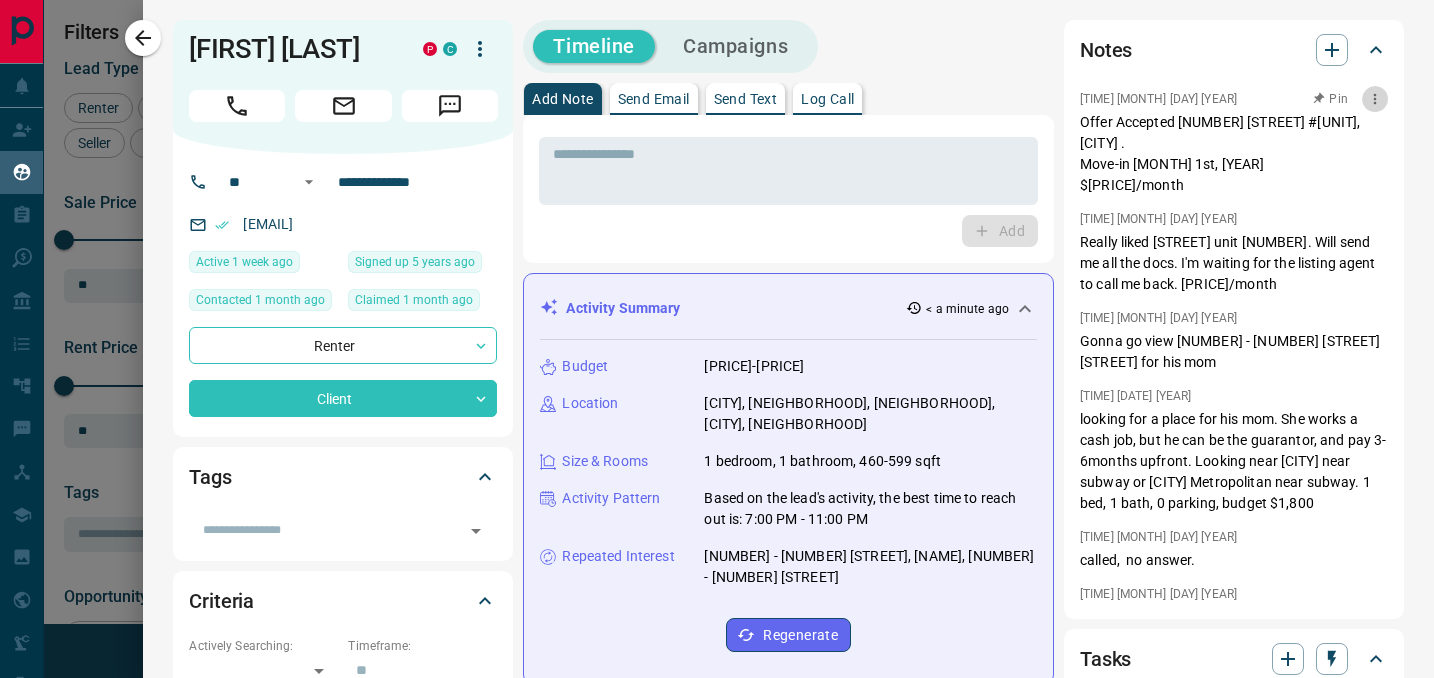 click 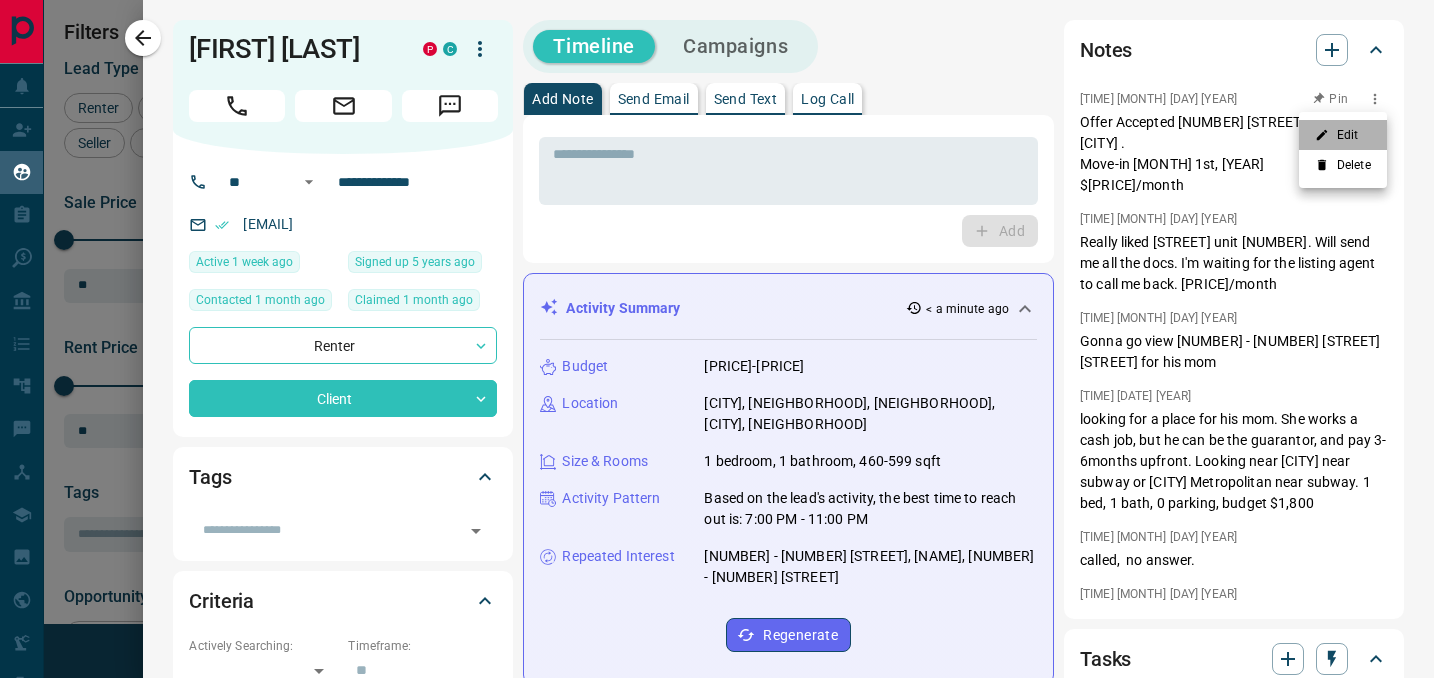 click on "Edit" at bounding box center [1343, 135] 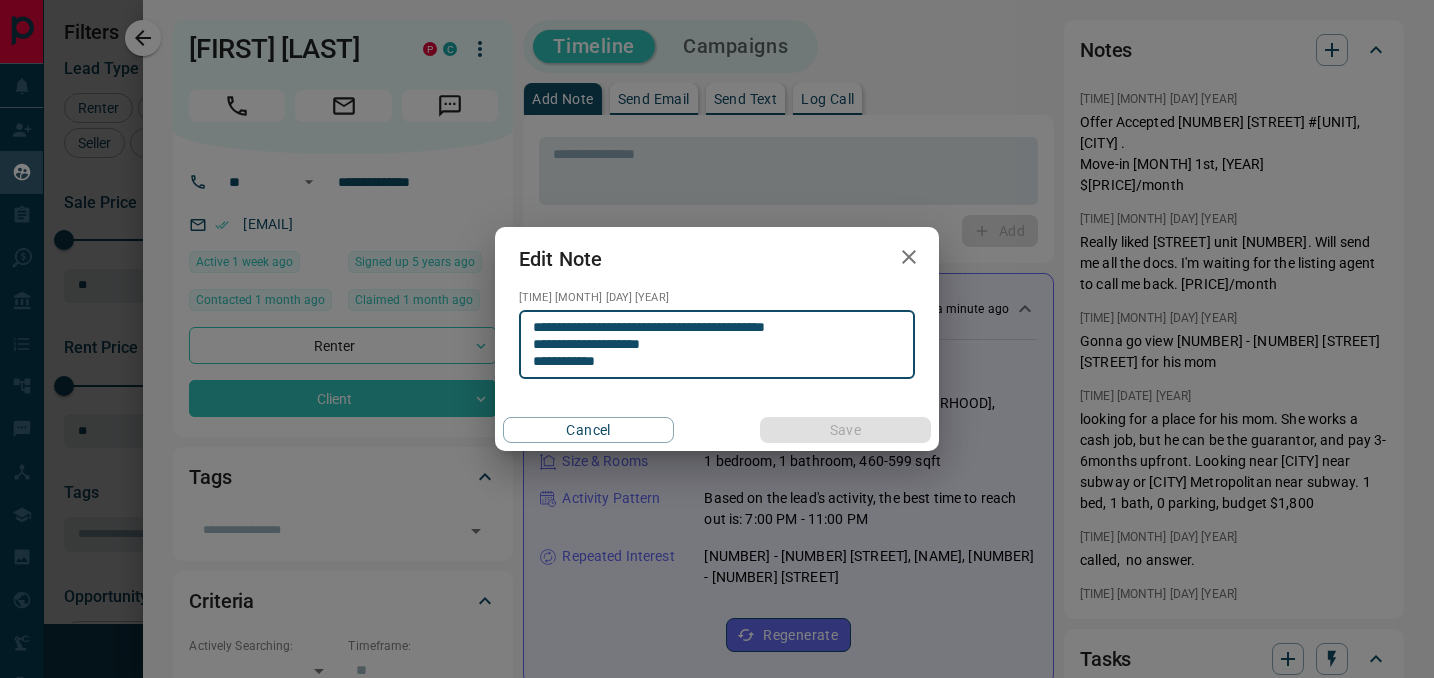 click on "**********" at bounding box center [717, 345] 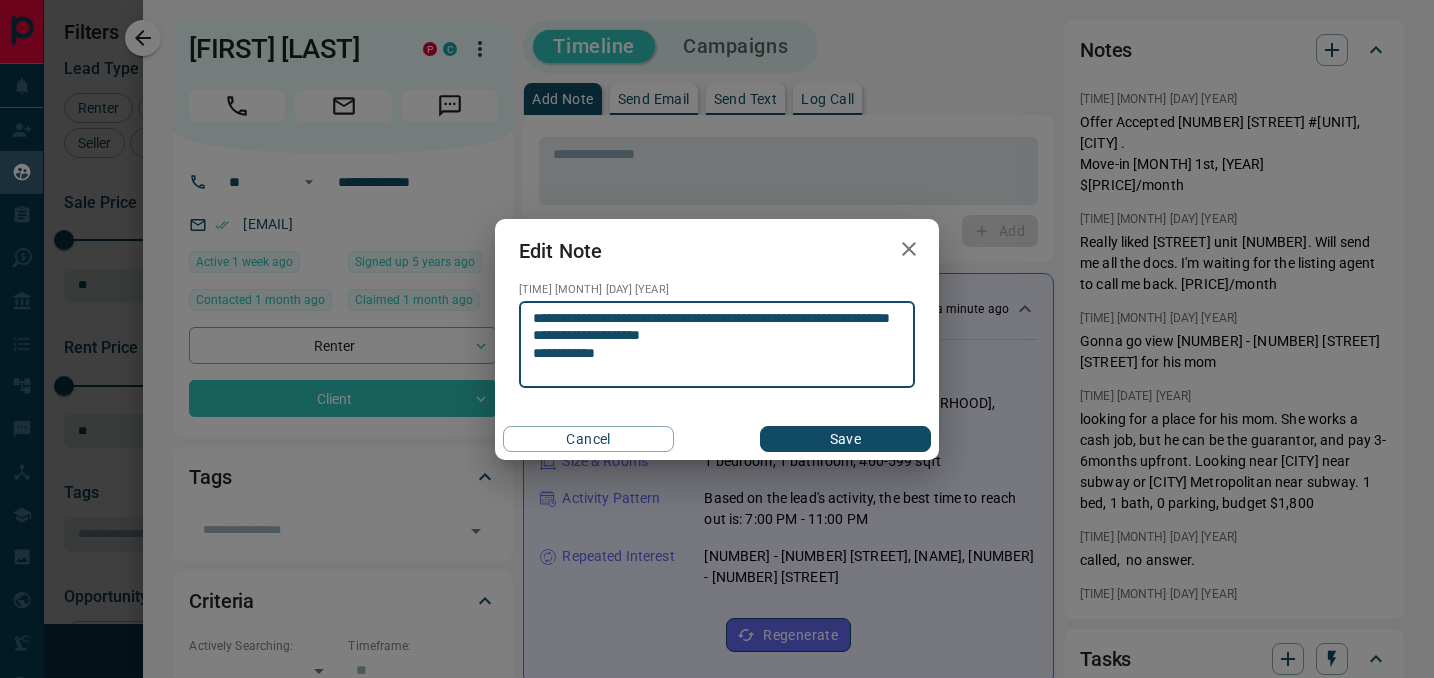 type on "**********" 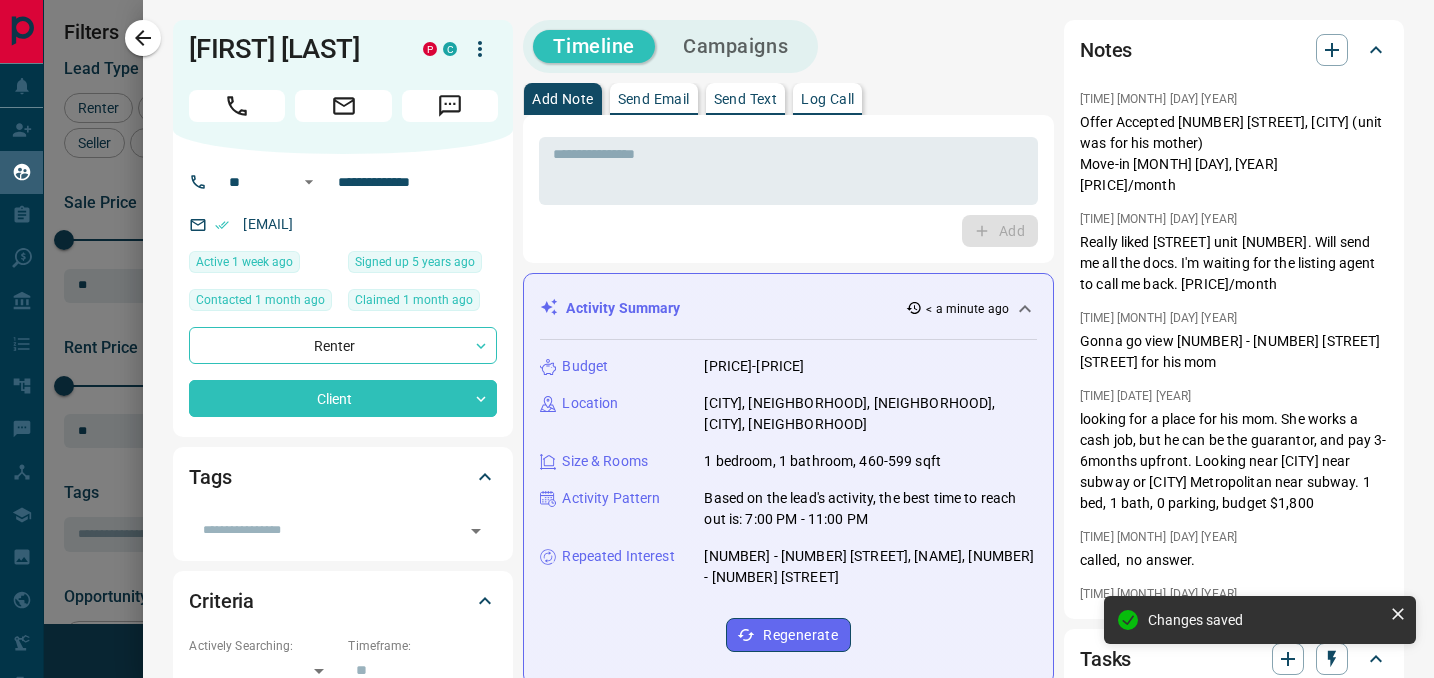 click 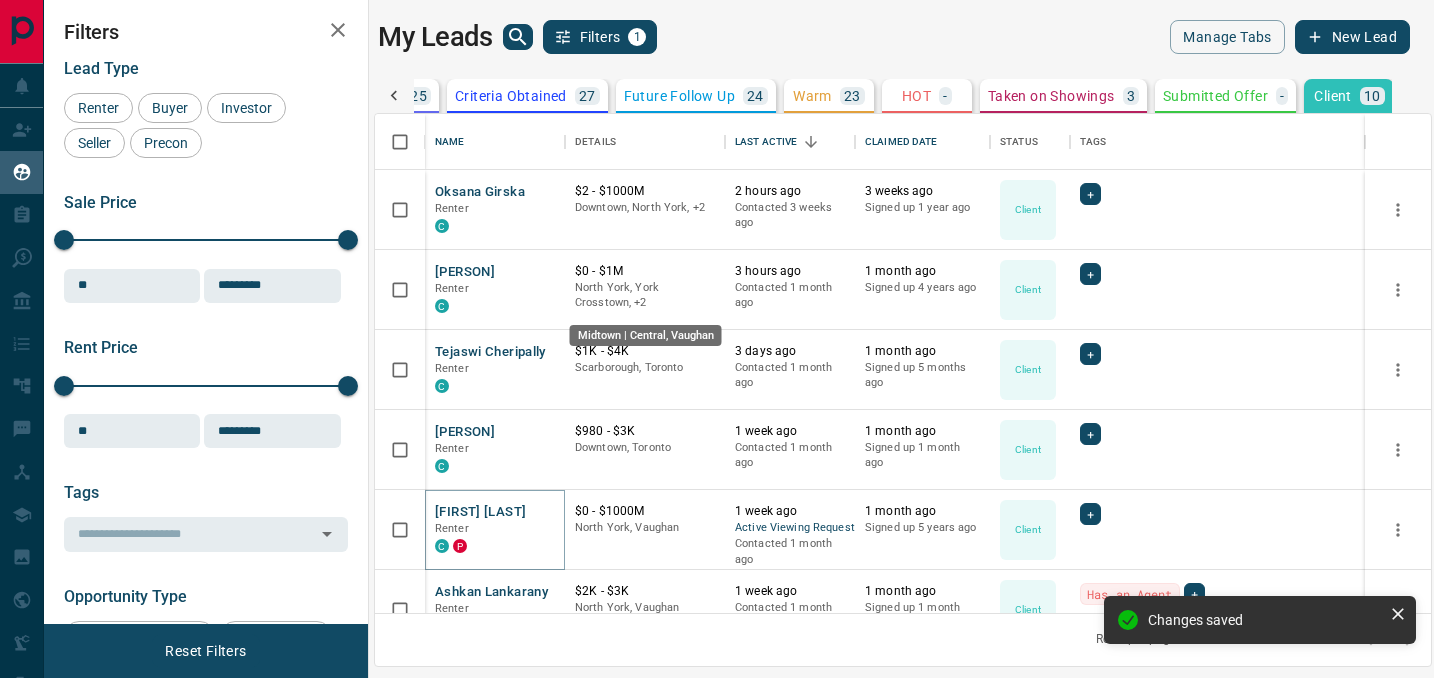scroll, scrollTop: 0, scrollLeft: 317, axis: horizontal 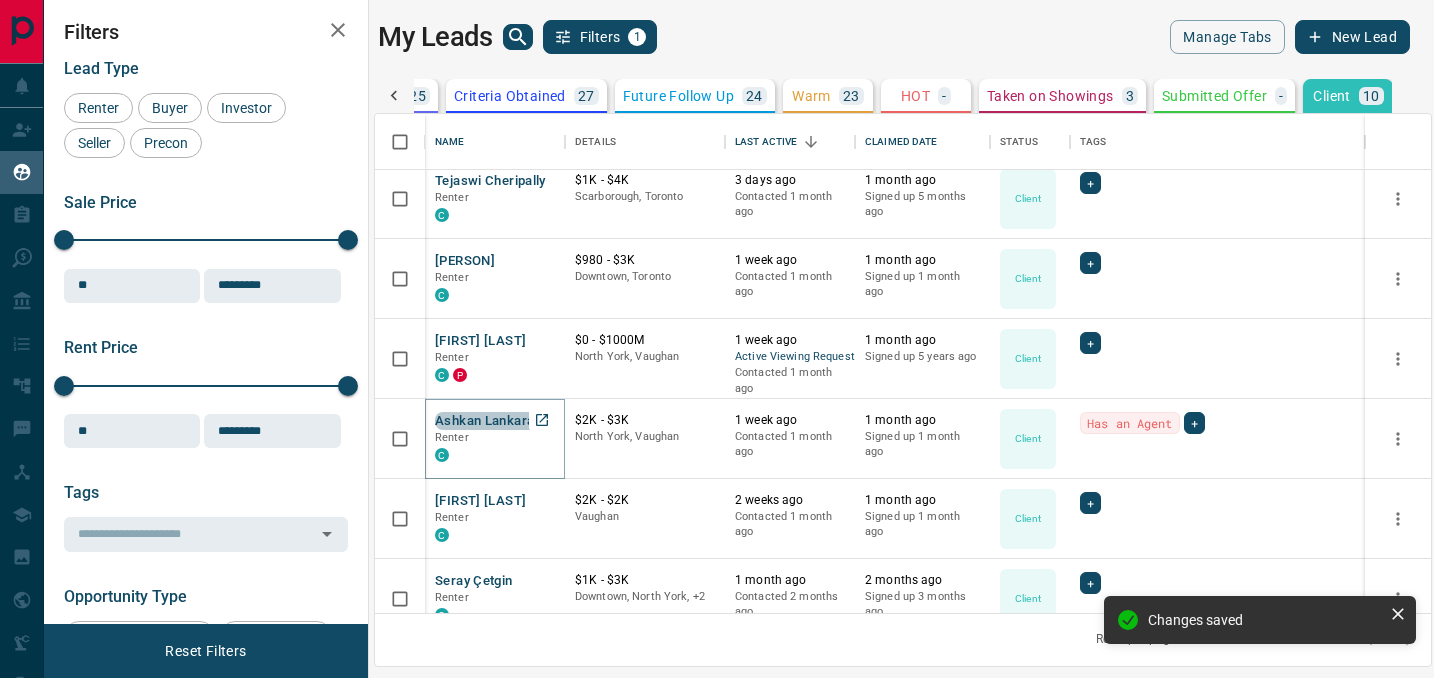 click on "Ashkan Lankarany" at bounding box center [491, 421] 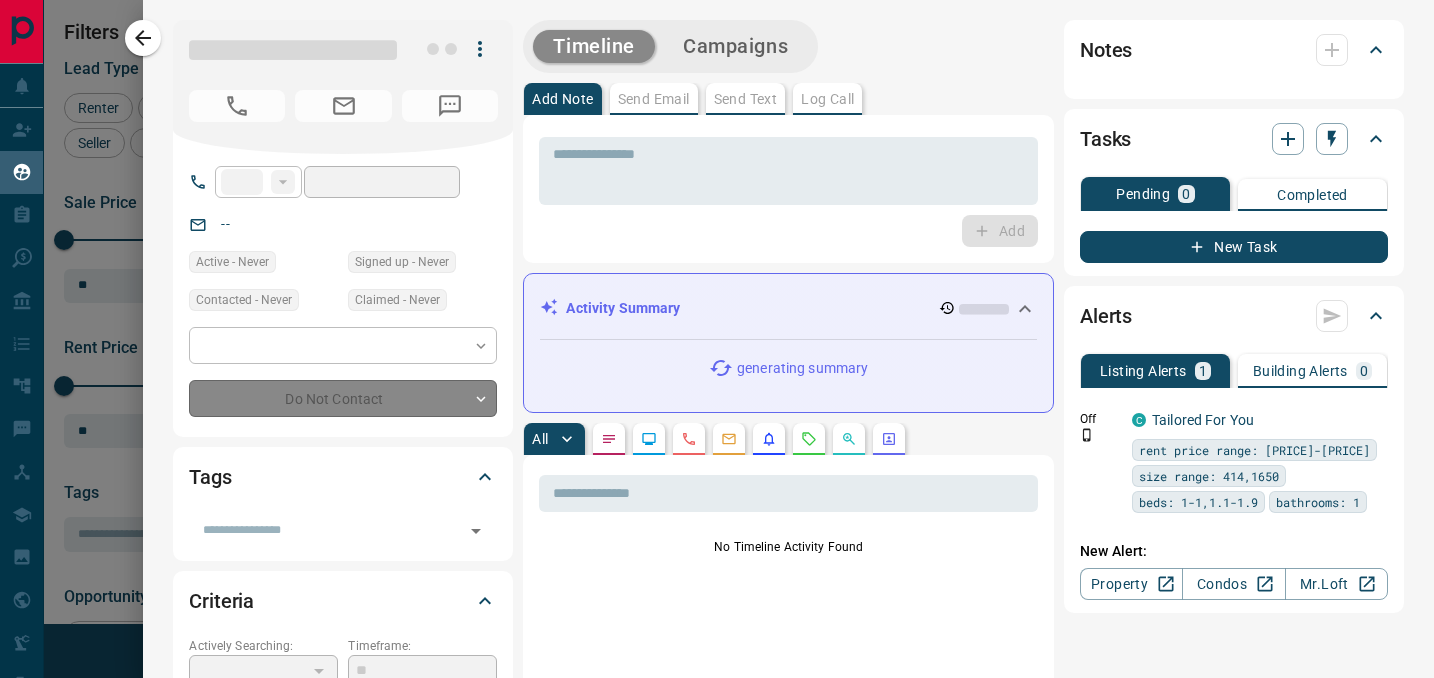 type on "**" 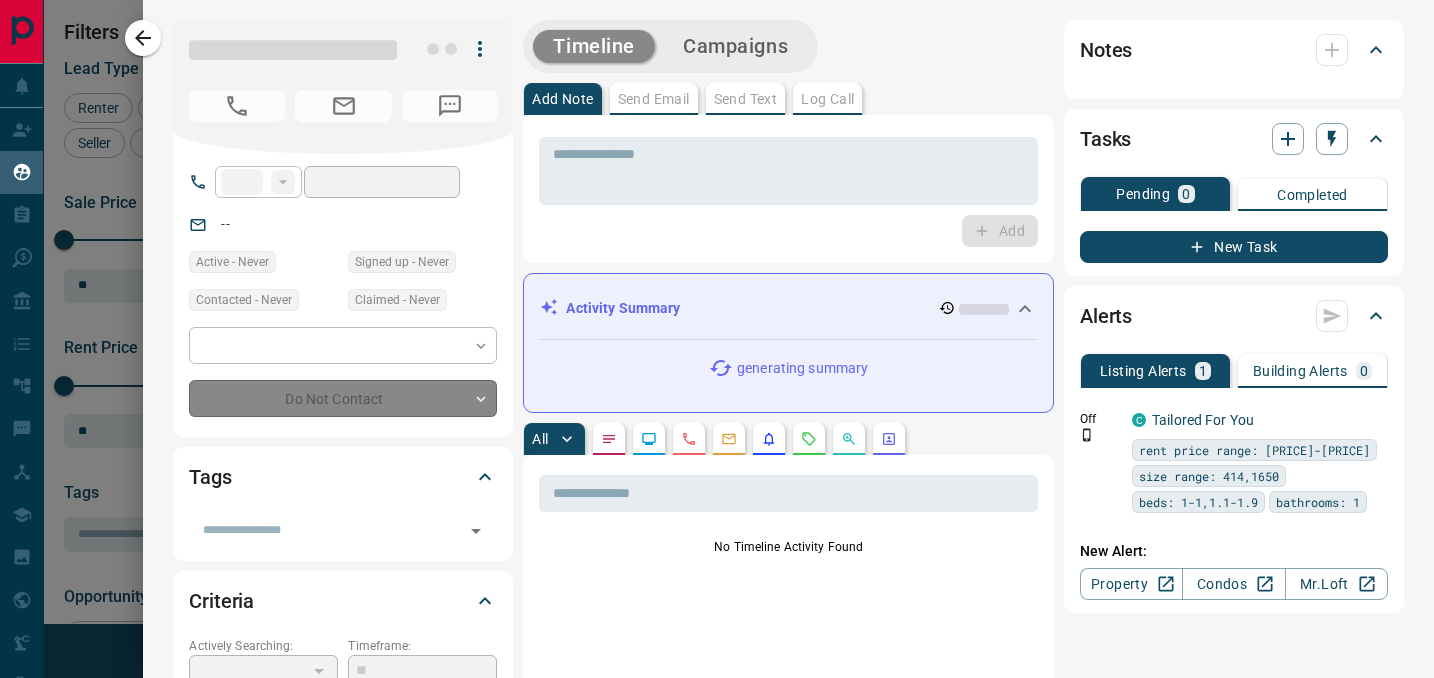 type on "**********" 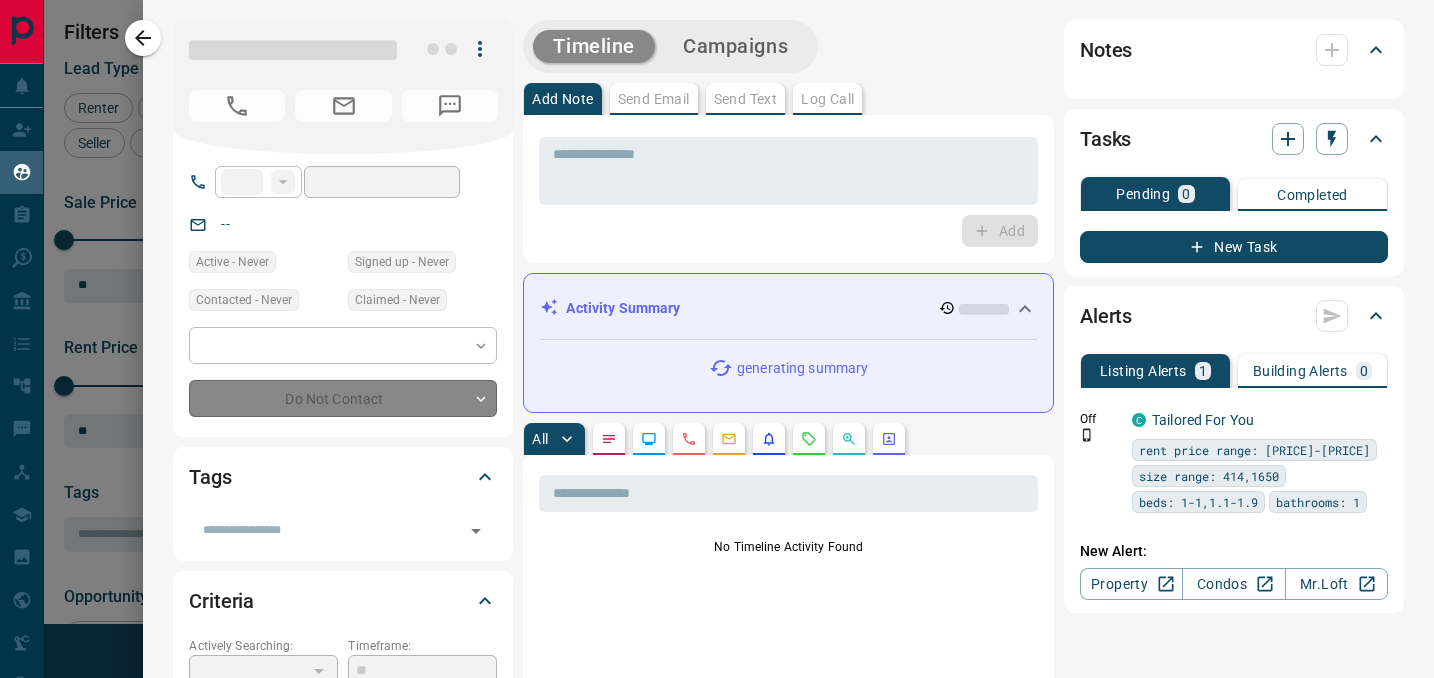 type on "**********" 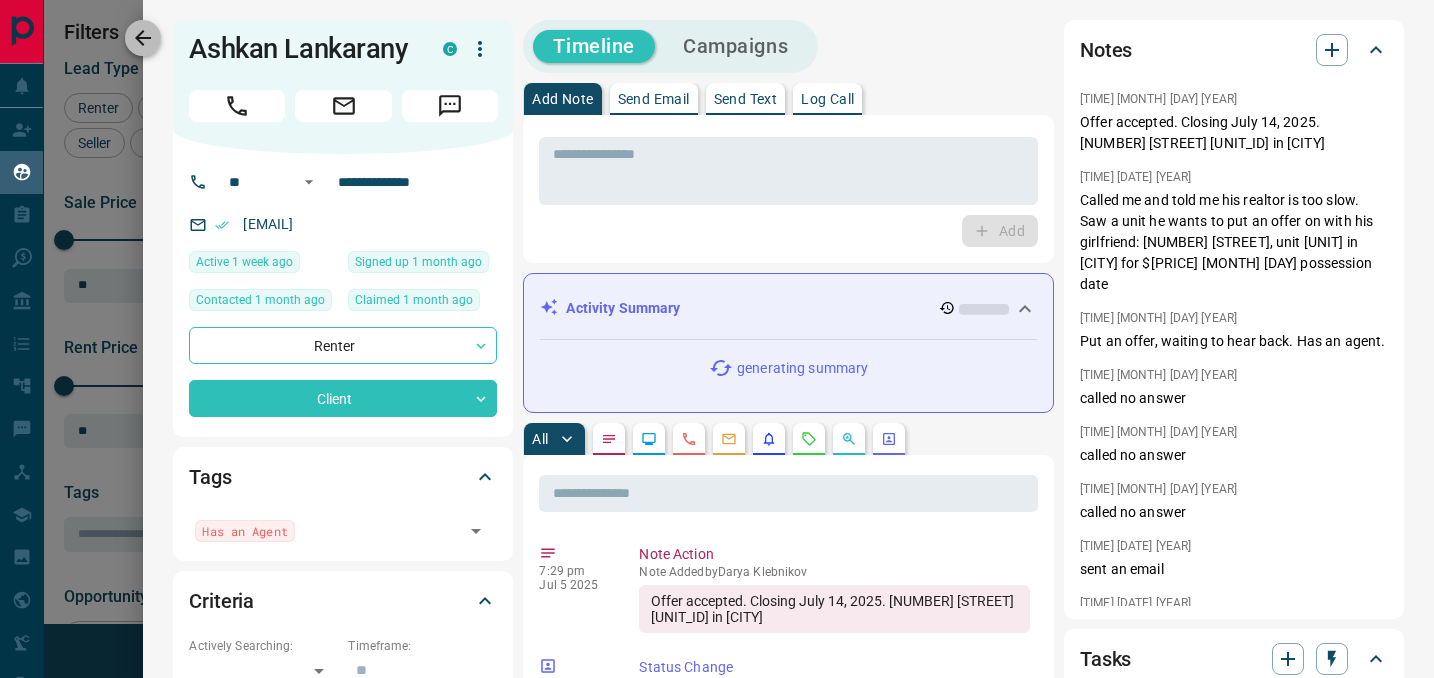 click 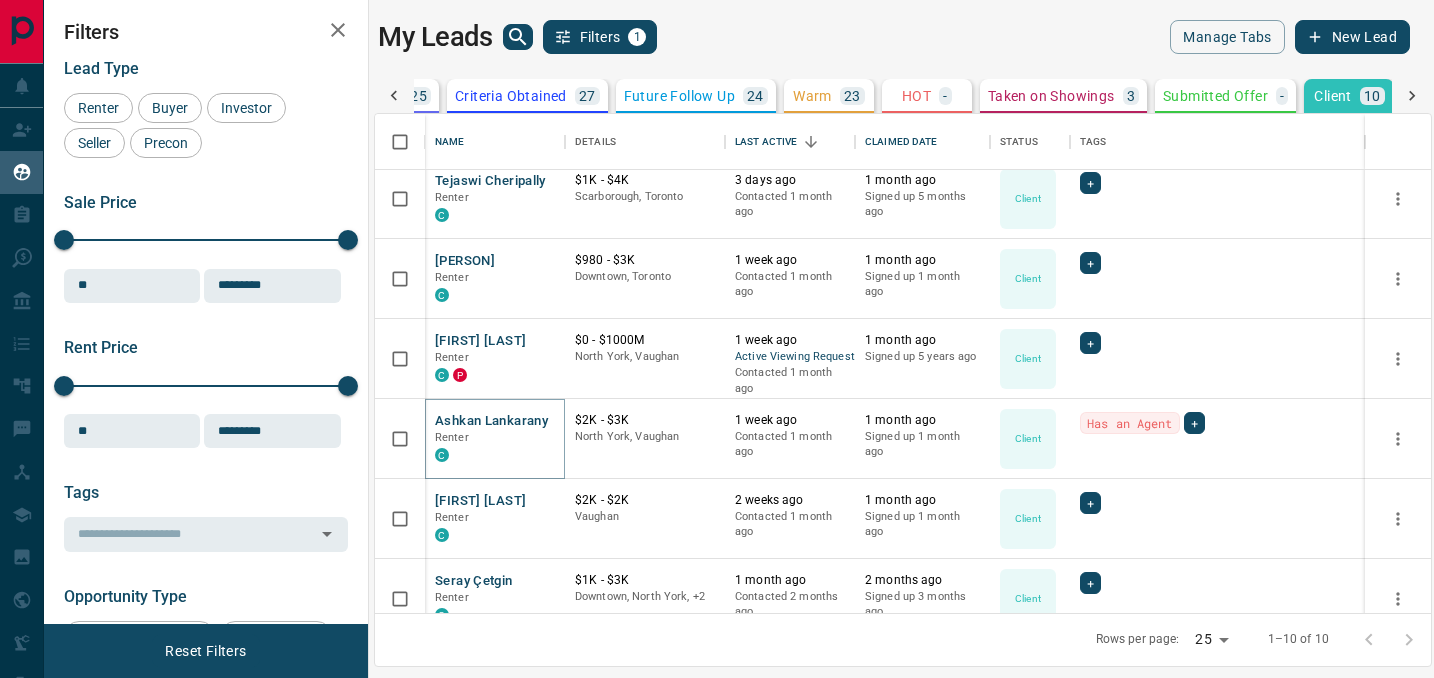 scroll, scrollTop: 0, scrollLeft: 317, axis: horizontal 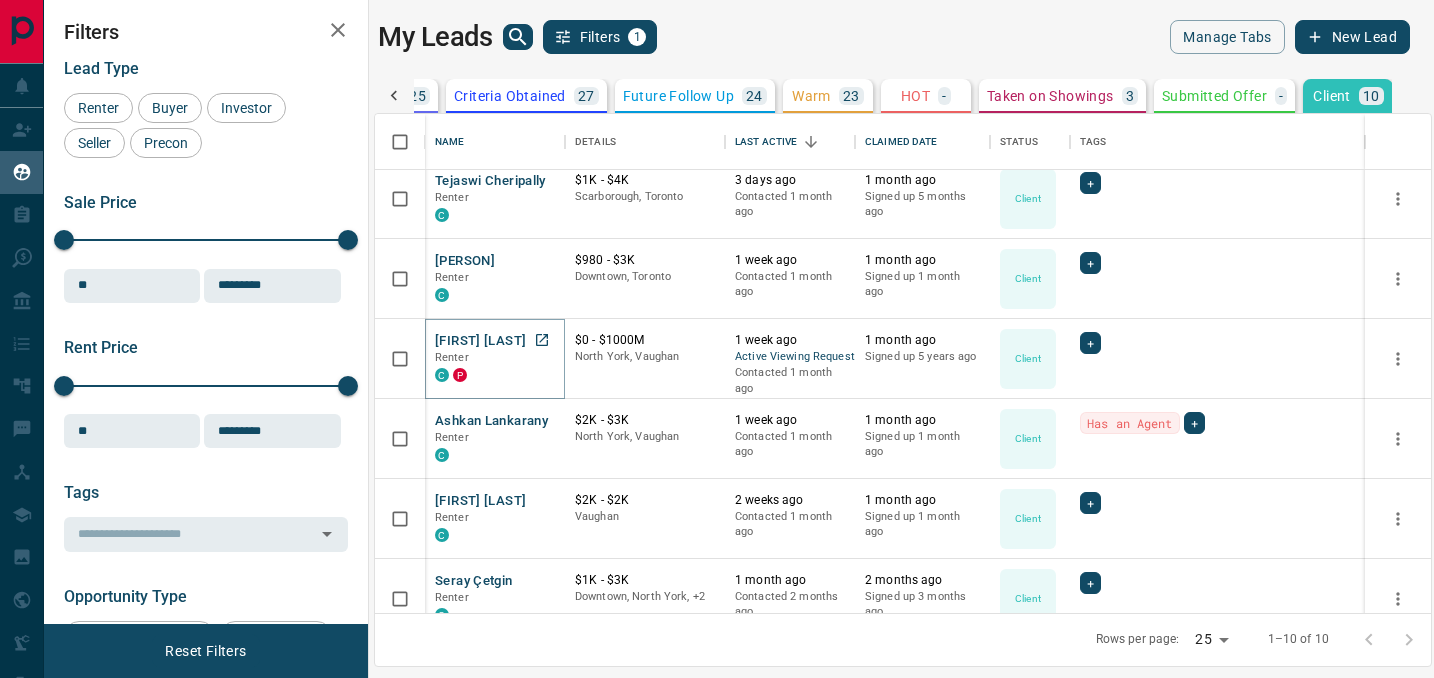 click on "[FIRST] [LAST]" at bounding box center [480, 341] 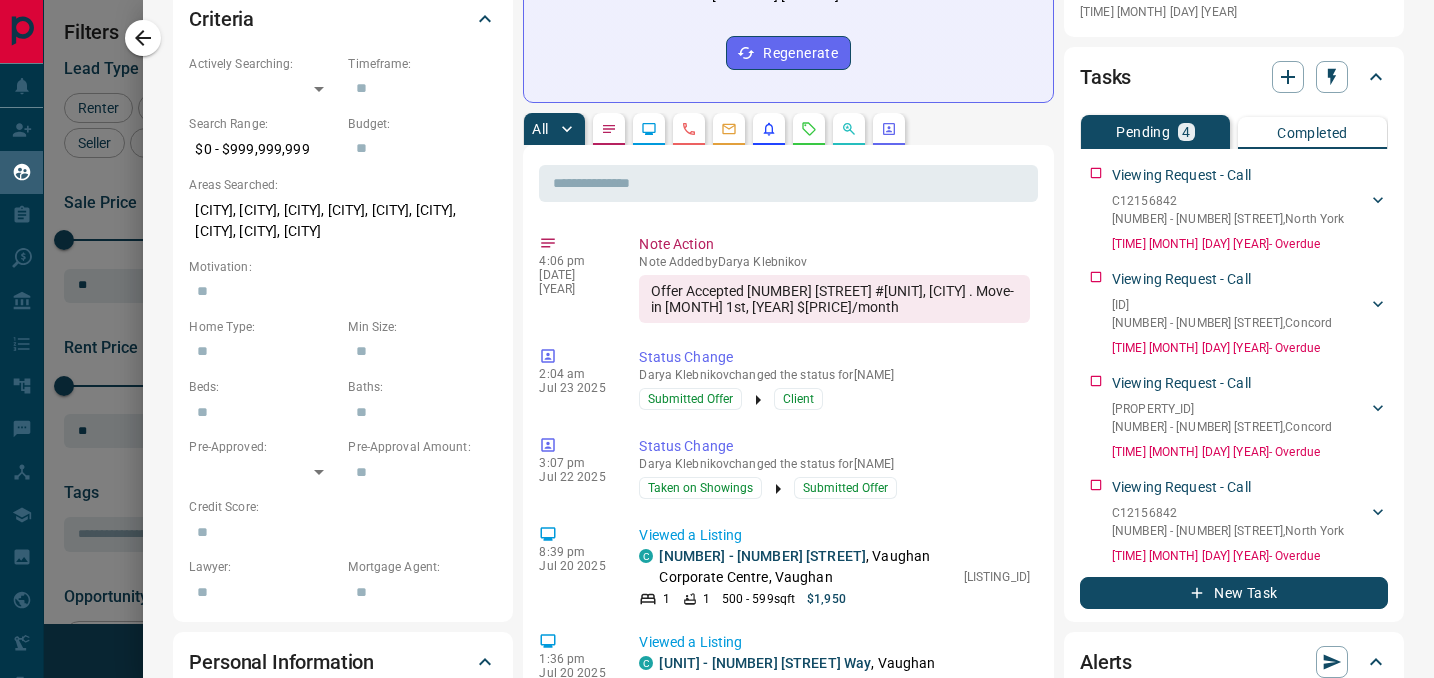 scroll, scrollTop: 593, scrollLeft: 0, axis: vertical 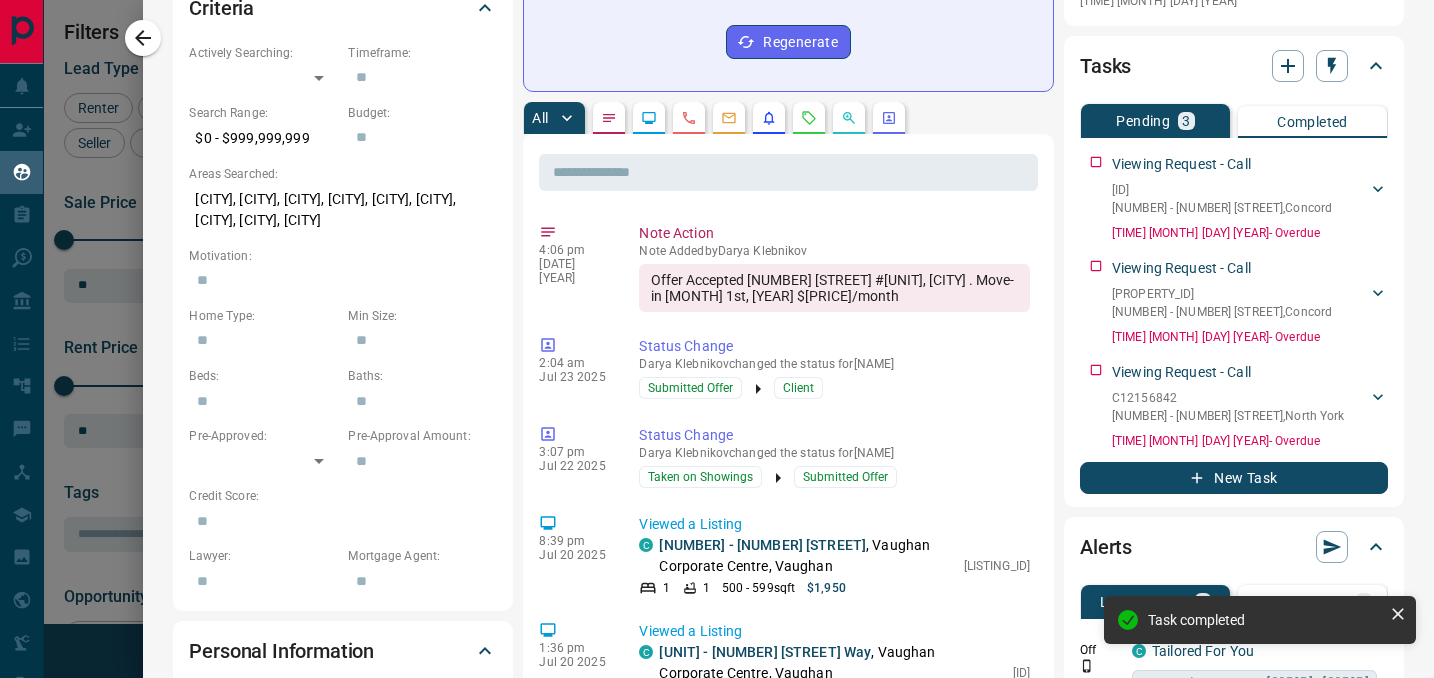 click on "Viewing Request - Call [PROPERTY_ID] [UNIT] - [NUMBER] [STREET] , [AREA] [NAME] [PHONE] [EMAIL] [TIME] [MONTH] [DAY] [YEAR]  - Overdue" at bounding box center [1234, 194] 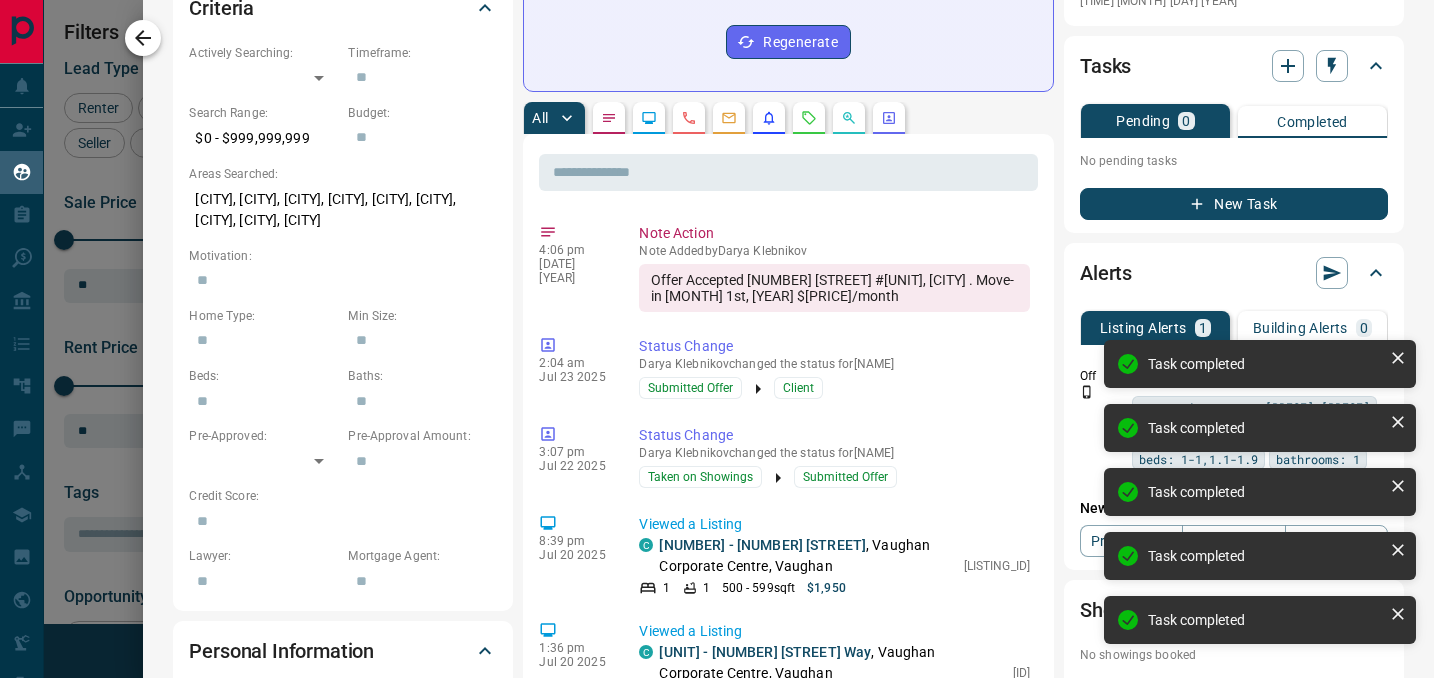 click 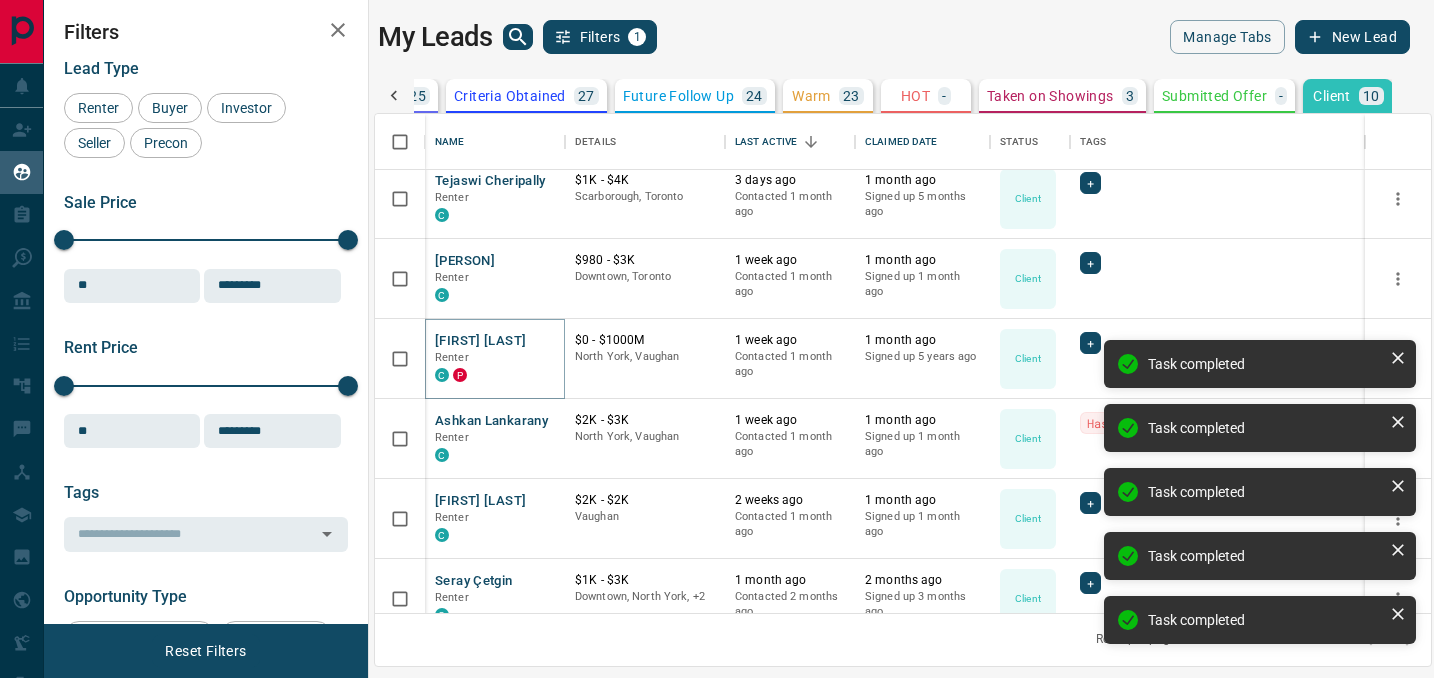scroll, scrollTop: 0, scrollLeft: 317, axis: horizontal 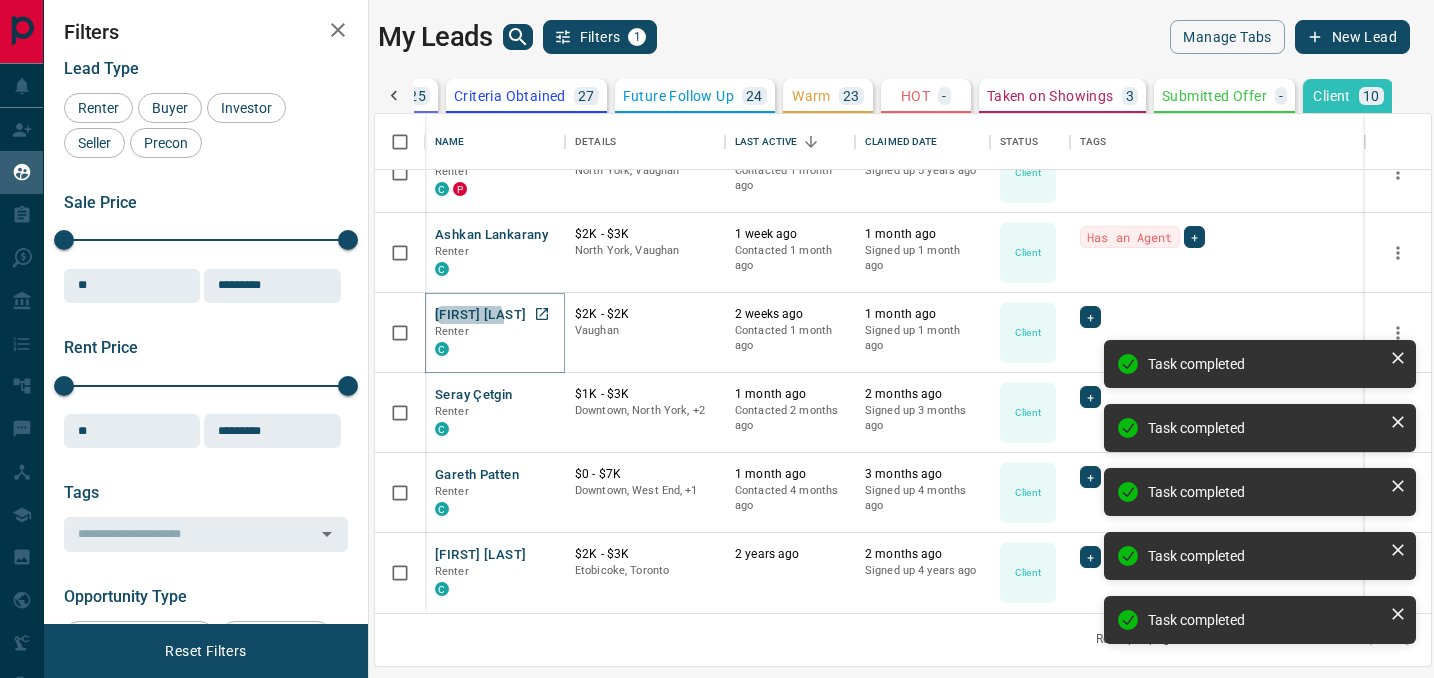 click on "[FIRST] [LAST]" at bounding box center [480, 315] 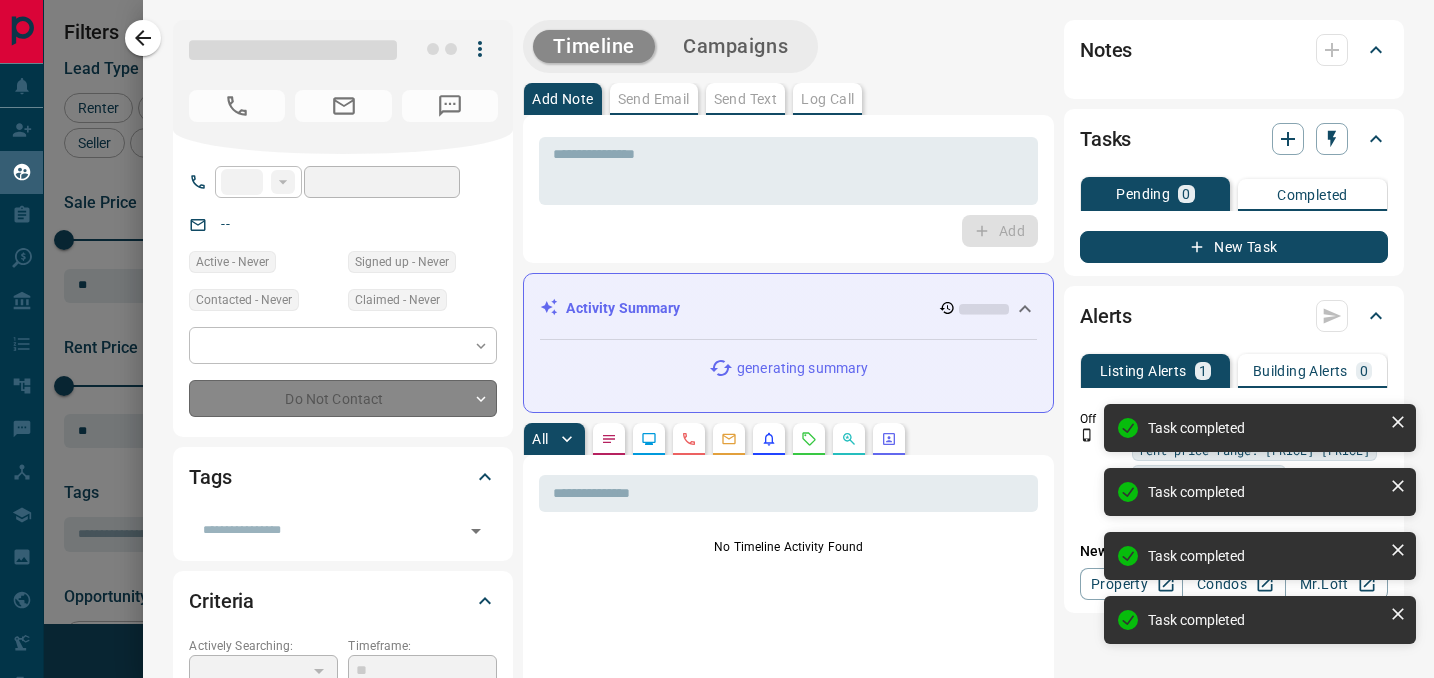 type on "**" 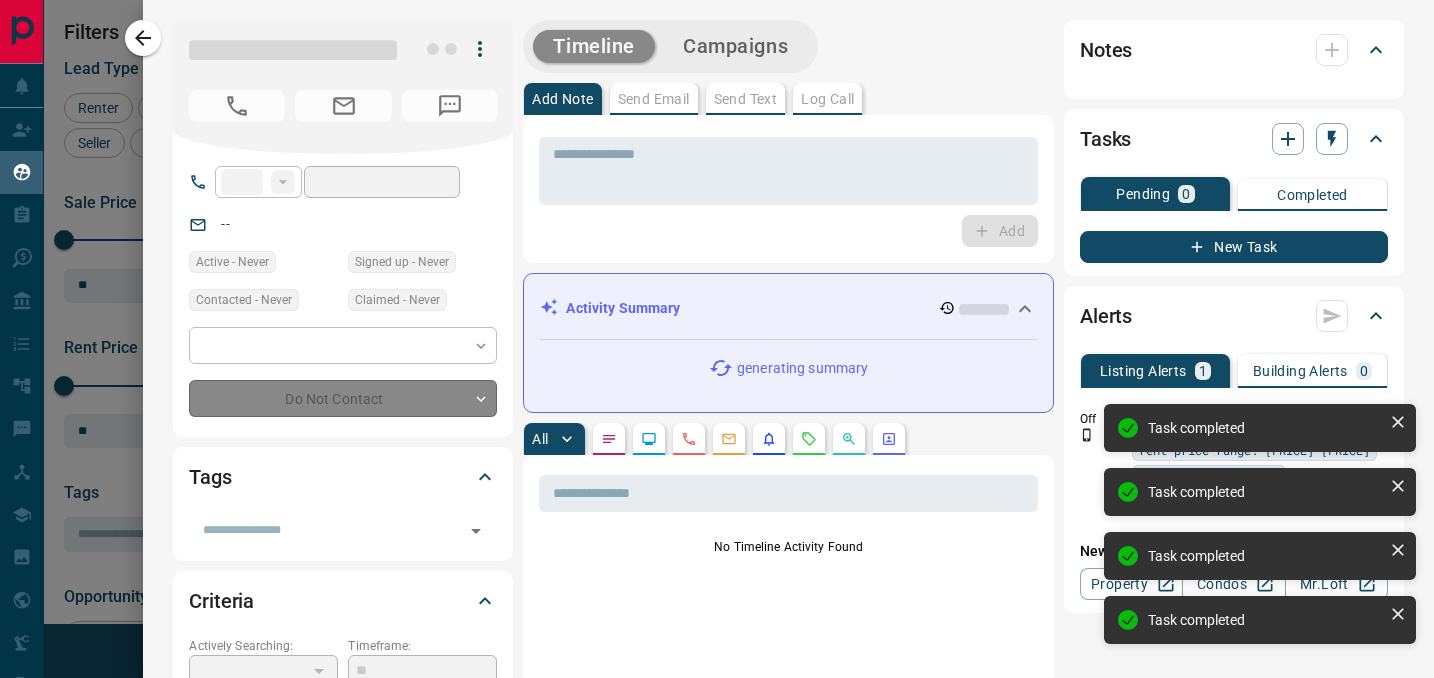type on "**********" 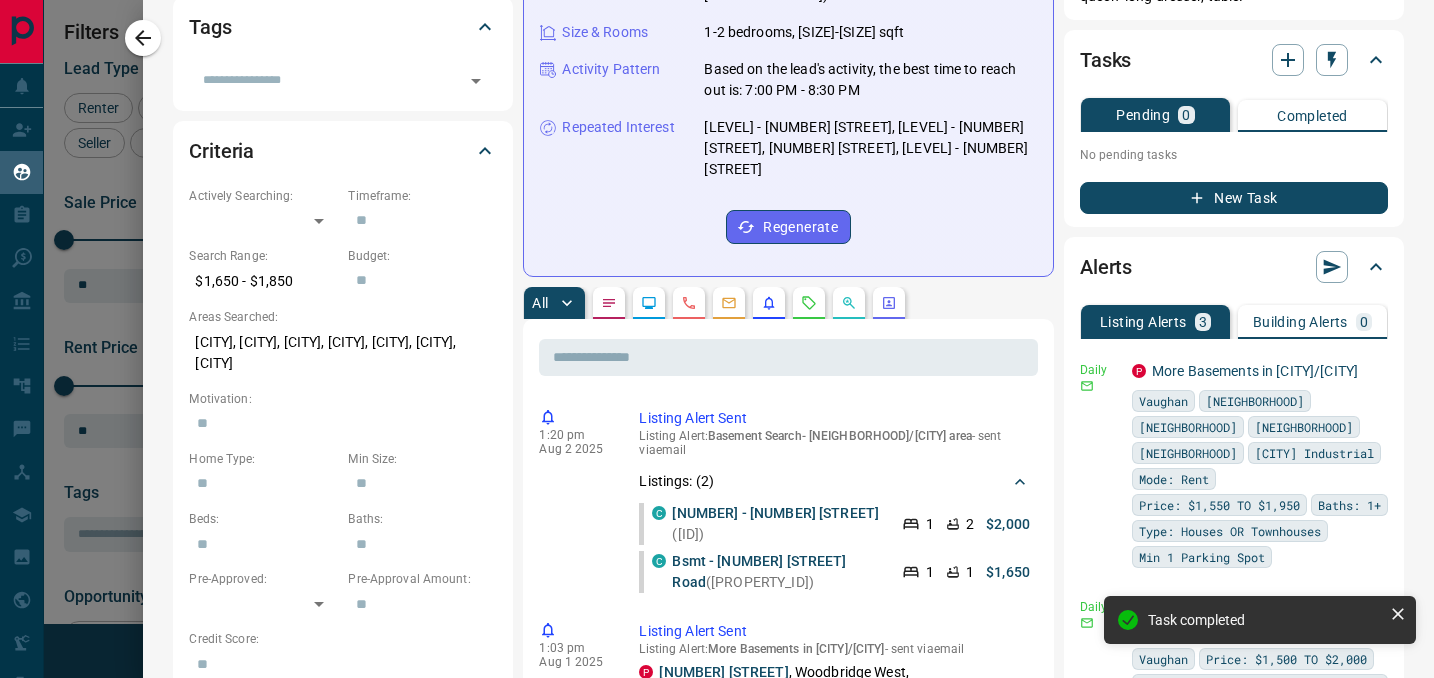 scroll, scrollTop: 494, scrollLeft: 0, axis: vertical 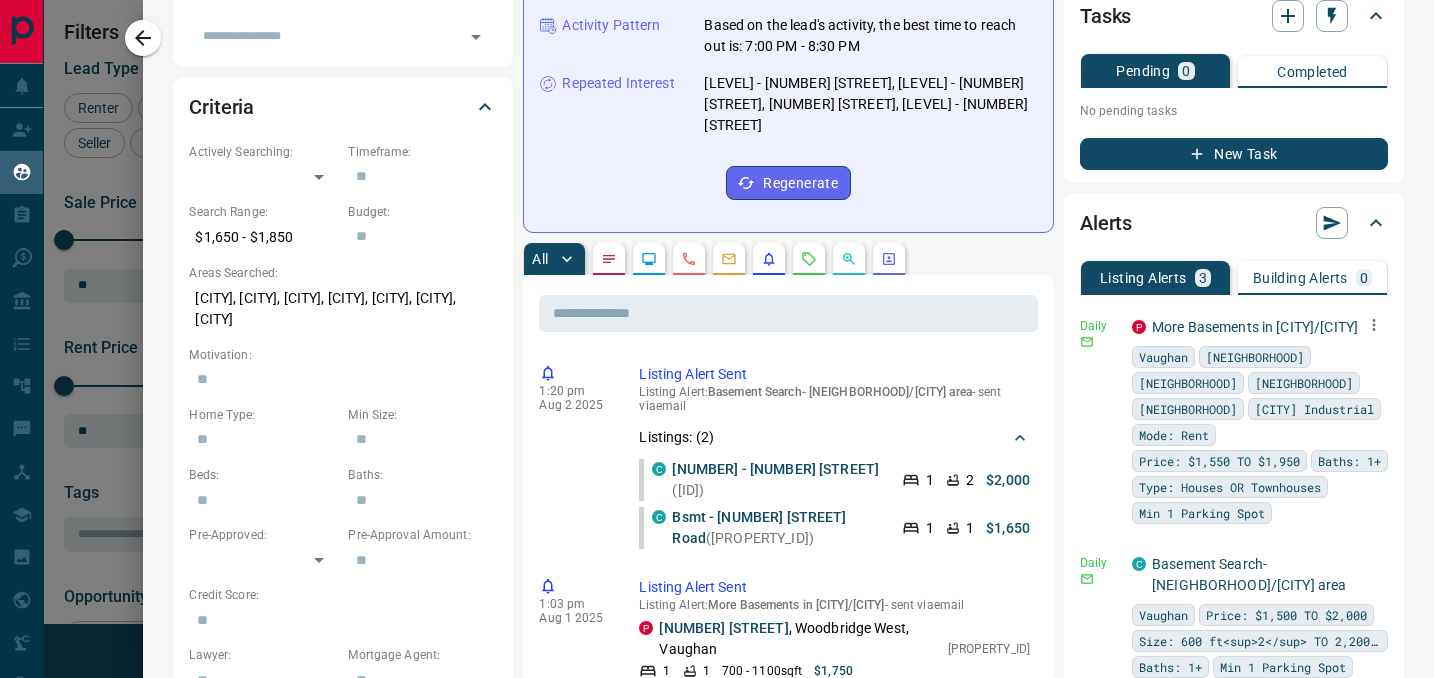 click 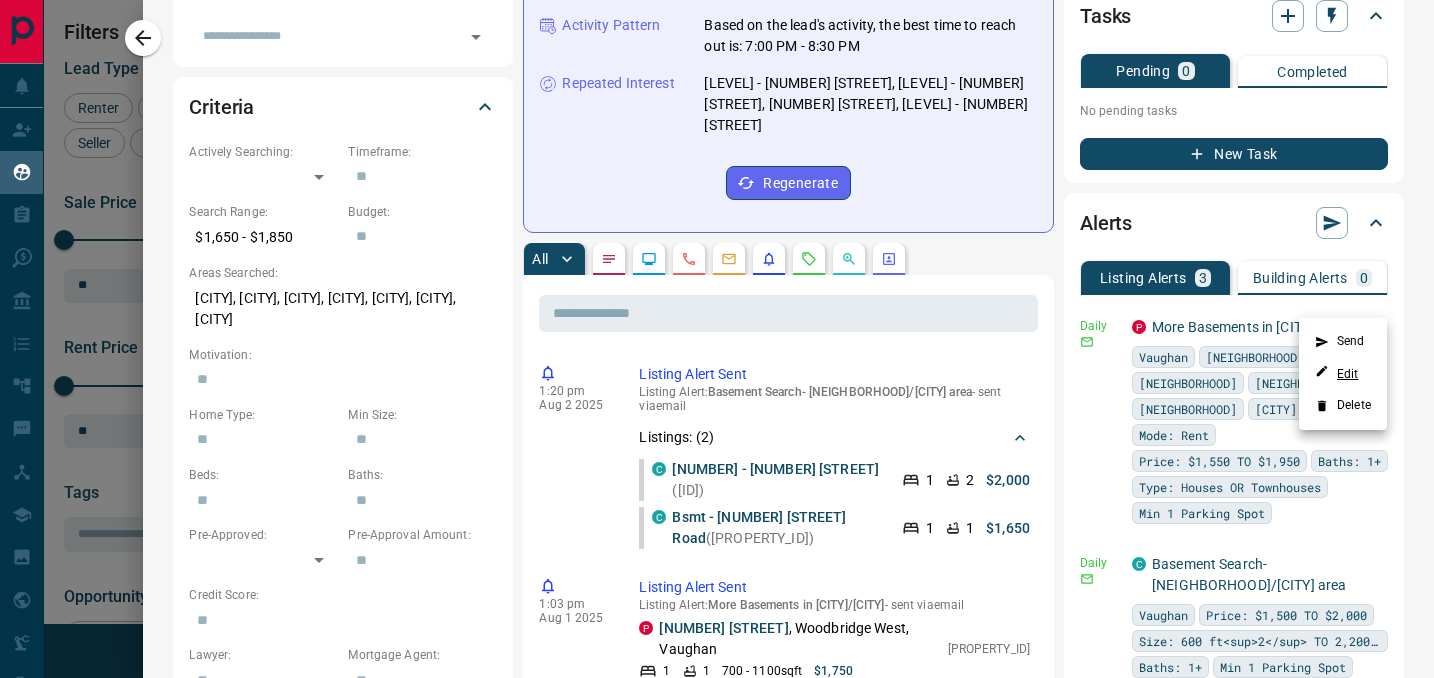 click on "Edit" at bounding box center (1337, 373) 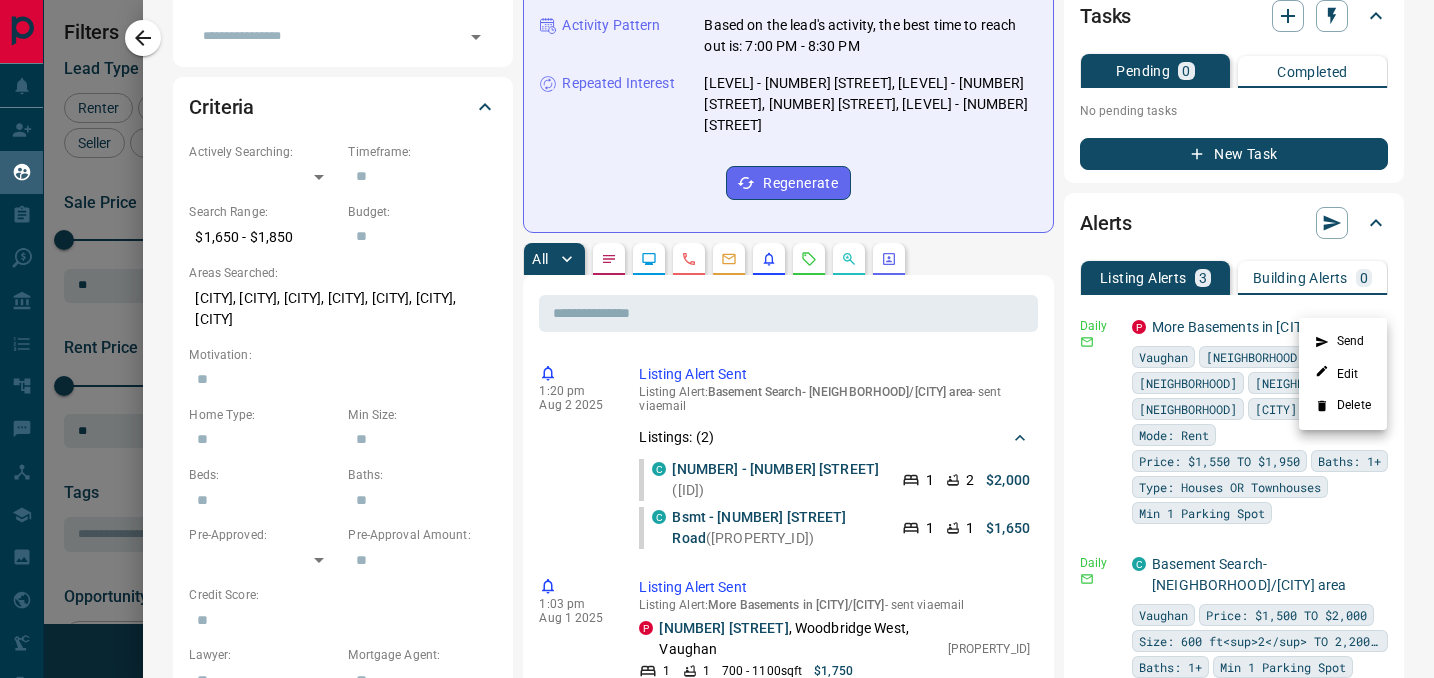 click at bounding box center (717, 339) 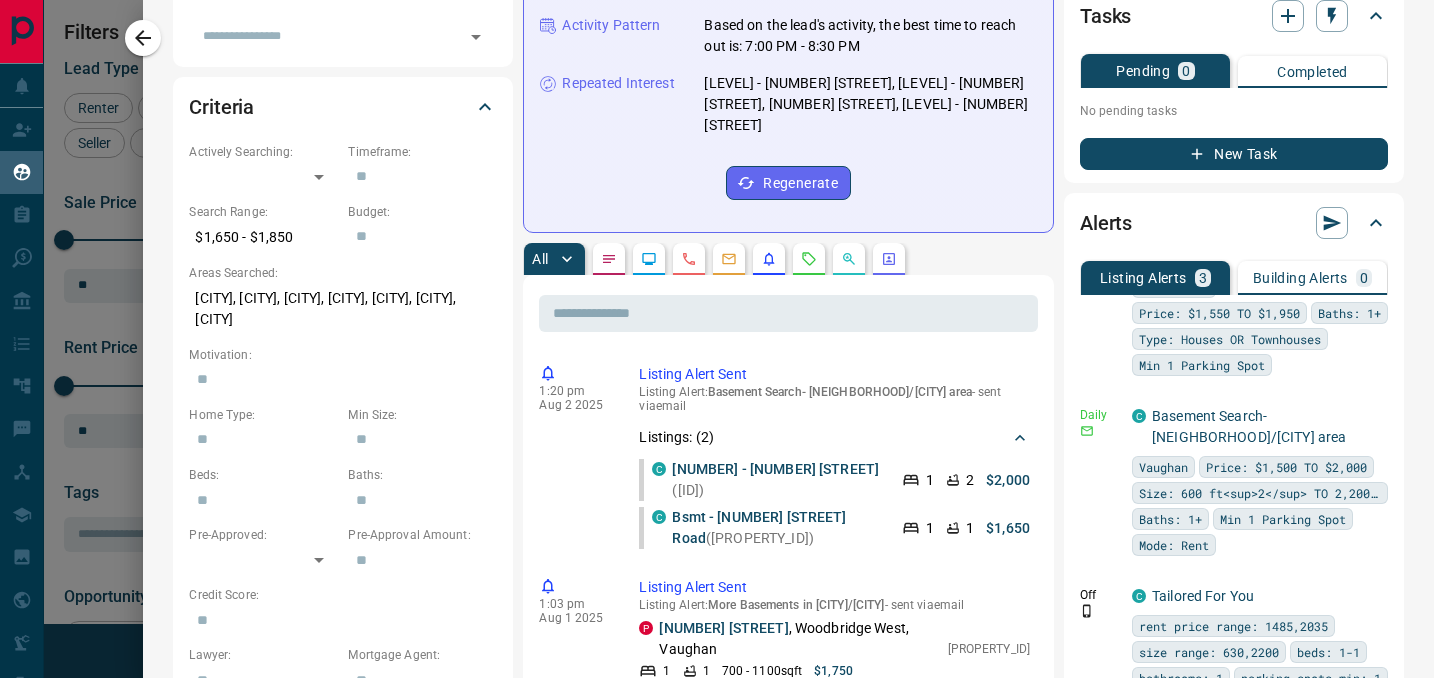 scroll, scrollTop: 221, scrollLeft: 0, axis: vertical 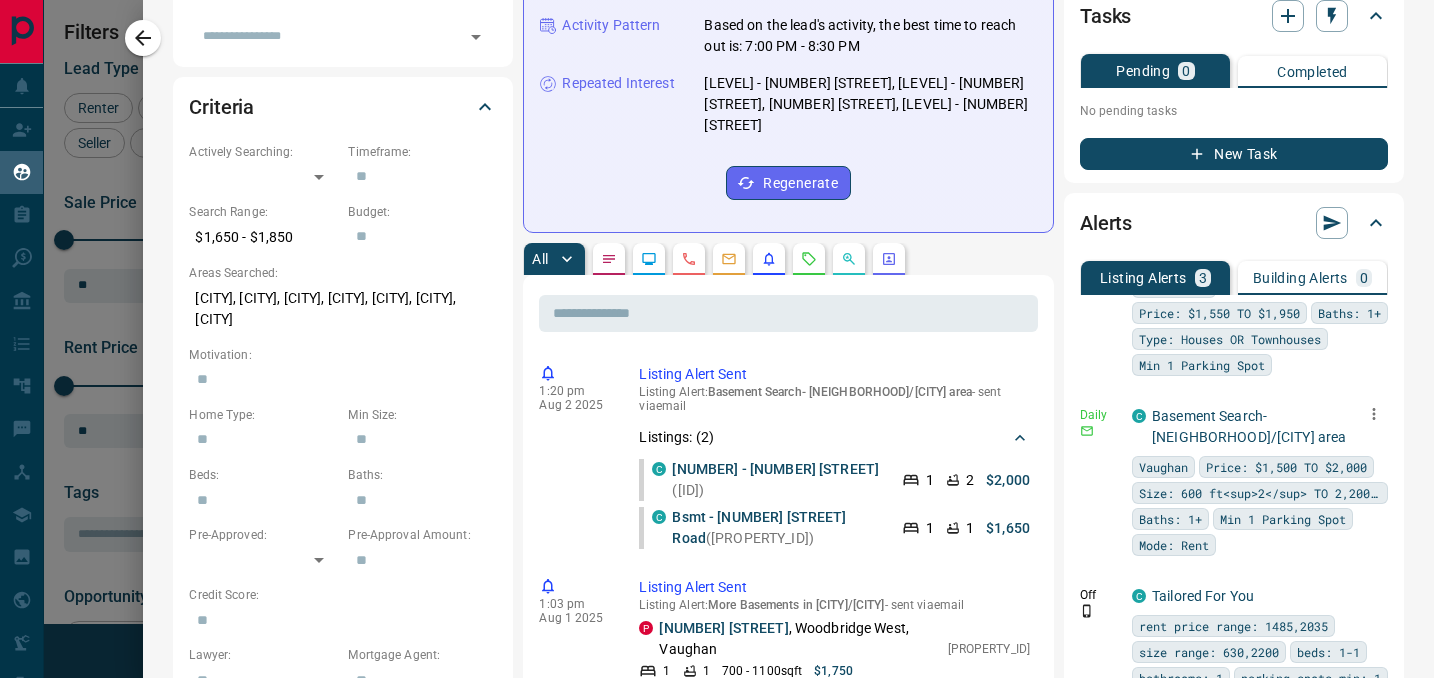 click 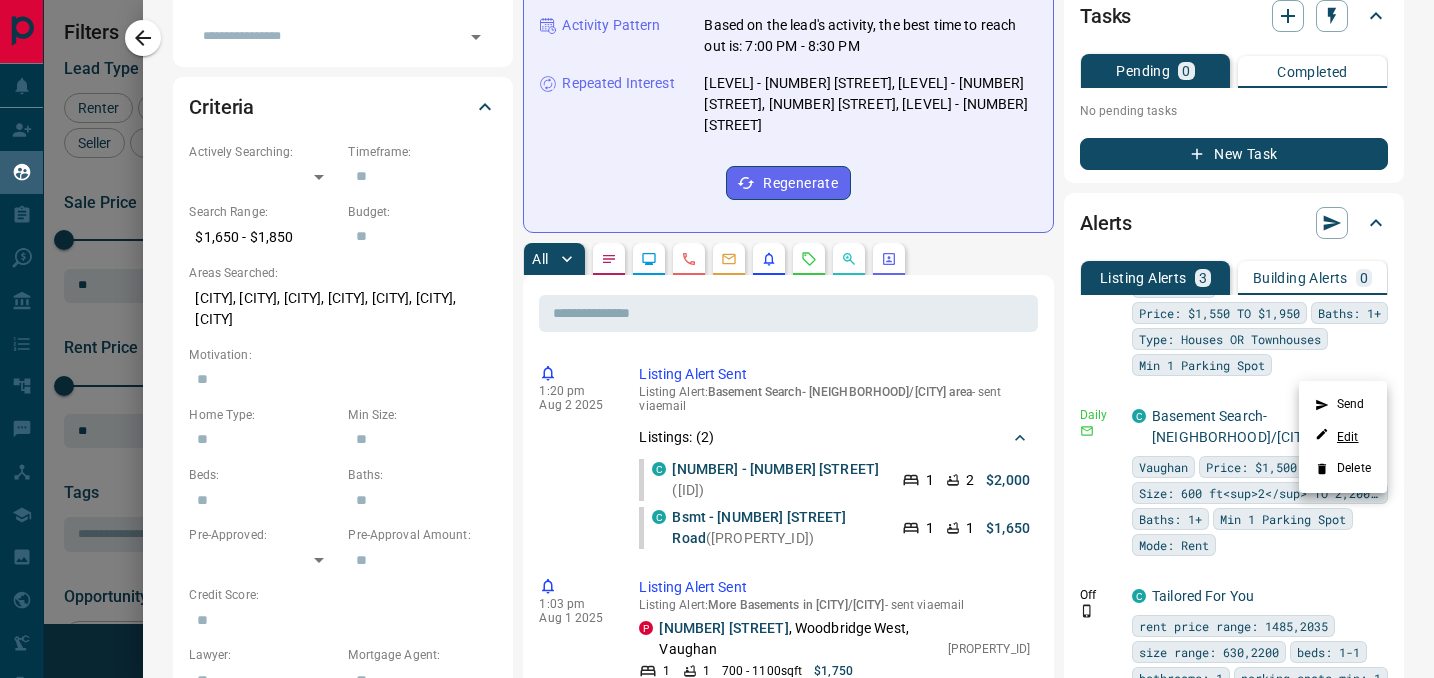 click on "Edit" at bounding box center [1337, 436] 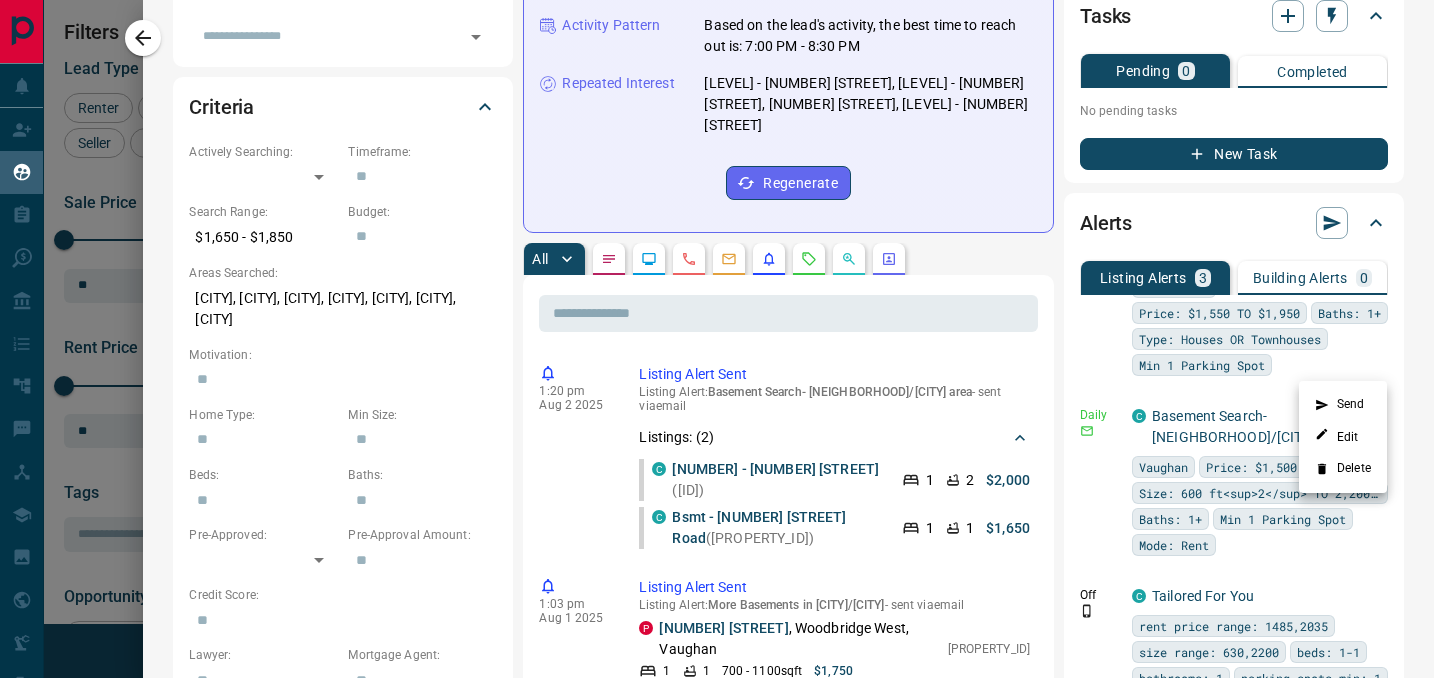 click at bounding box center [717, 339] 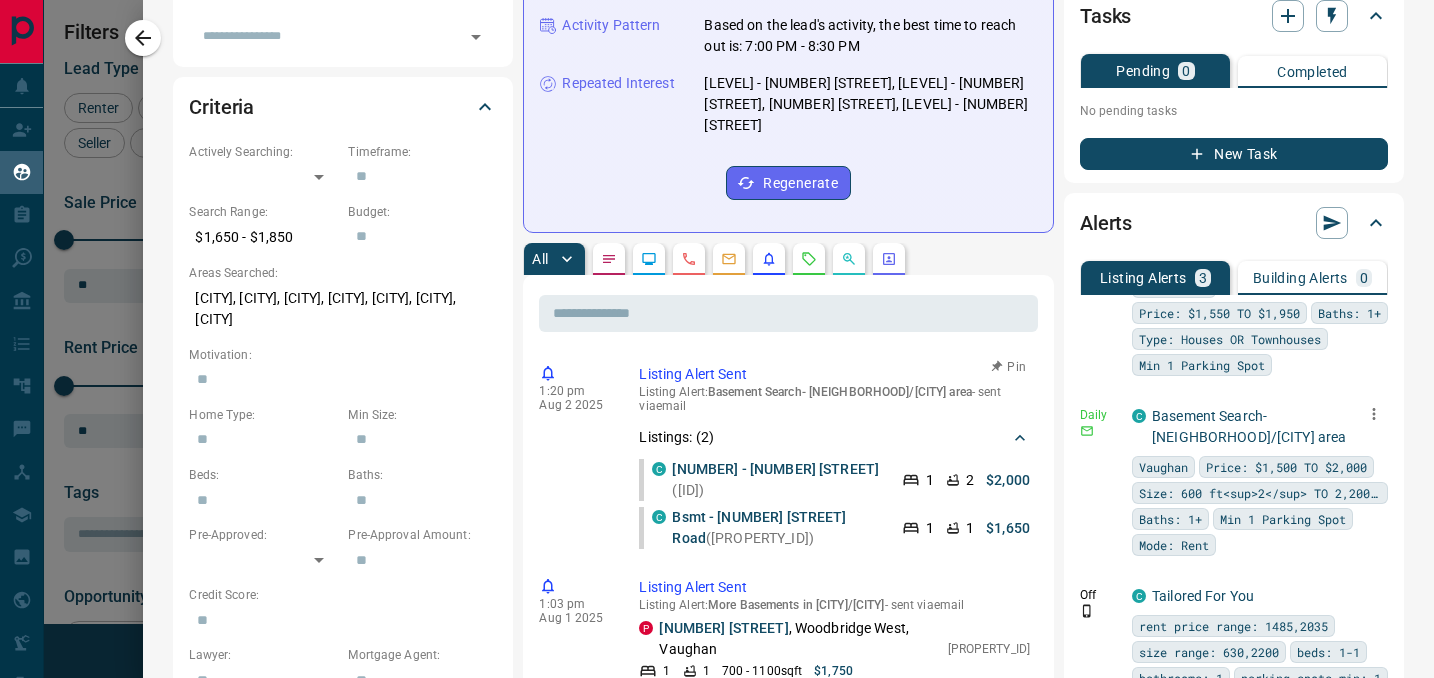 scroll, scrollTop: 0, scrollLeft: 0, axis: both 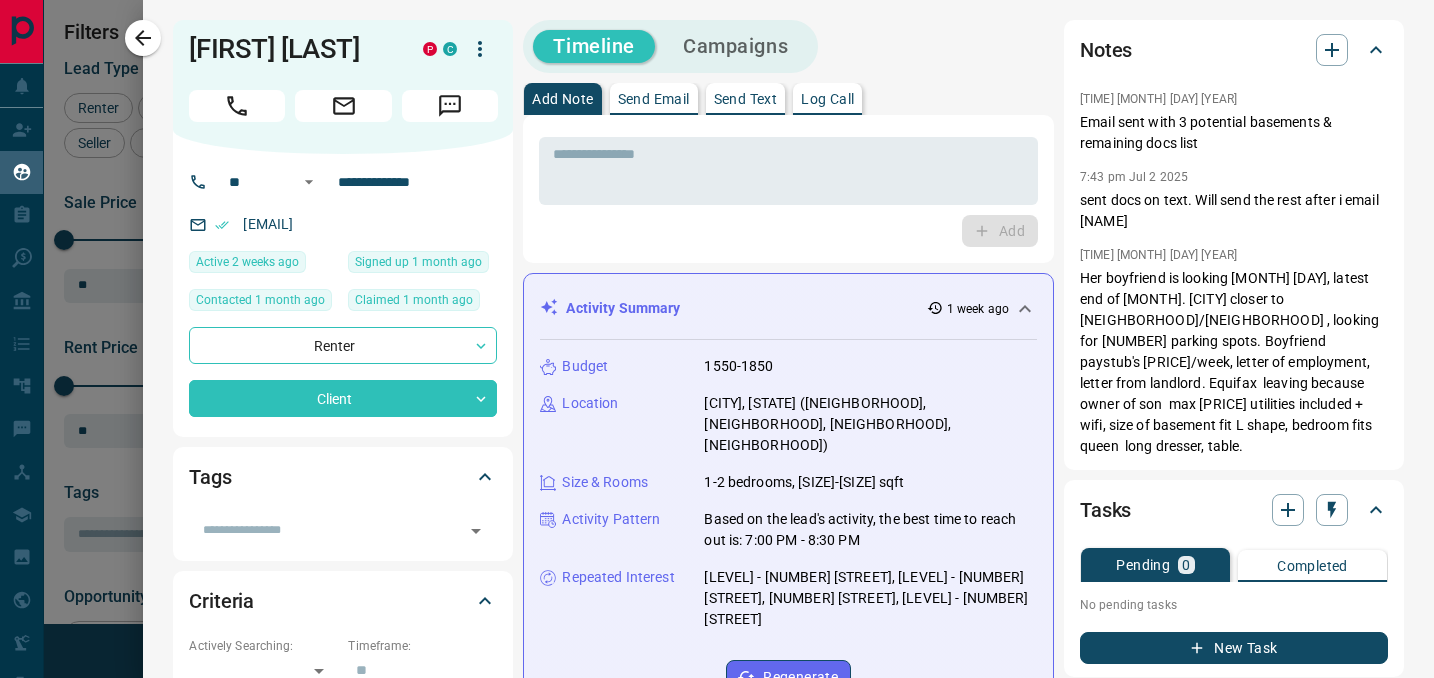 click on "Notes" at bounding box center [1222, 50] 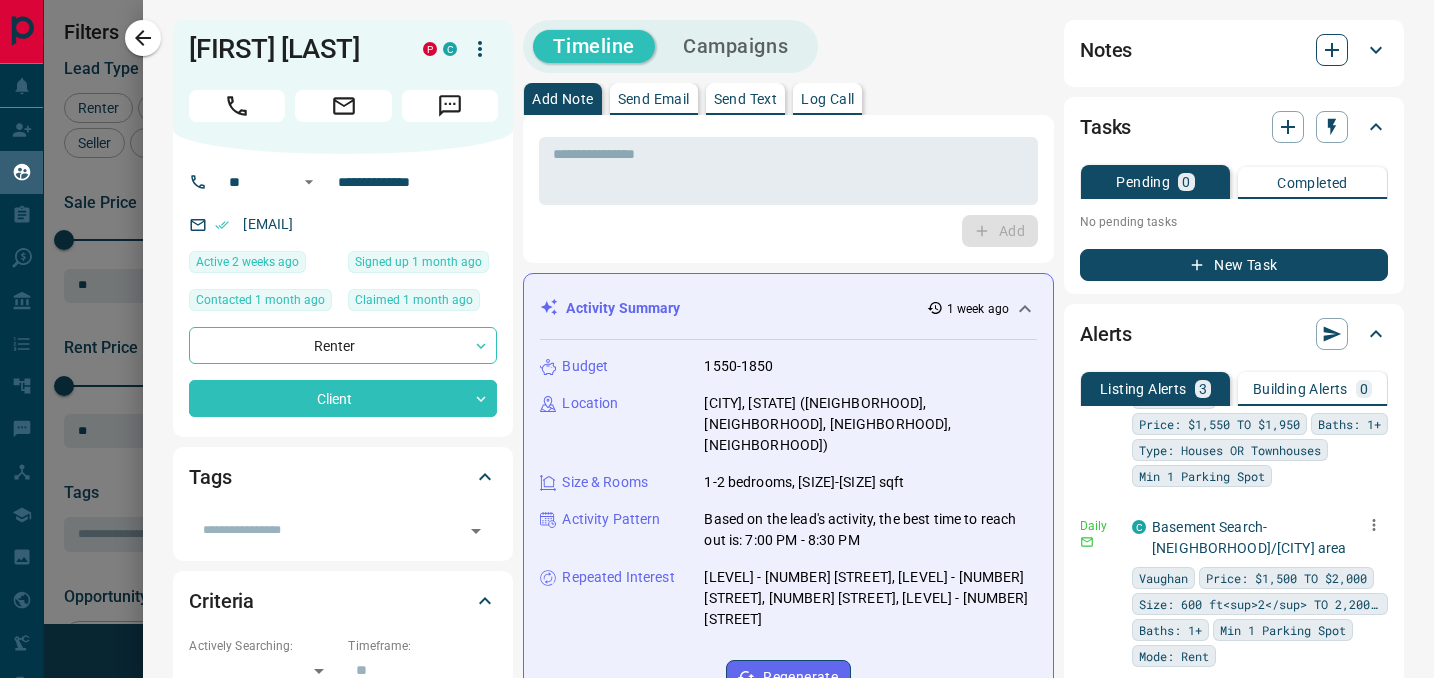 click 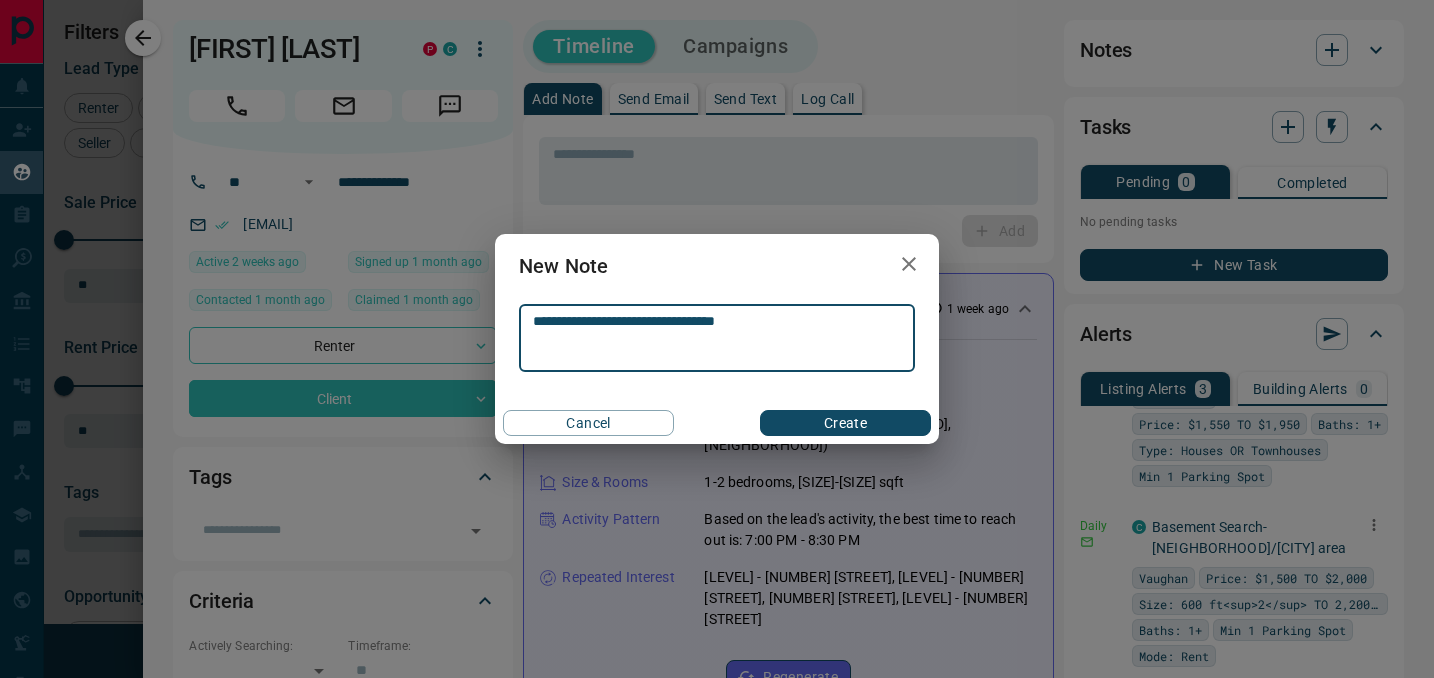 scroll, scrollTop: 0, scrollLeft: 317, axis: horizontal 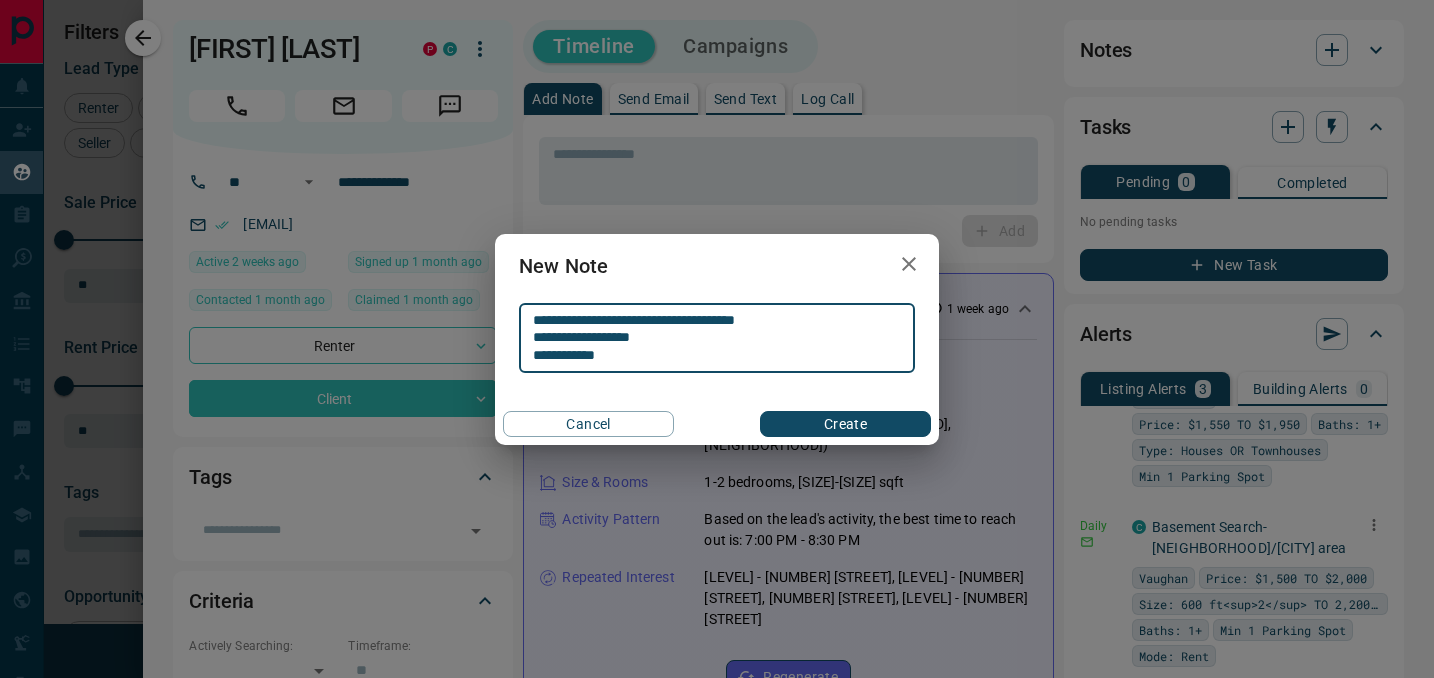 type on "**********" 